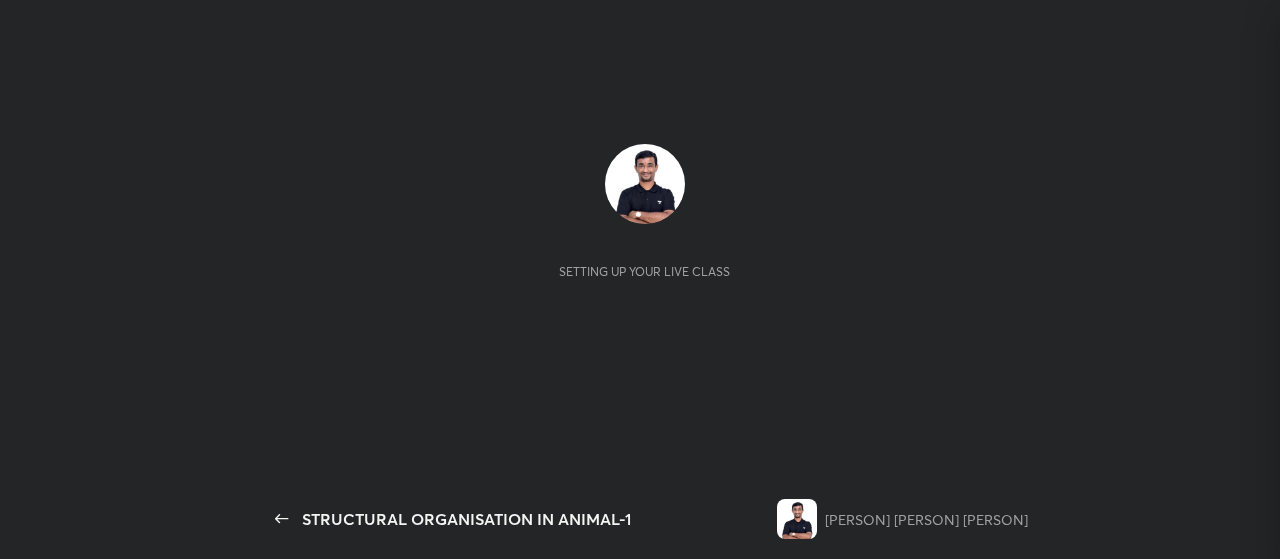 scroll, scrollTop: 0, scrollLeft: 0, axis: both 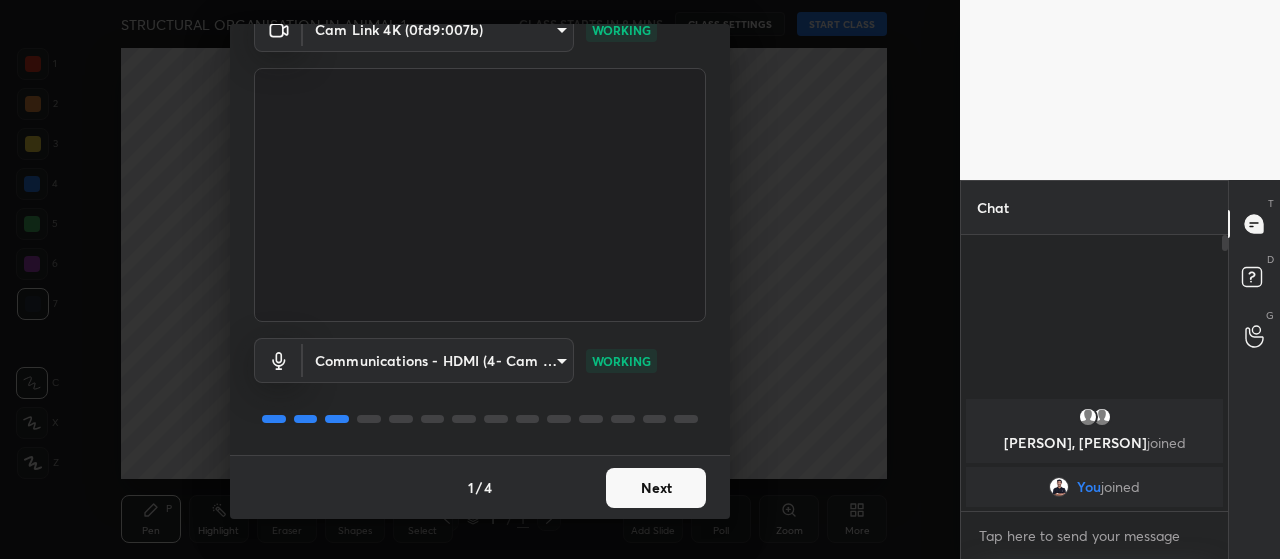 click on "Next" at bounding box center (656, 488) 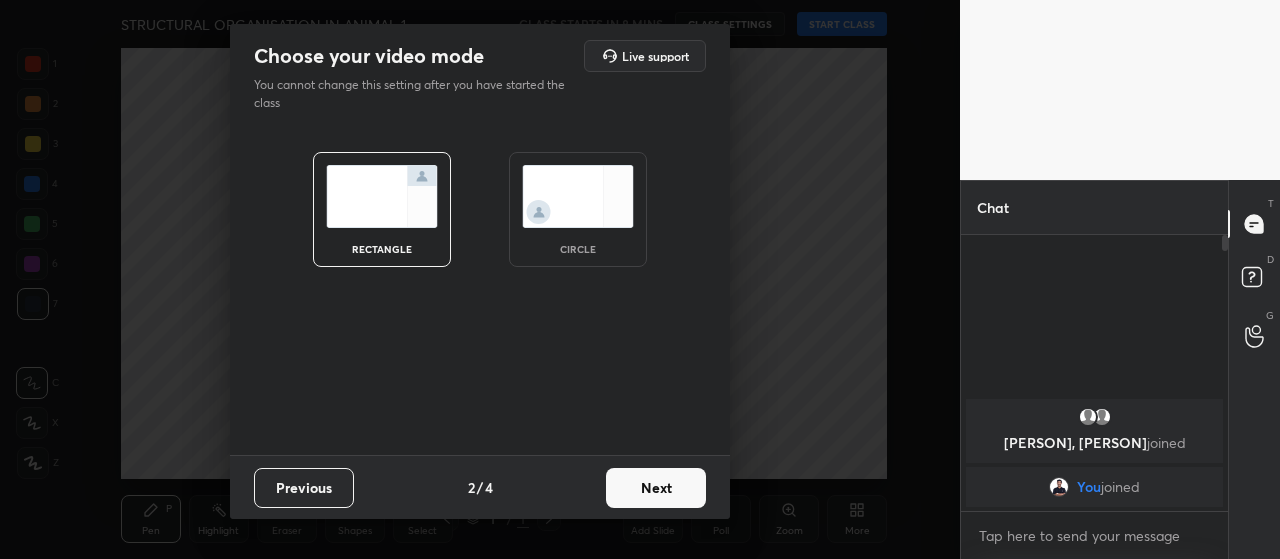scroll, scrollTop: 0, scrollLeft: 0, axis: both 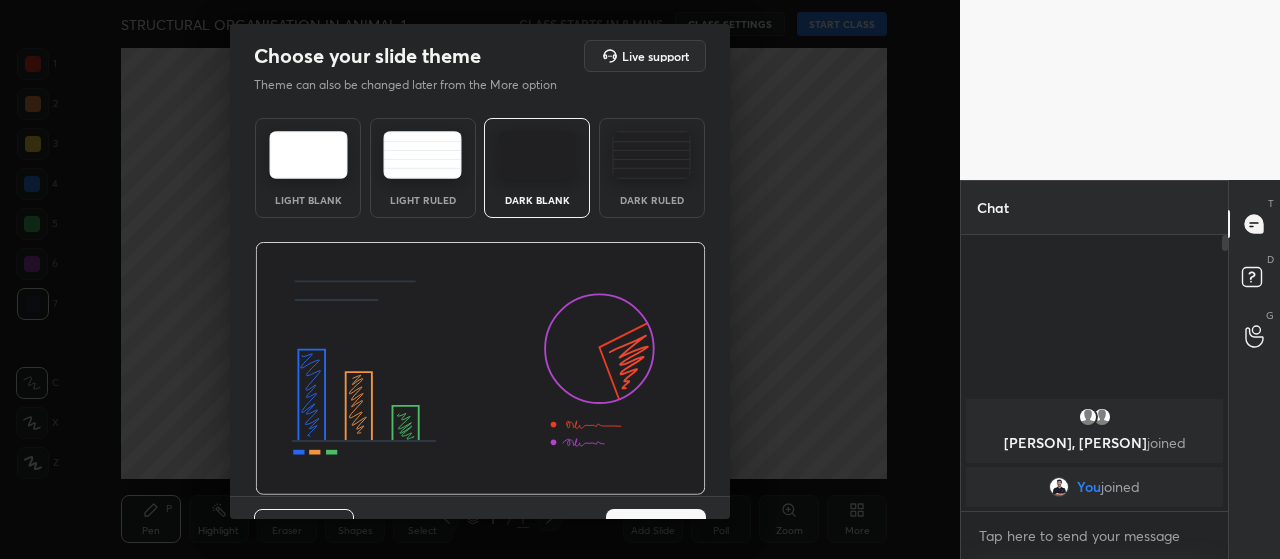 click at bounding box center (651, 155) 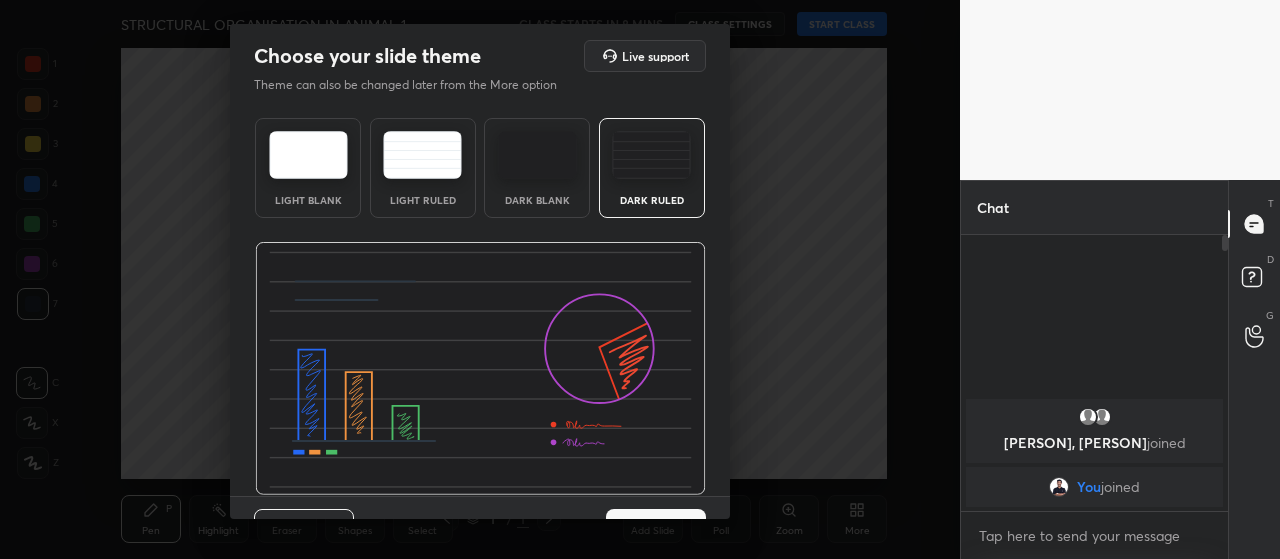 scroll, scrollTop: 41, scrollLeft: 0, axis: vertical 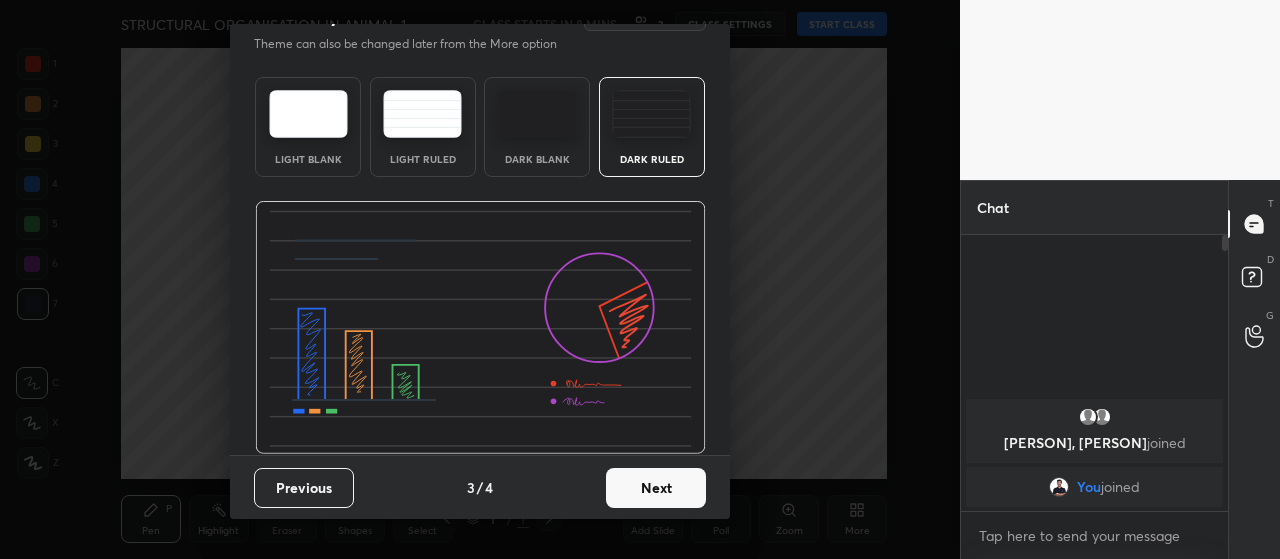click on "Next" at bounding box center (656, 488) 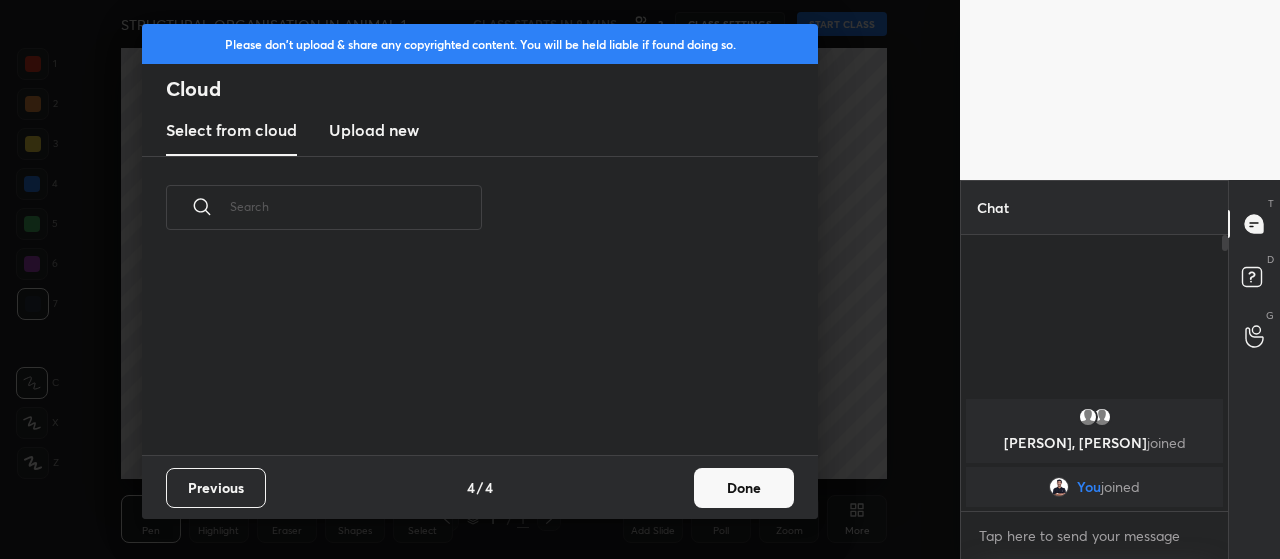 scroll, scrollTop: 0, scrollLeft: 0, axis: both 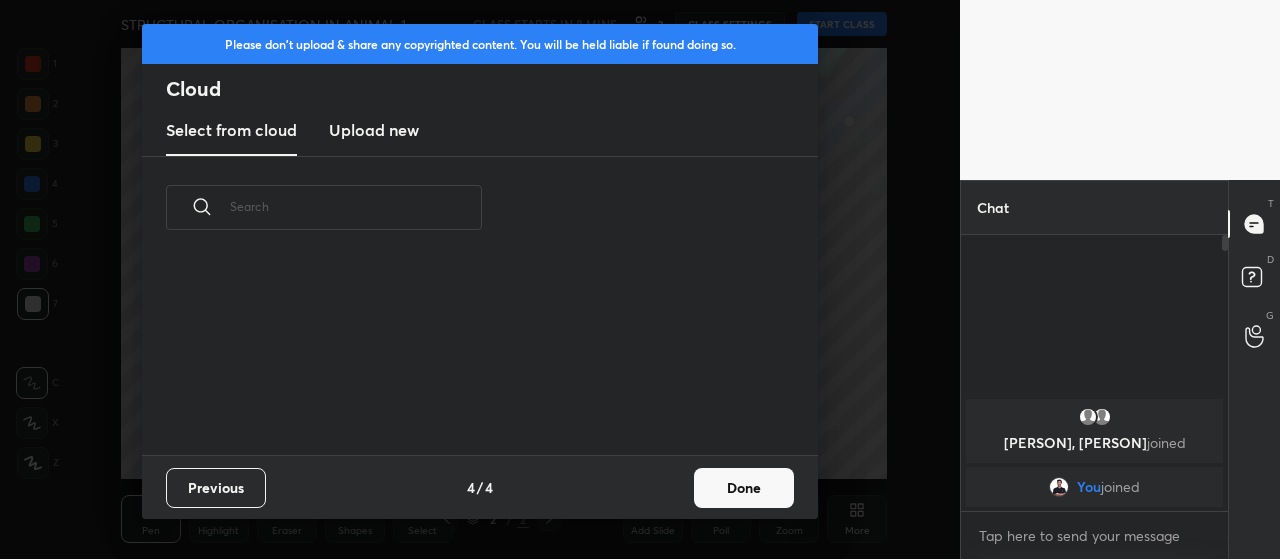 click on "Upload new" at bounding box center [374, 130] 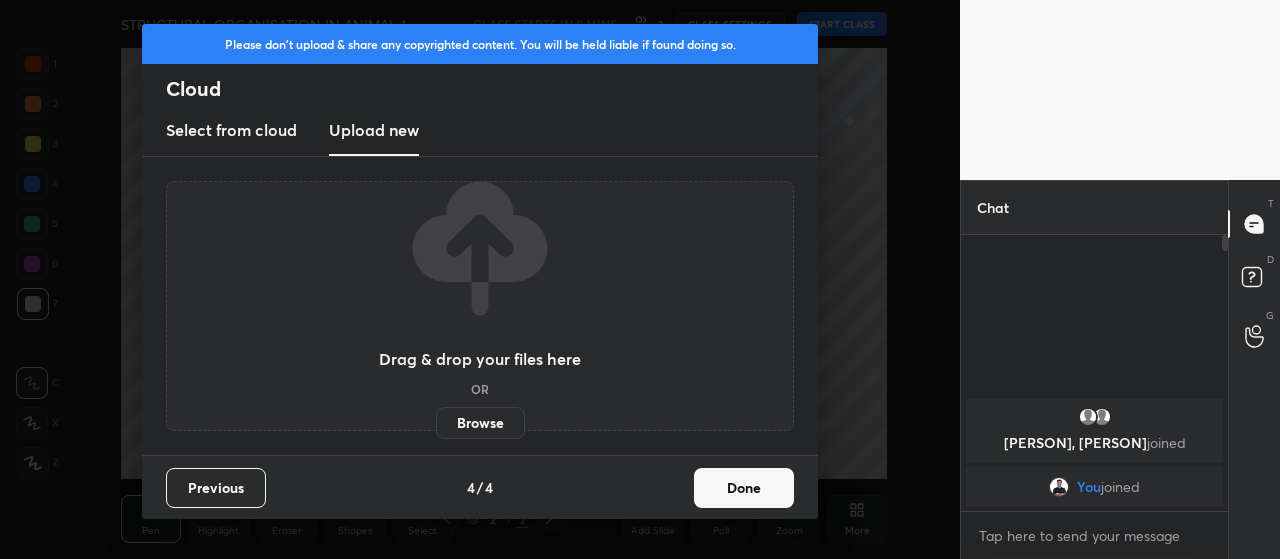 click on "Browse" at bounding box center (480, 423) 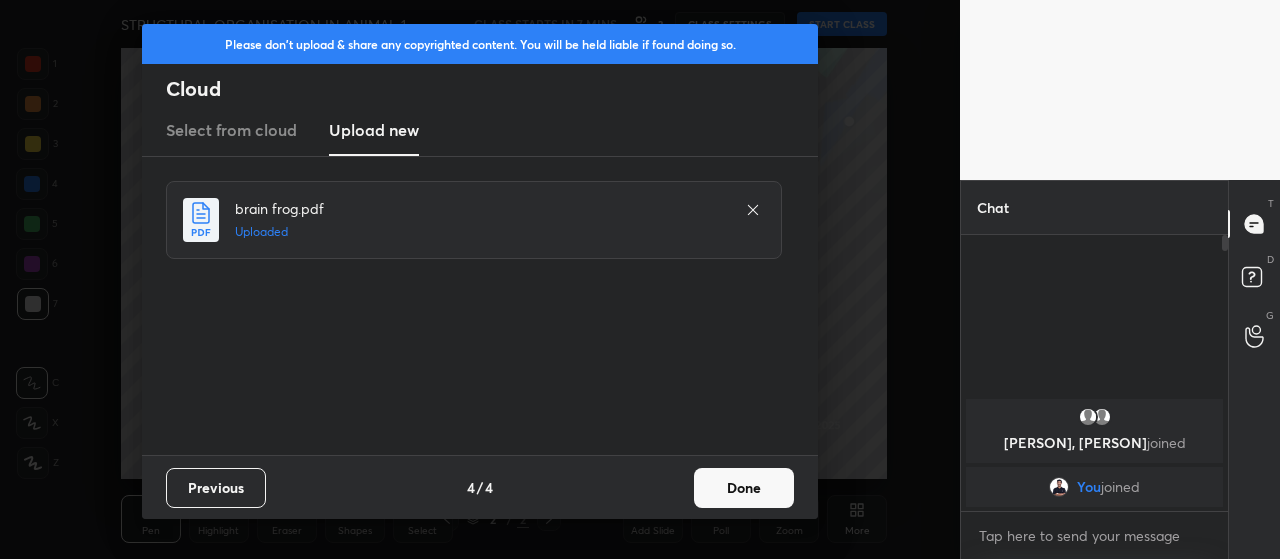 click on "Done" at bounding box center (744, 488) 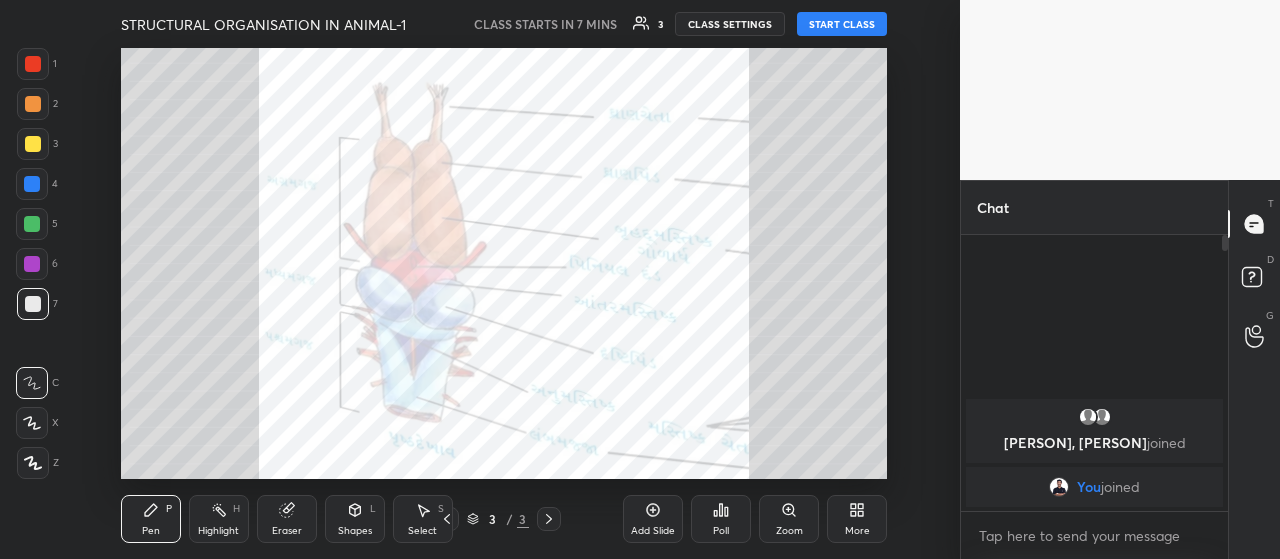 click 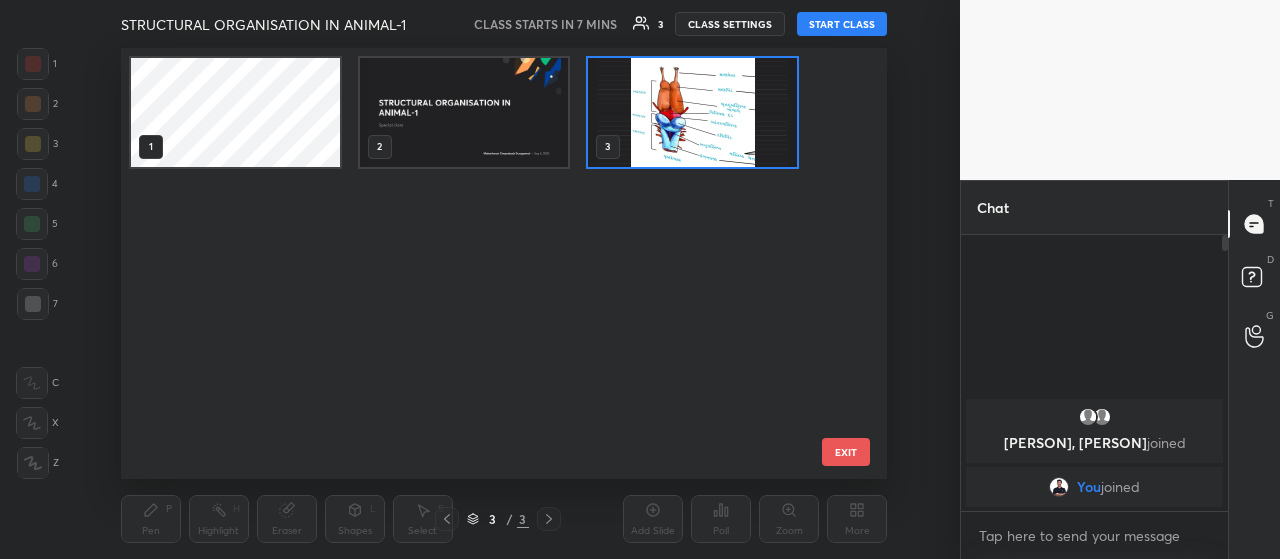 scroll, scrollTop: 7, scrollLeft: 10, axis: both 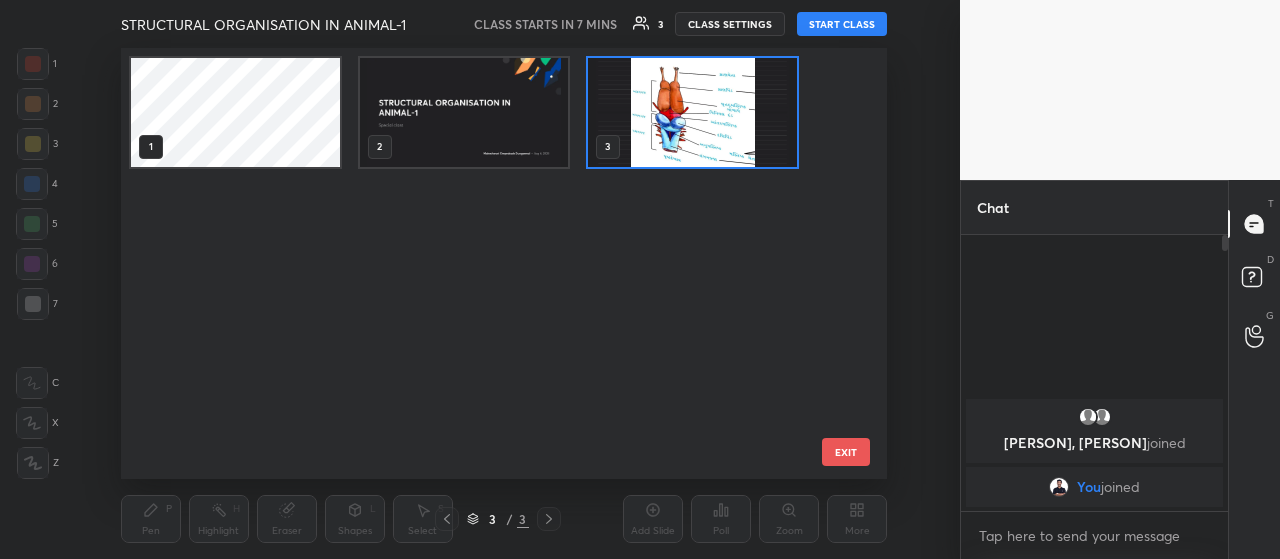 click at bounding box center [464, 112] 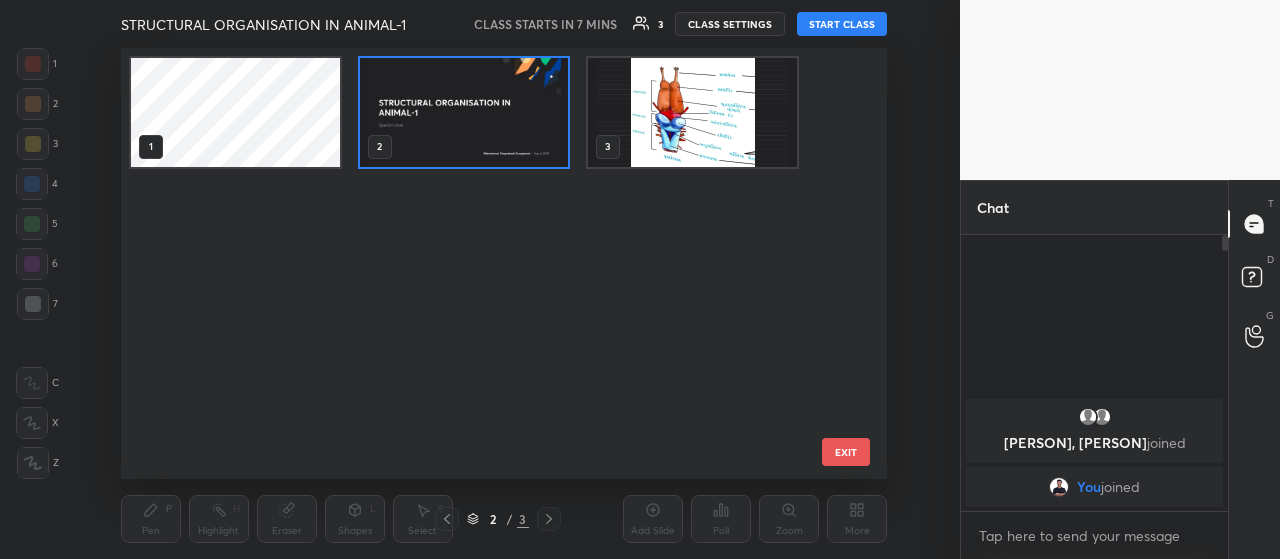 click at bounding box center (464, 112) 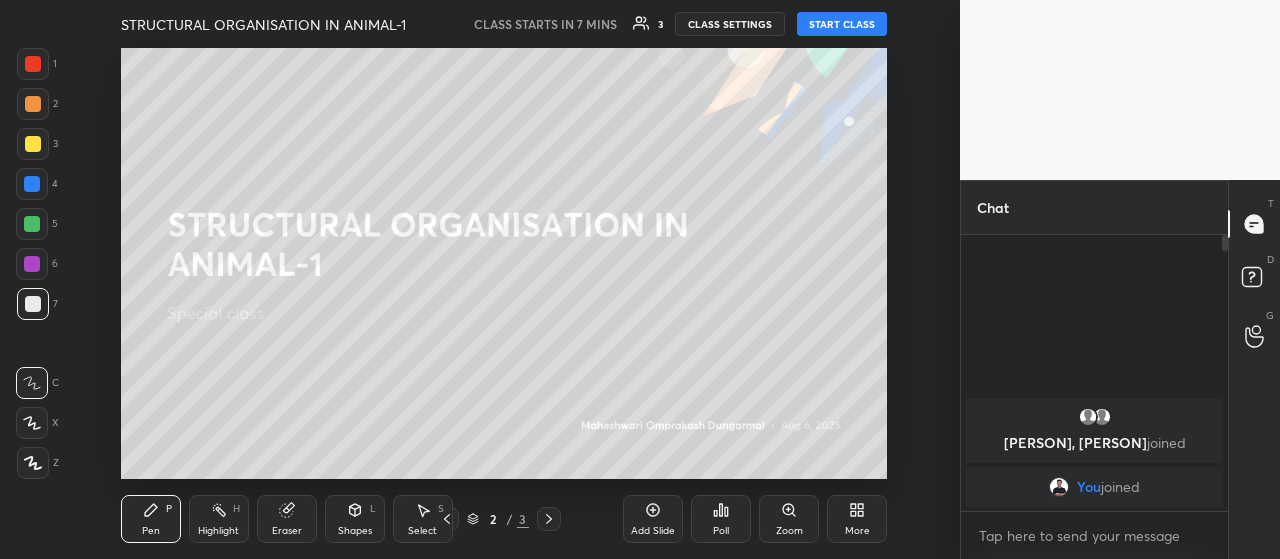 click at bounding box center [464, 112] 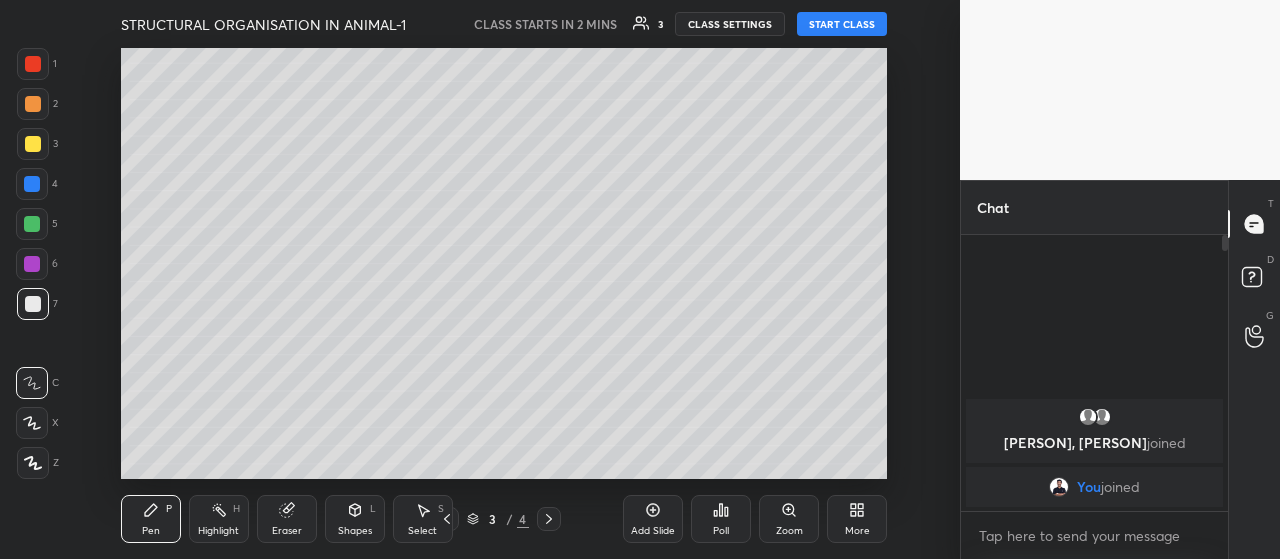 click 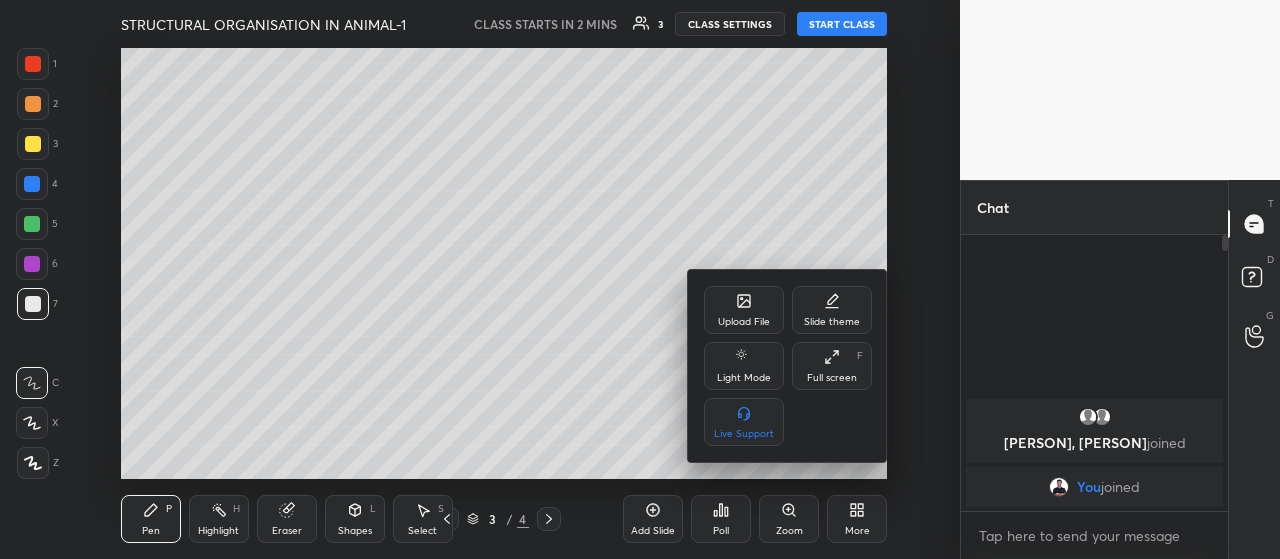 click 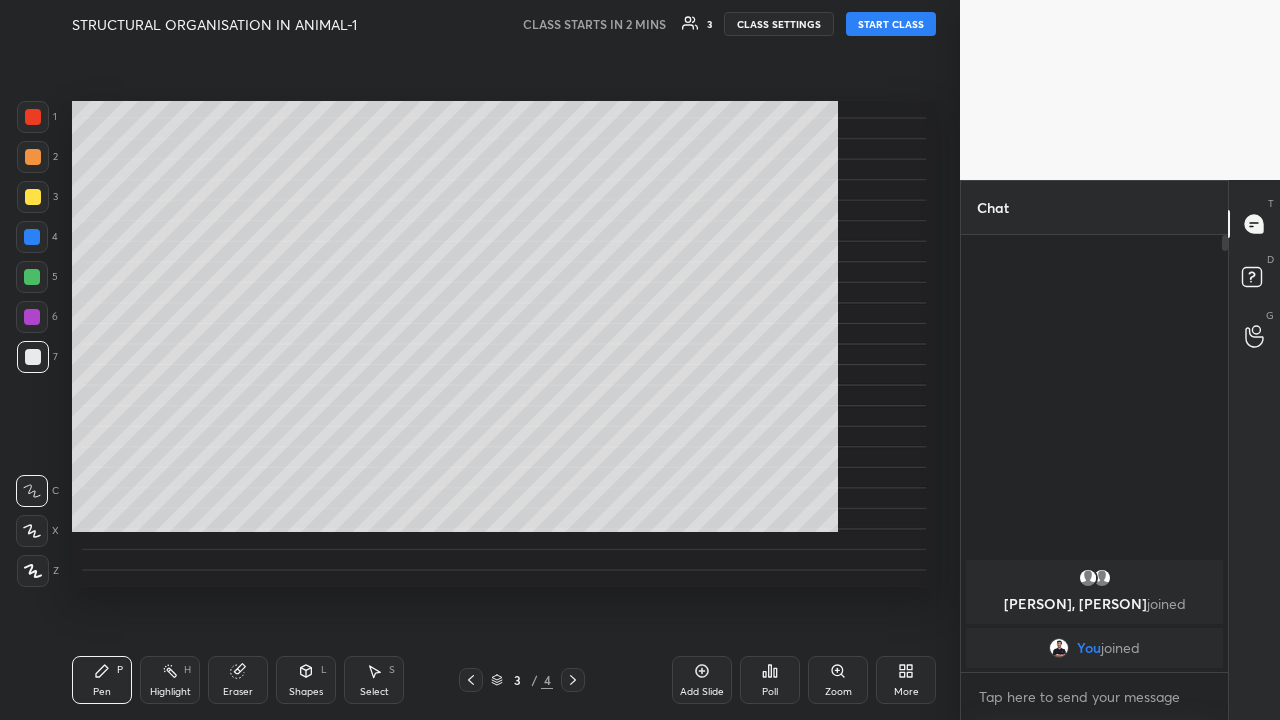 scroll, scrollTop: 99408, scrollLeft: 99120, axis: both 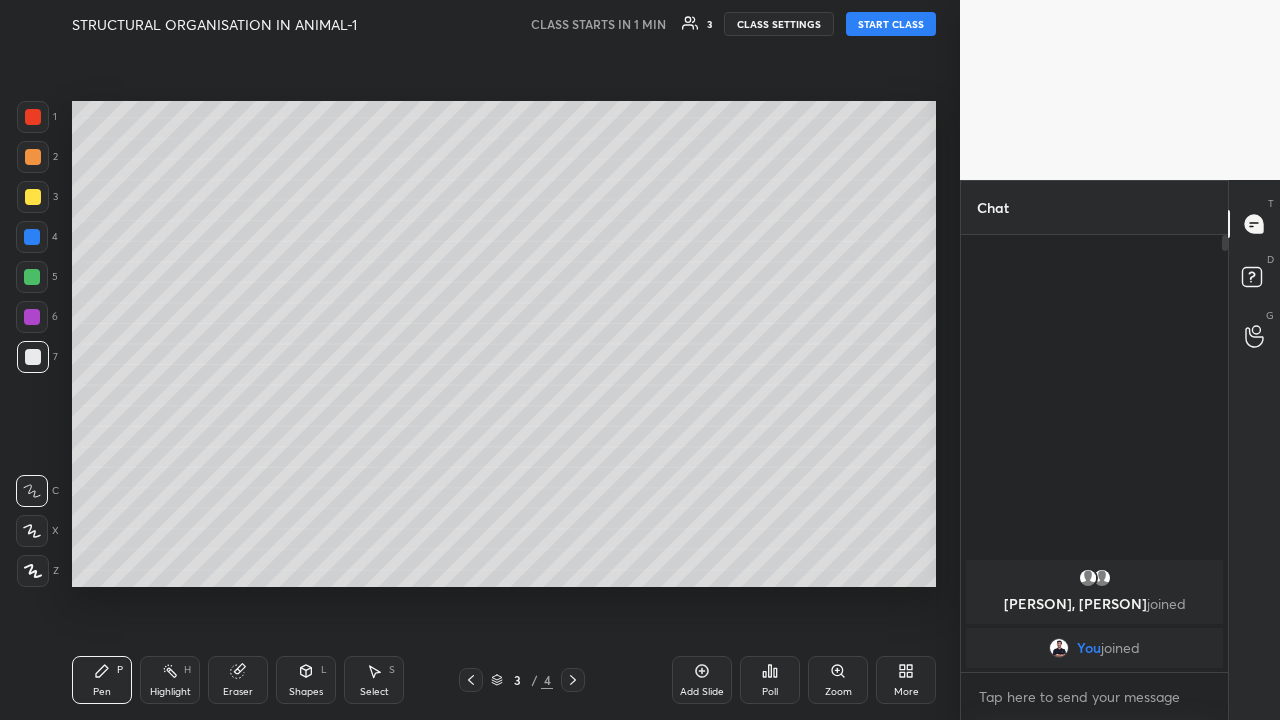click on "START CLASS" at bounding box center [891, 24] 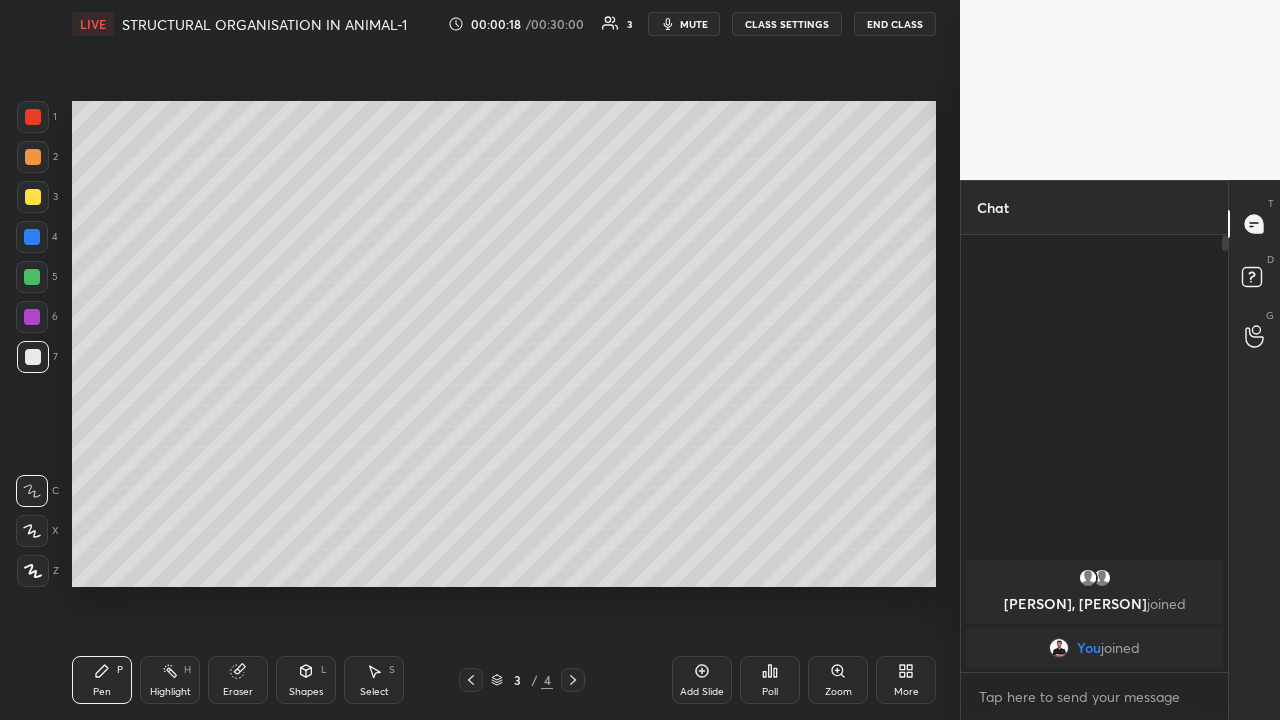 click 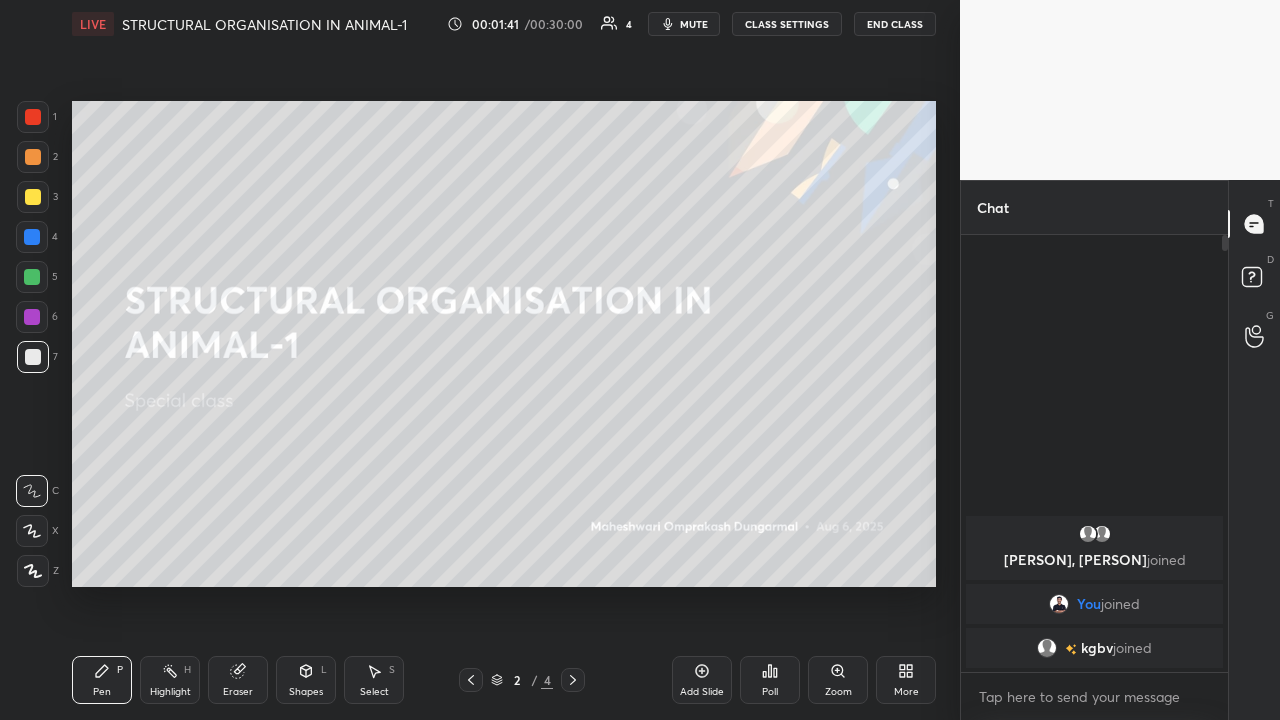 click 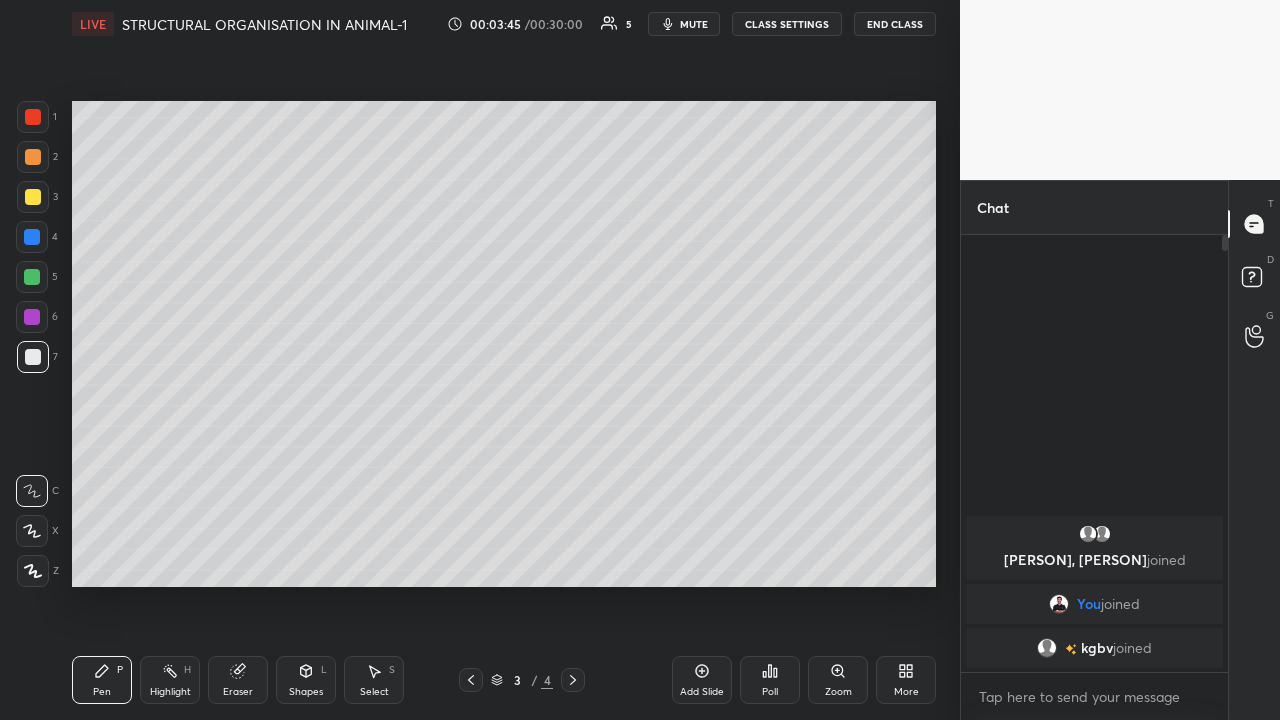 click 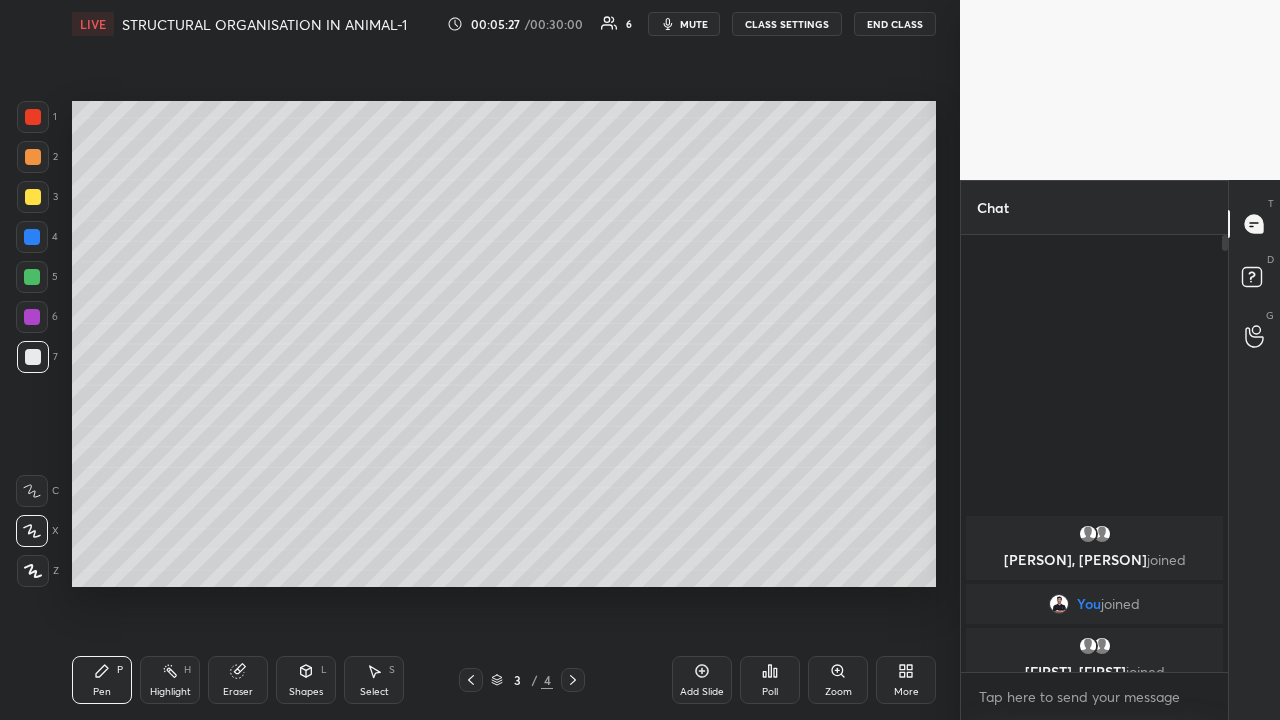 click on "Eraser" at bounding box center (238, 680) 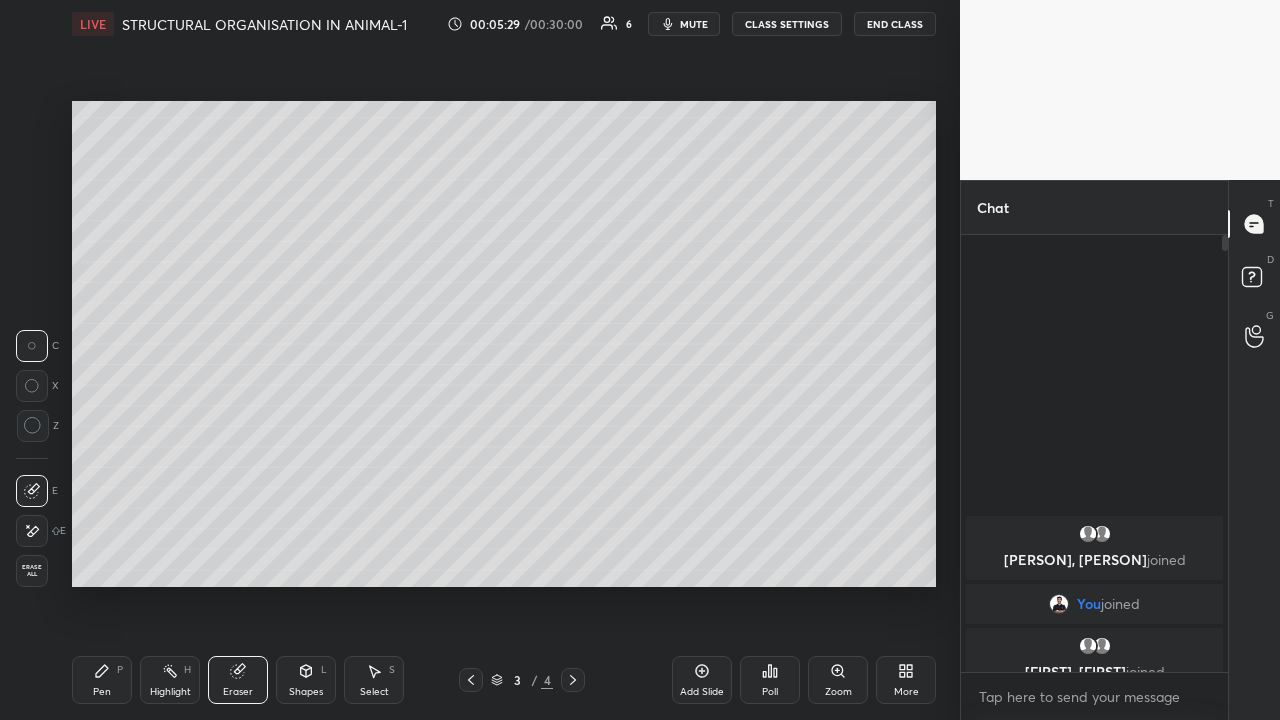 click on "Pen P" at bounding box center (102, 680) 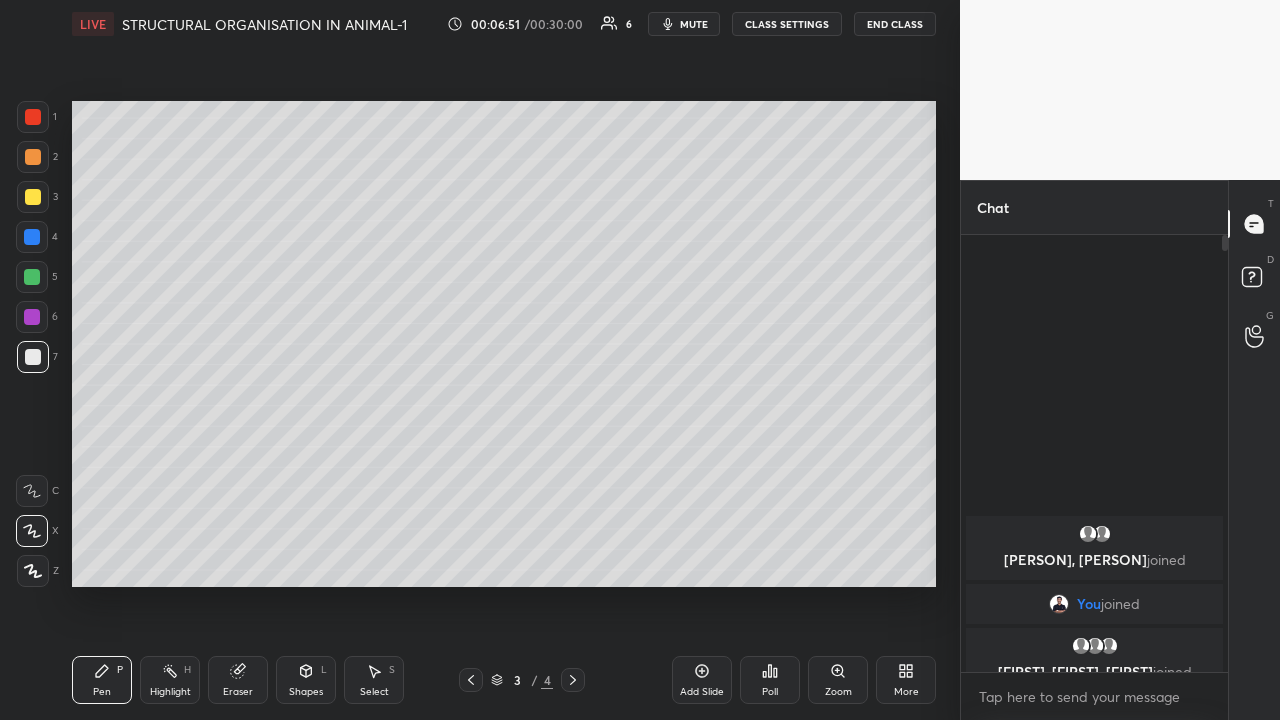 click 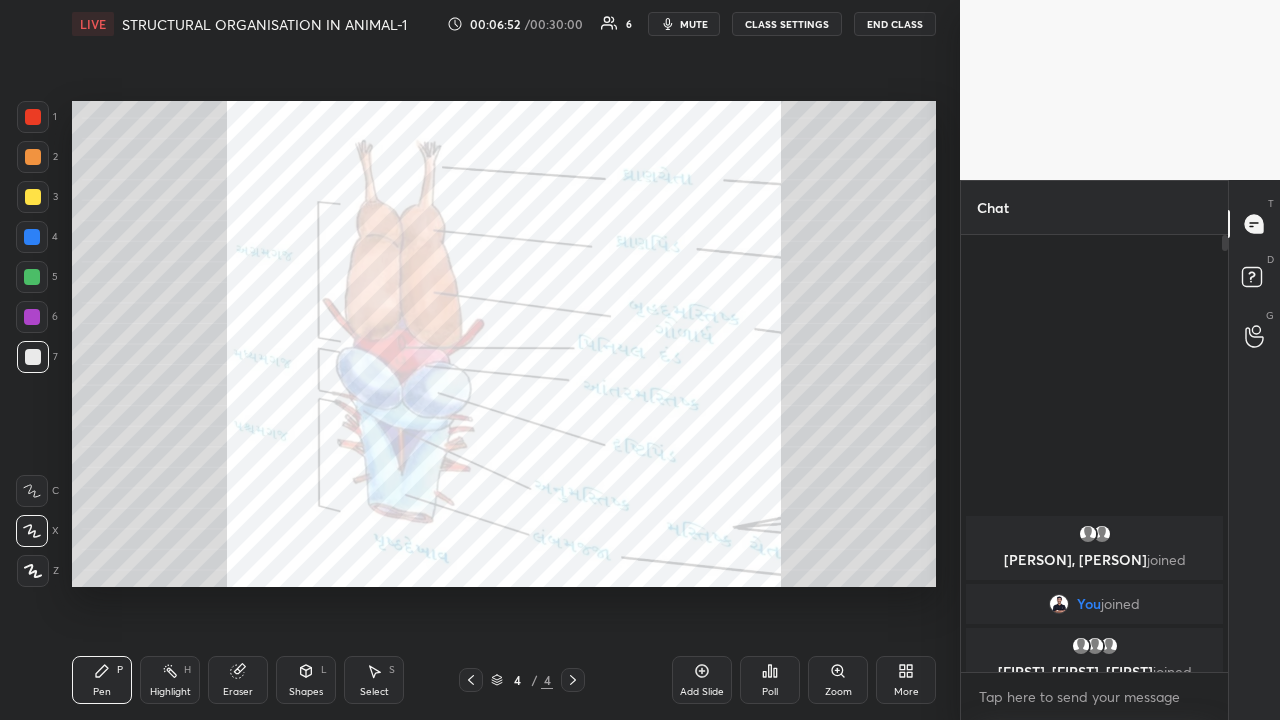 click at bounding box center (471, 680) 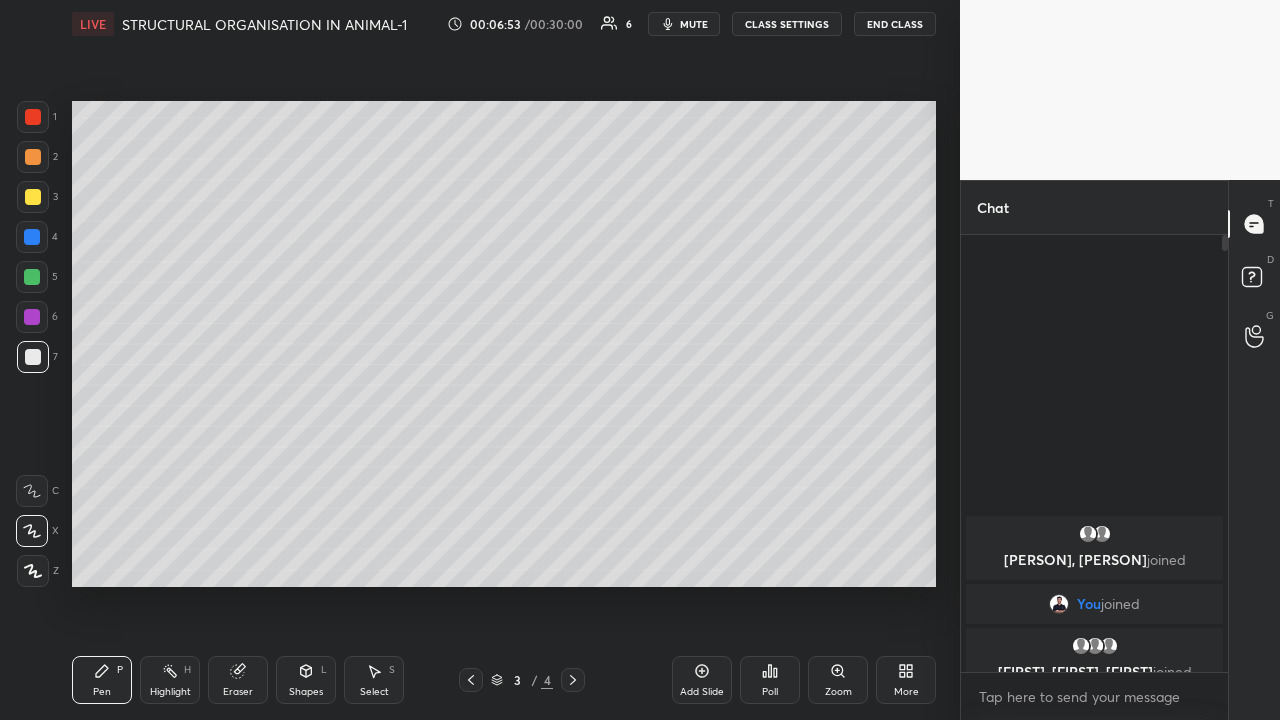click 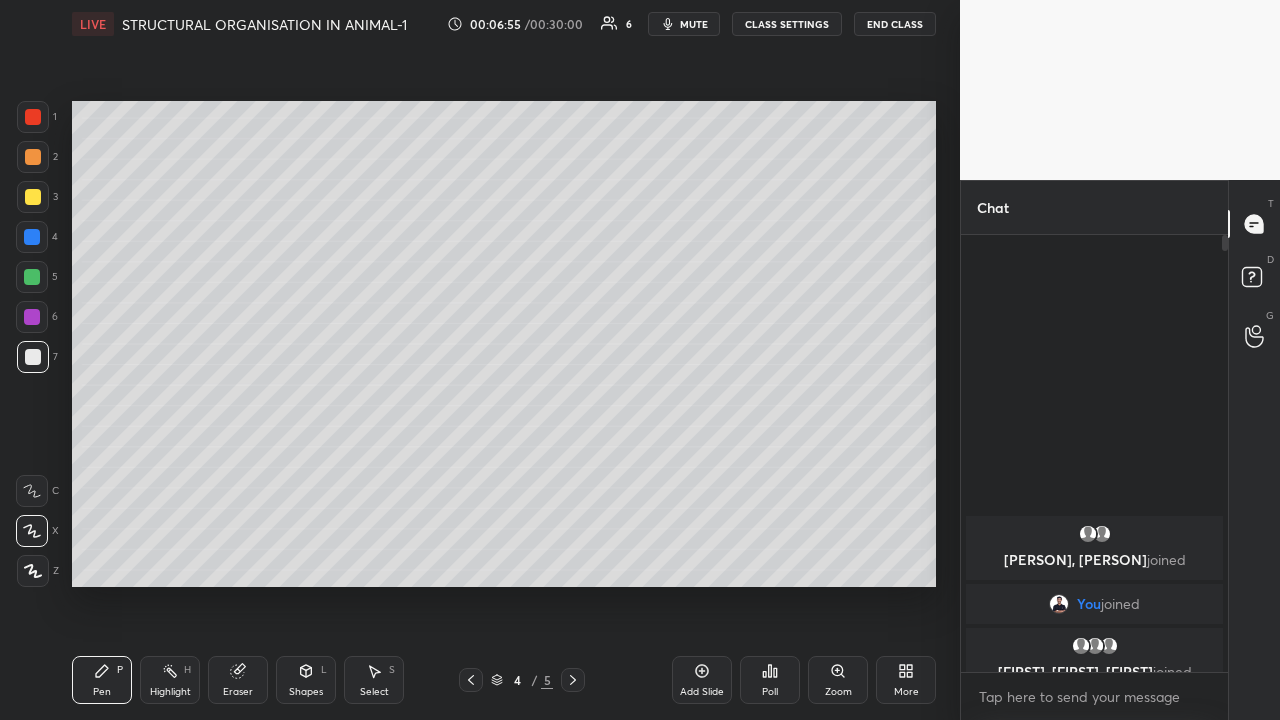 click at bounding box center (33, 117) 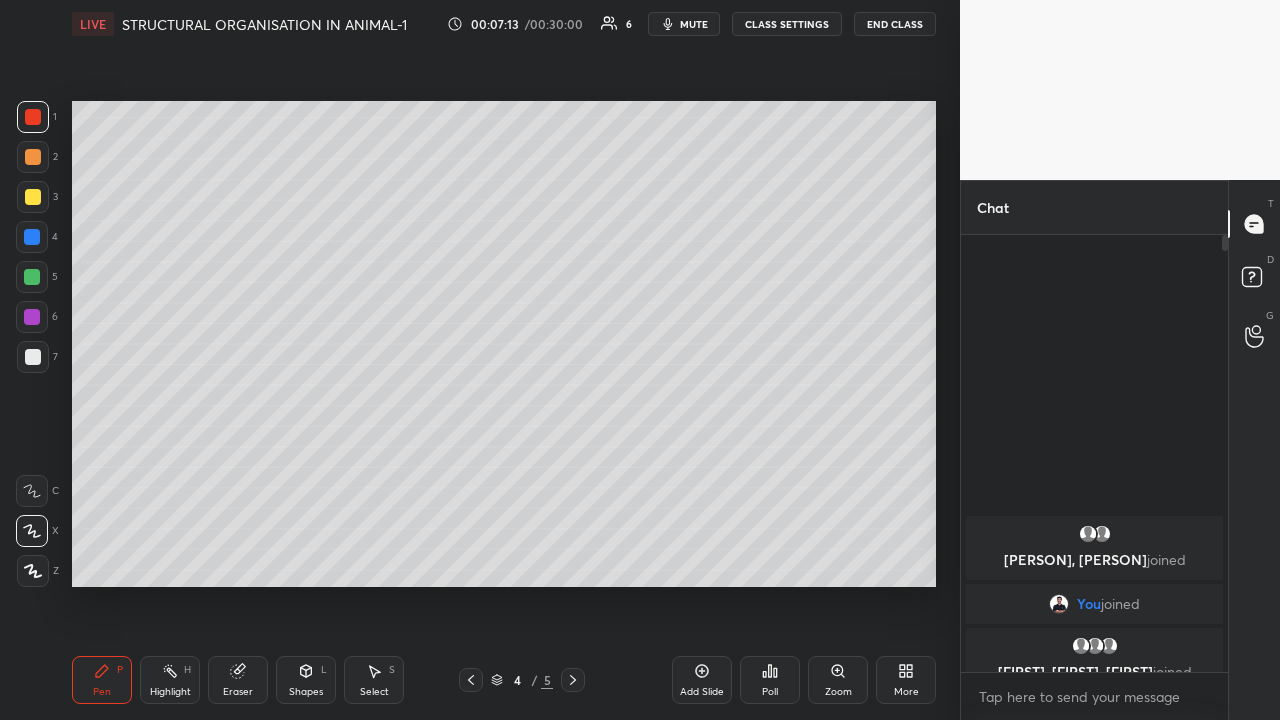 click on "Highlight H" at bounding box center (170, 680) 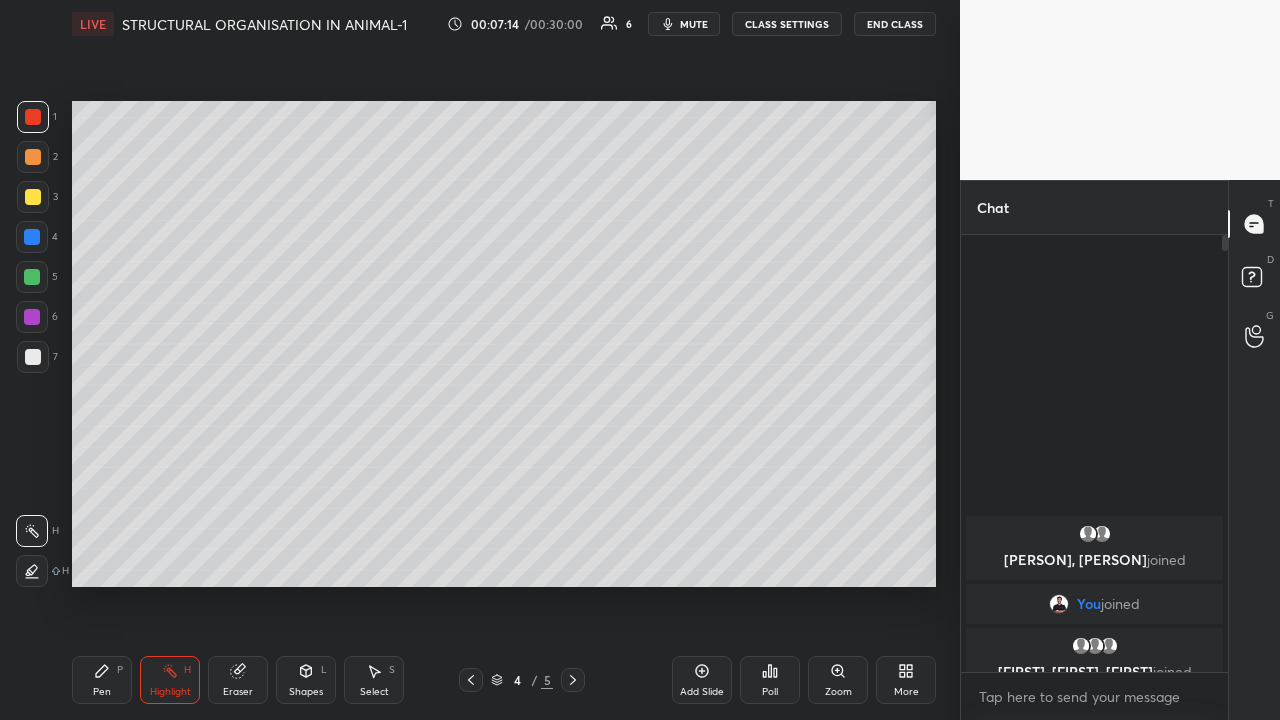 click 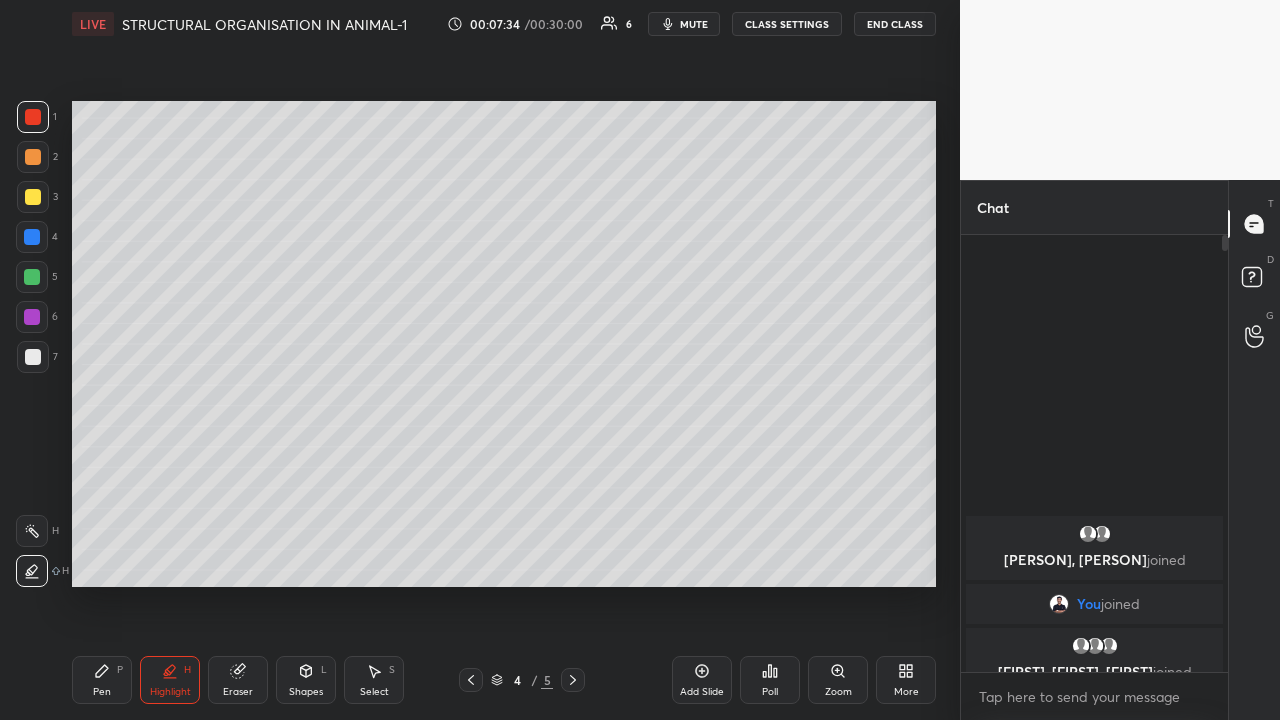 click on "Pen" at bounding box center [102, 692] 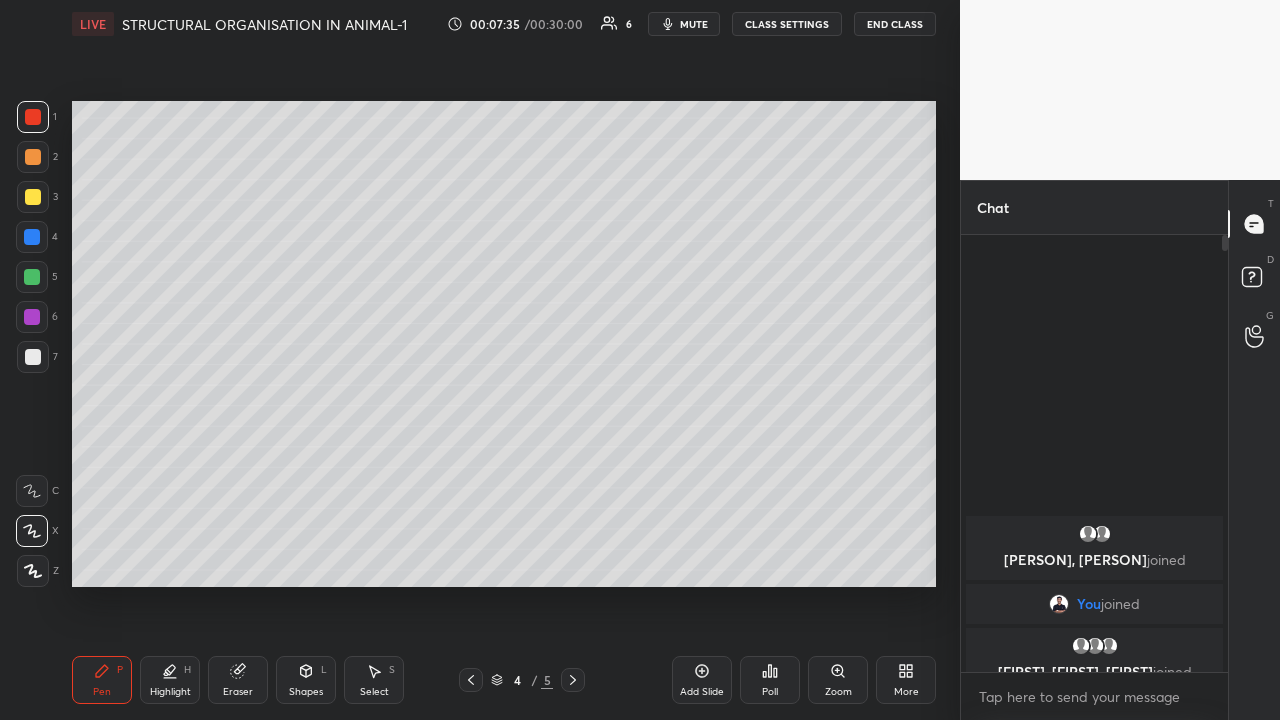 click 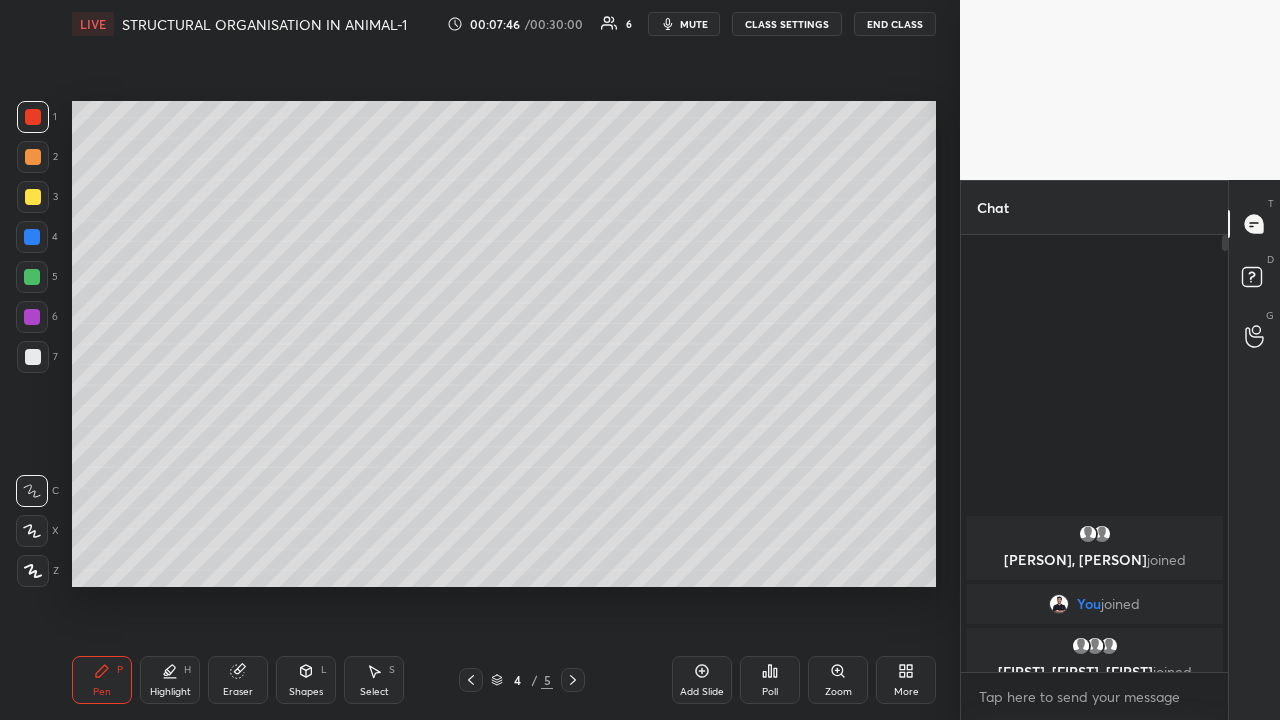 click at bounding box center [33, 357] 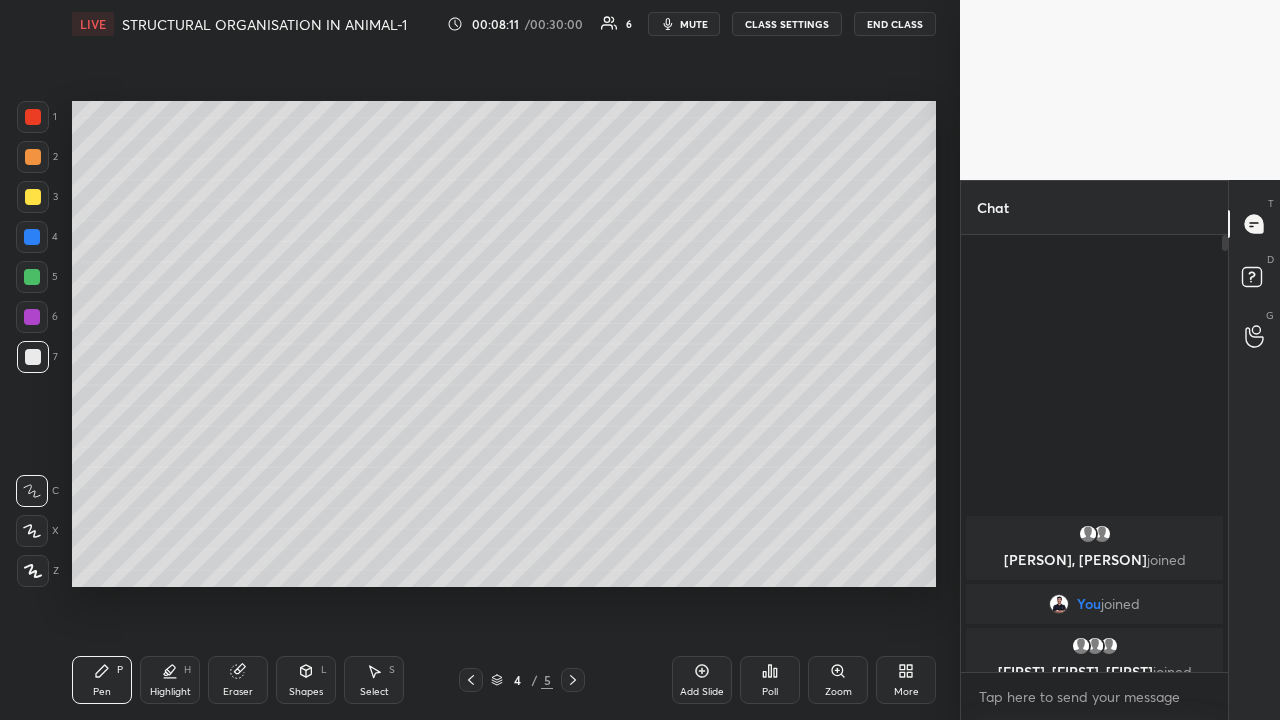 click 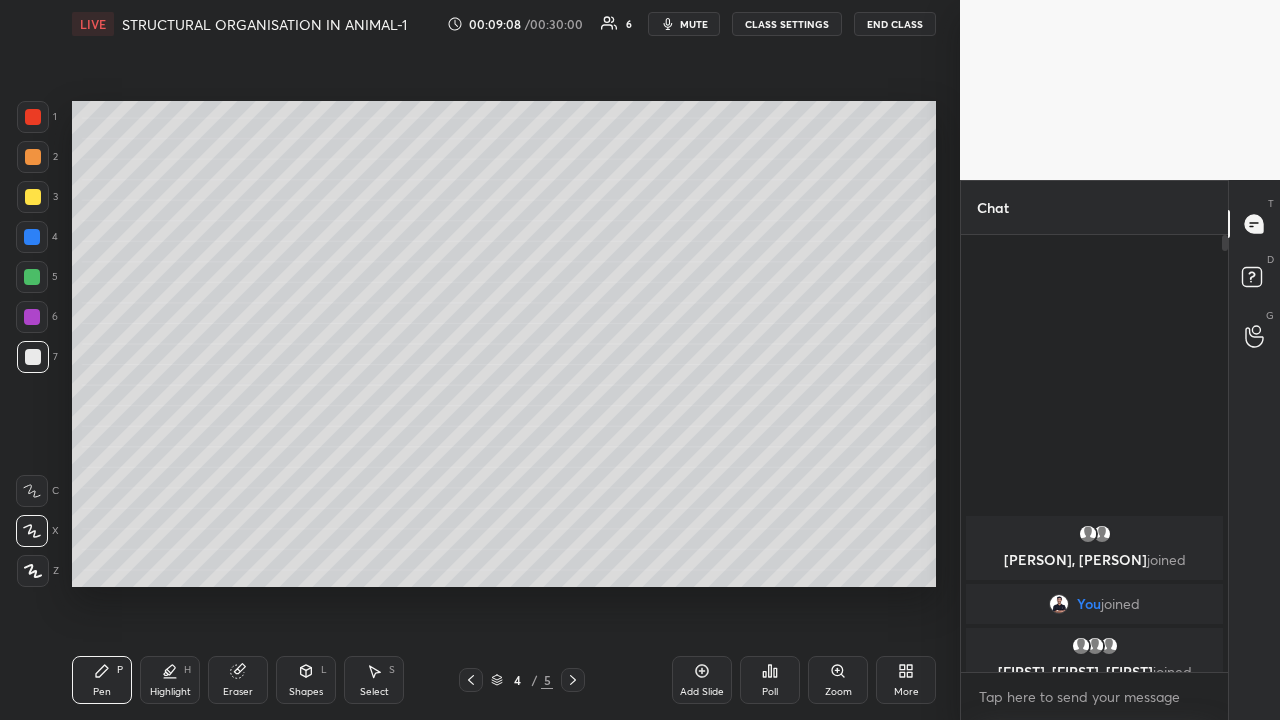 click at bounding box center [33, 157] 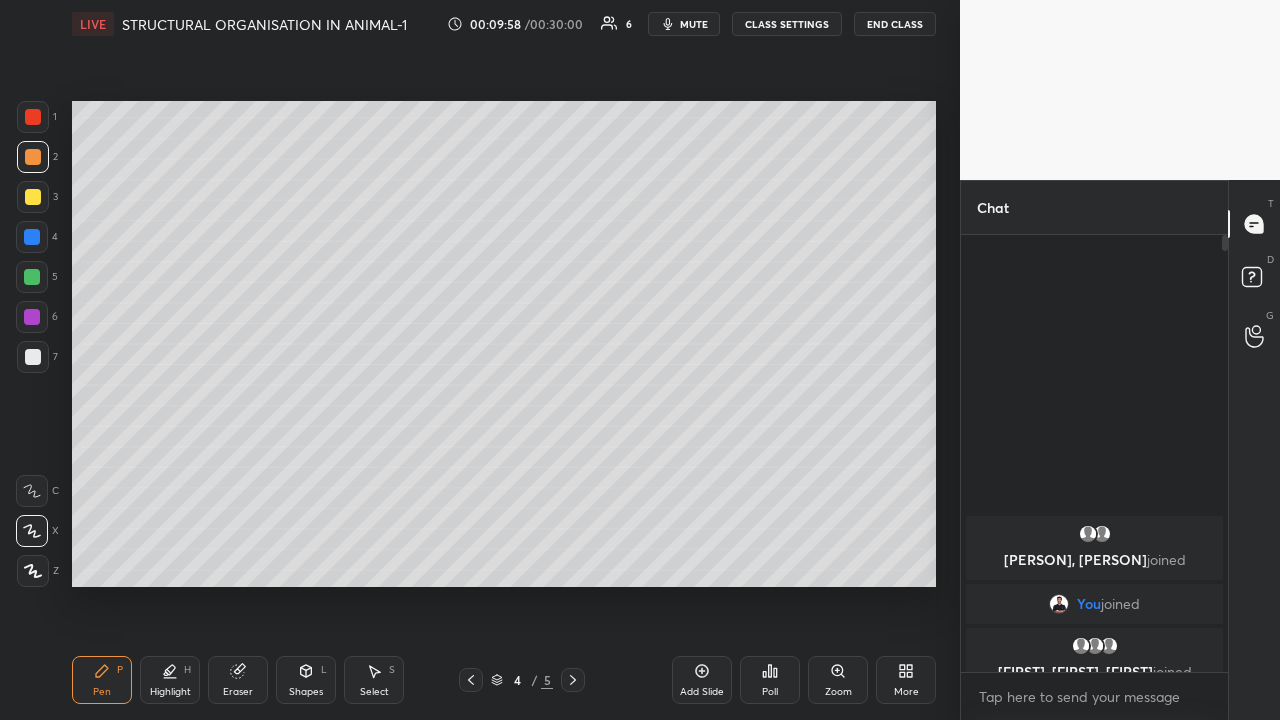 click 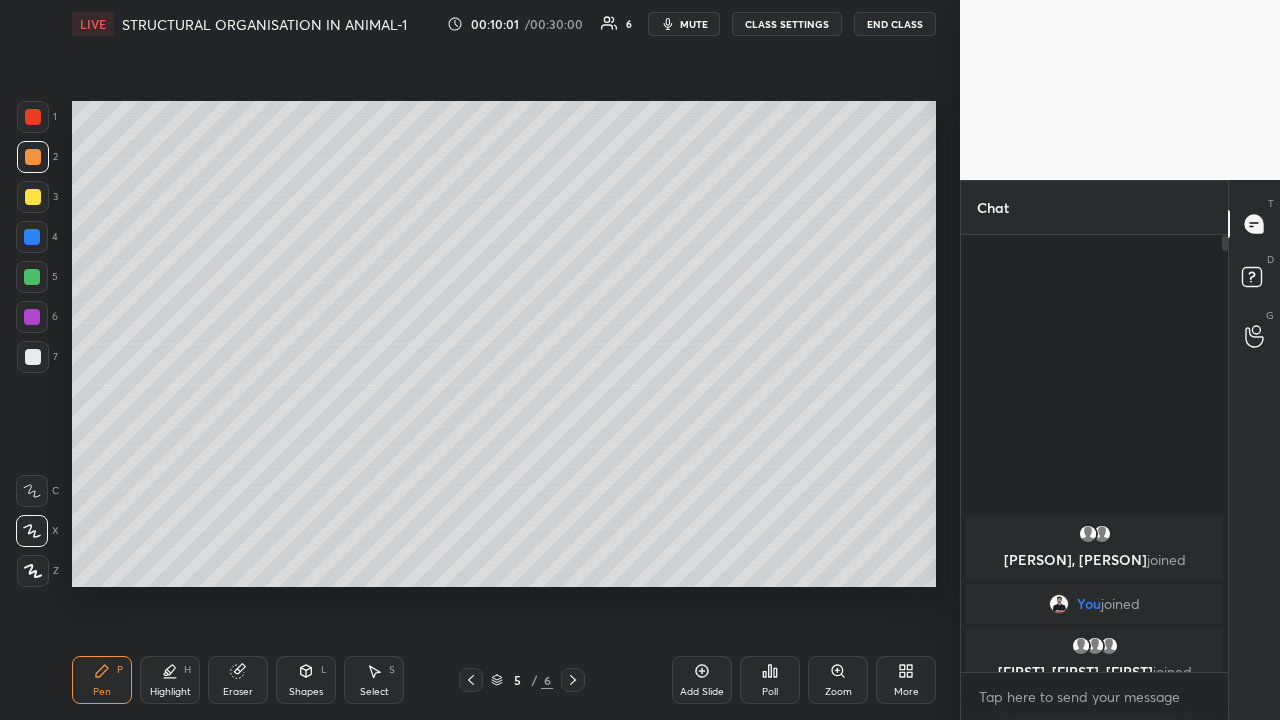 click at bounding box center (33, 357) 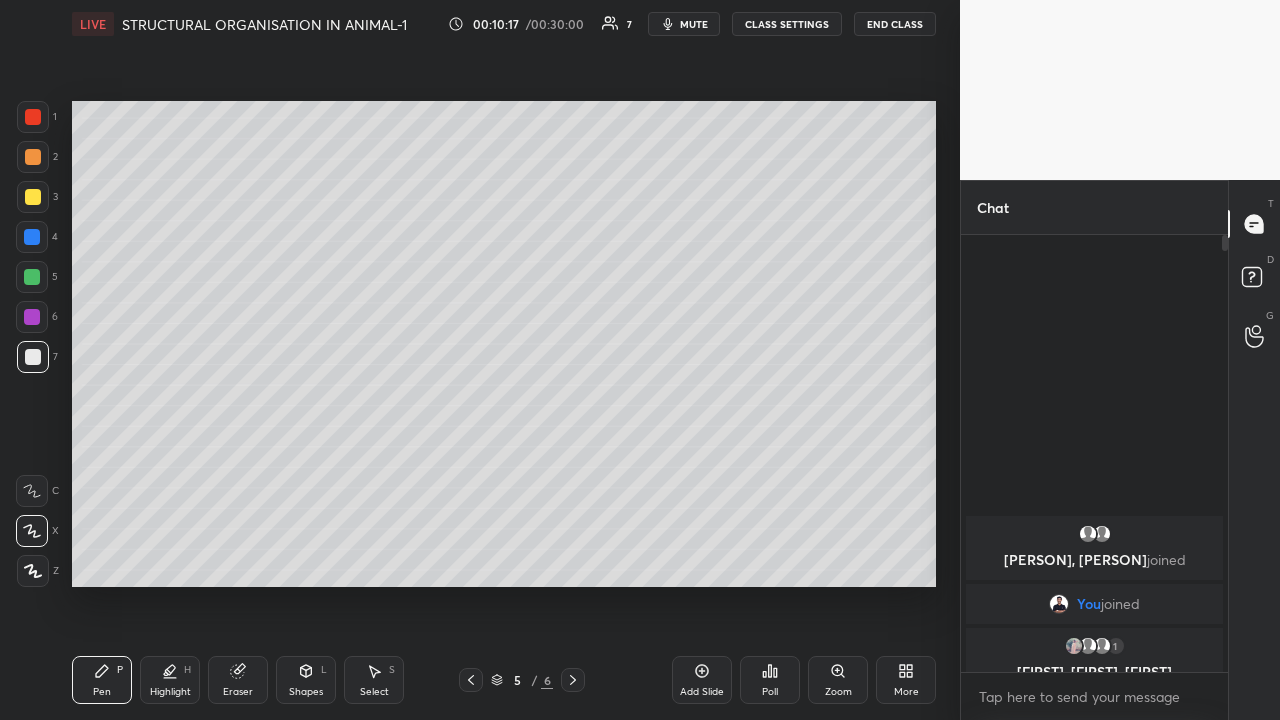 click at bounding box center (32, 317) 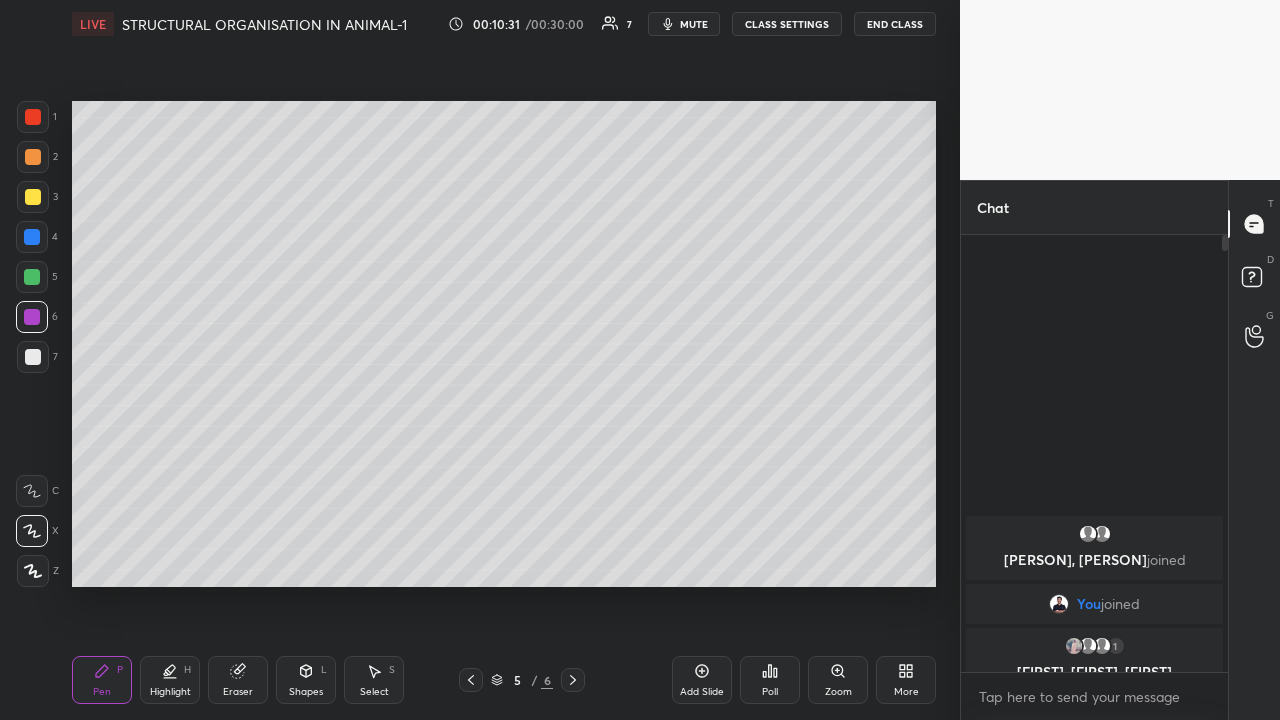 click at bounding box center (33, 197) 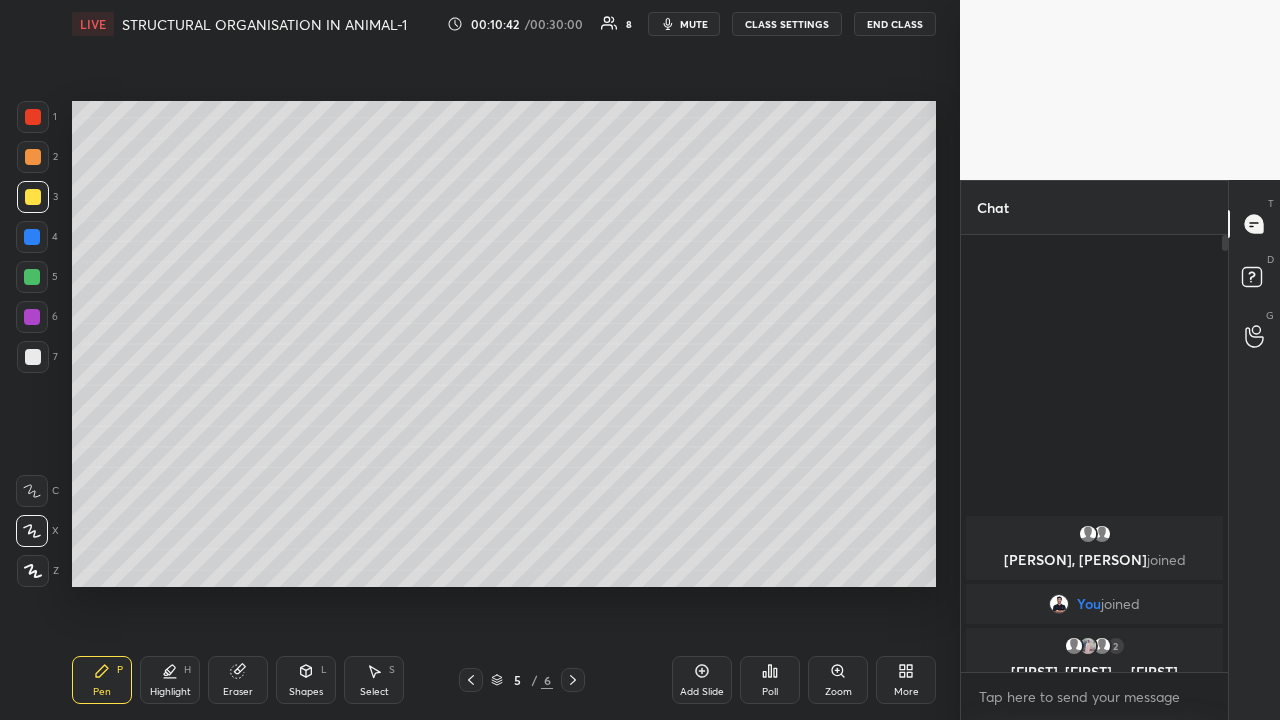 click at bounding box center (33, 357) 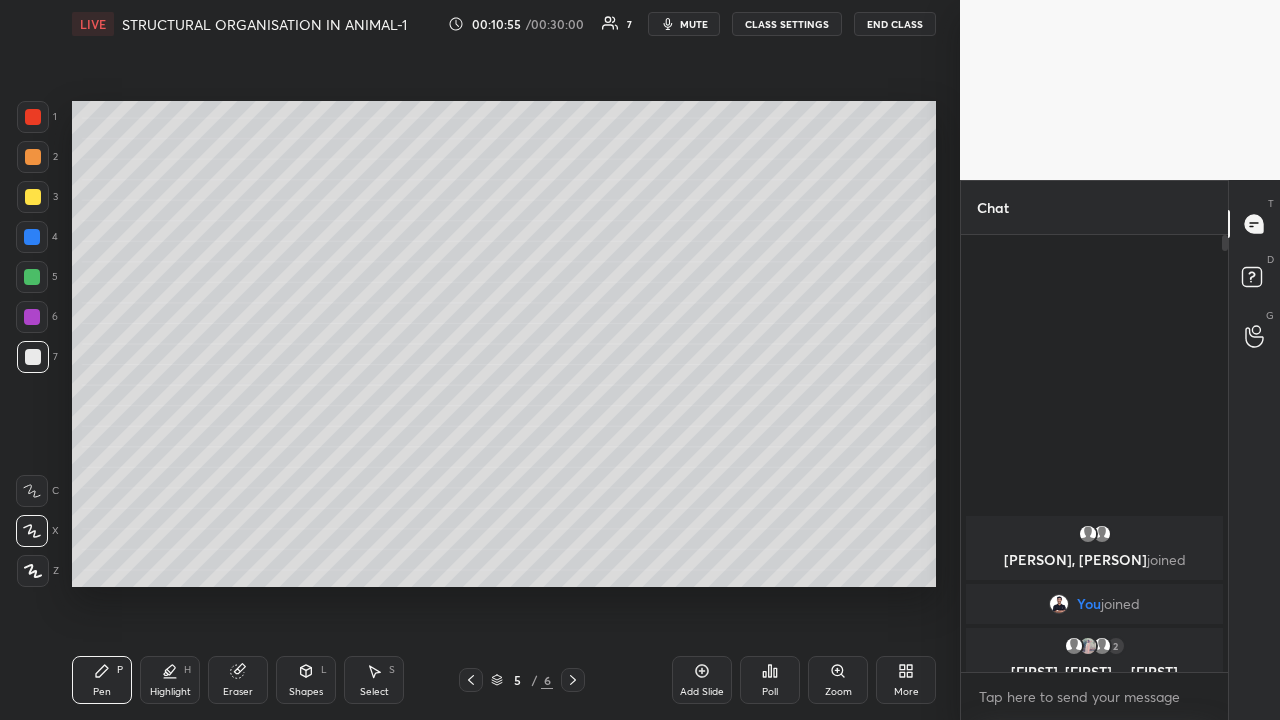 click at bounding box center (32, 317) 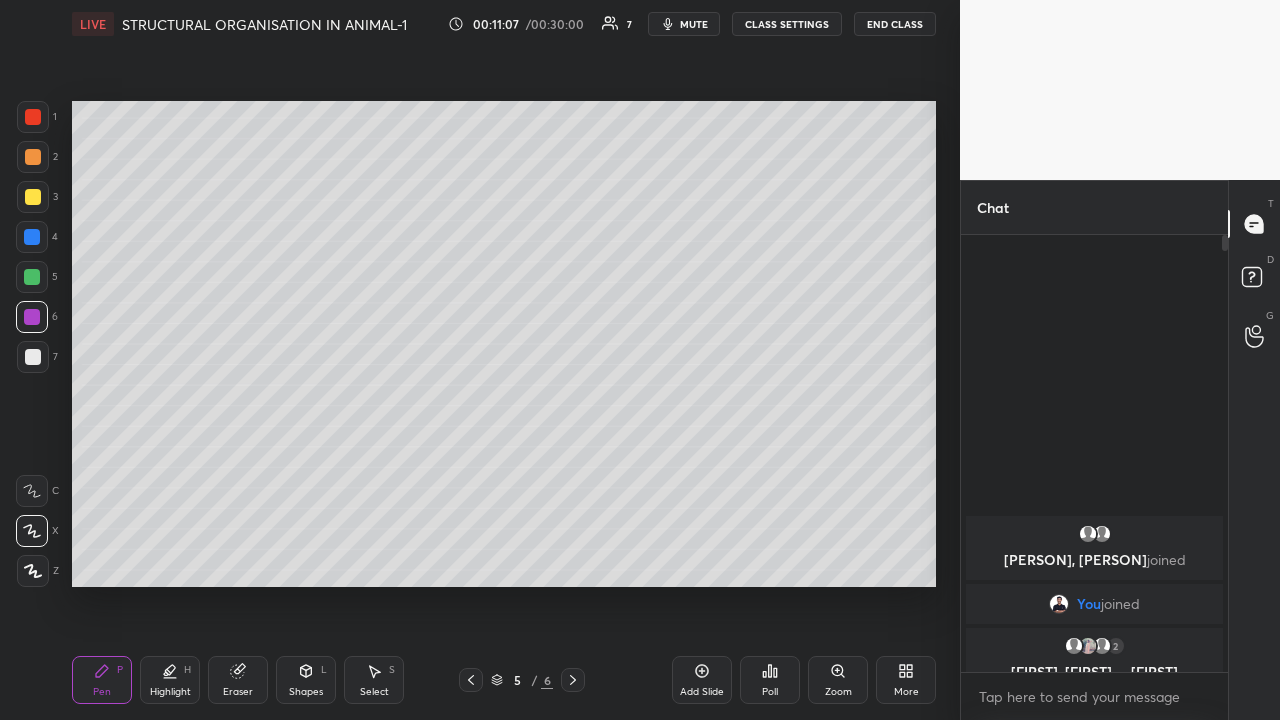 click at bounding box center (33, 197) 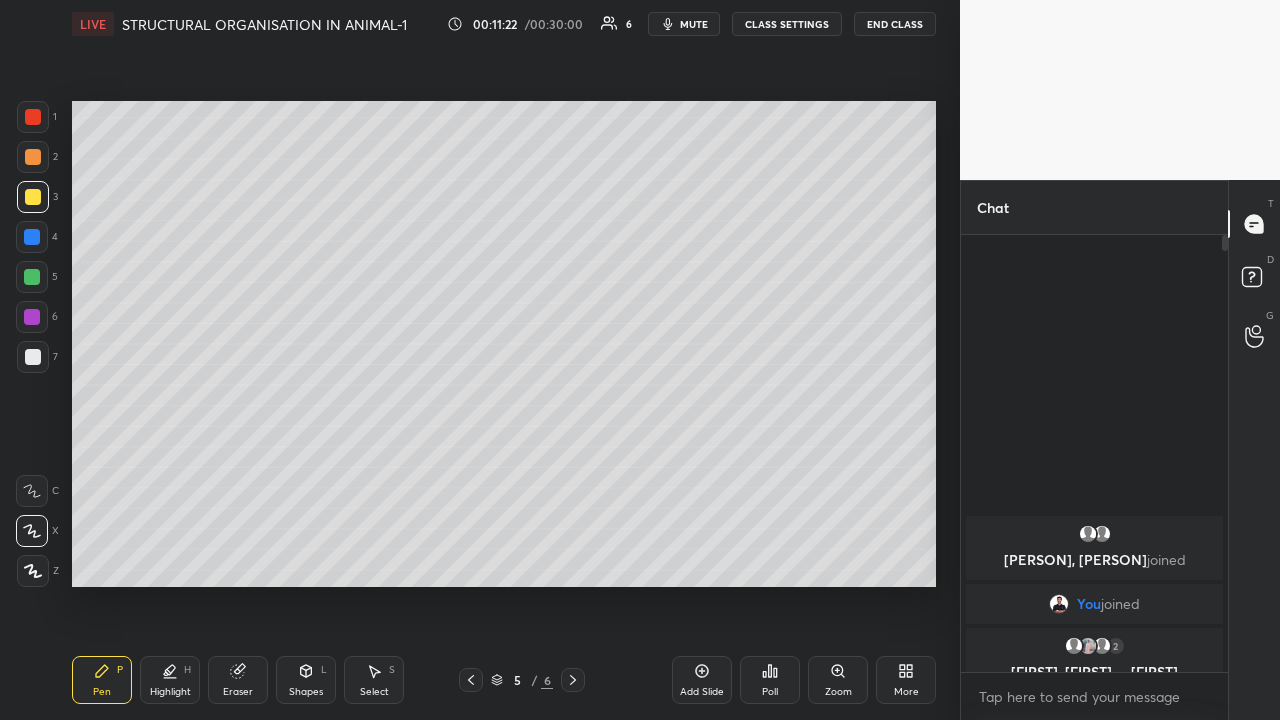 click at bounding box center (33, 117) 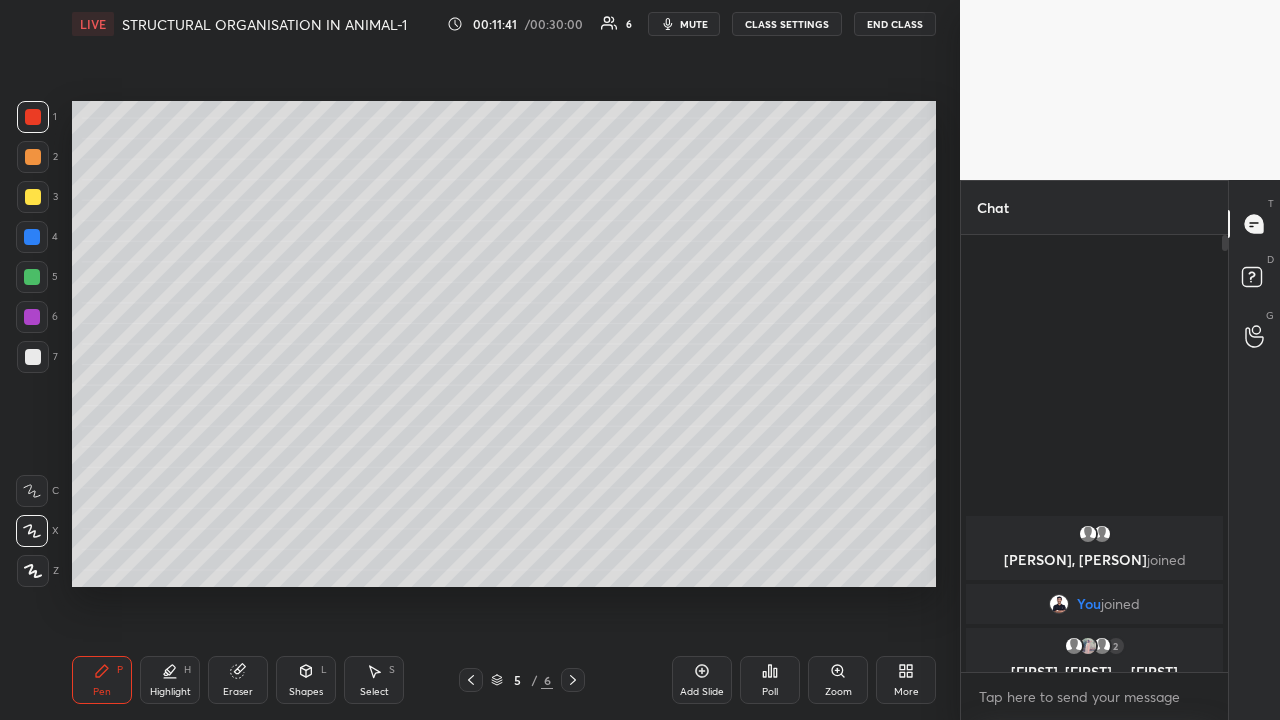click on "Eraser" at bounding box center [238, 692] 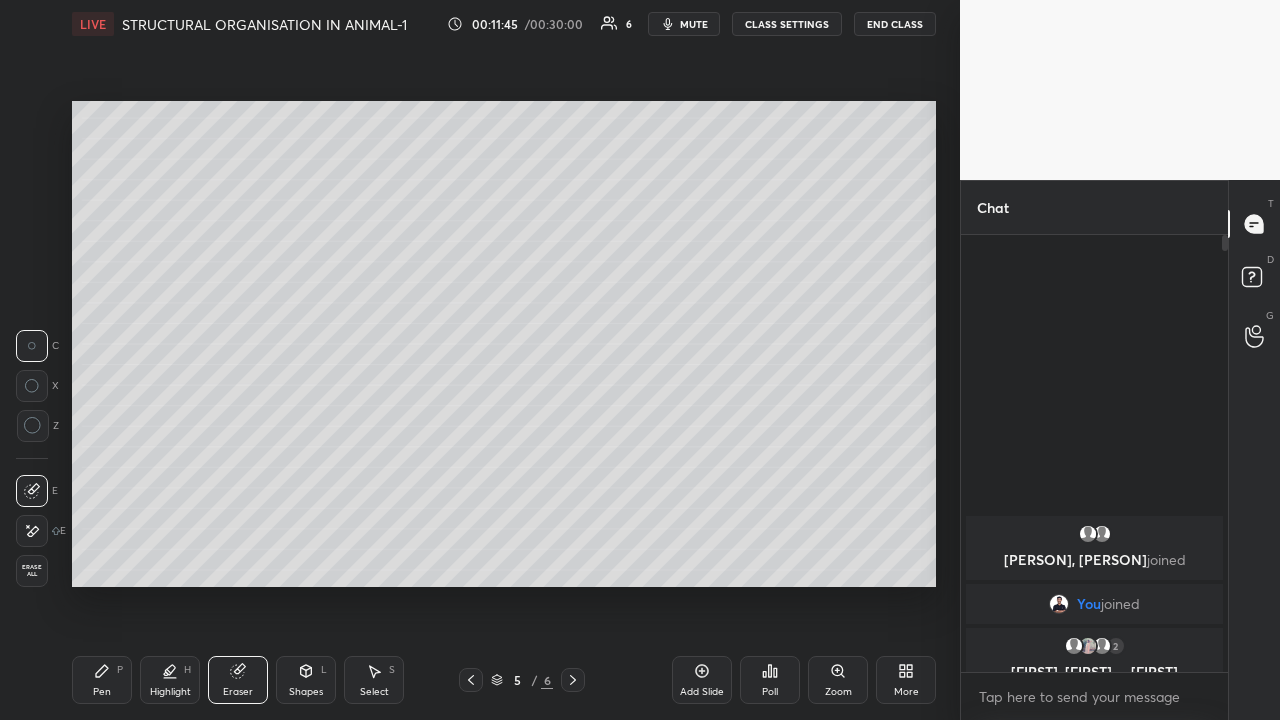 click on "Pen" at bounding box center (102, 692) 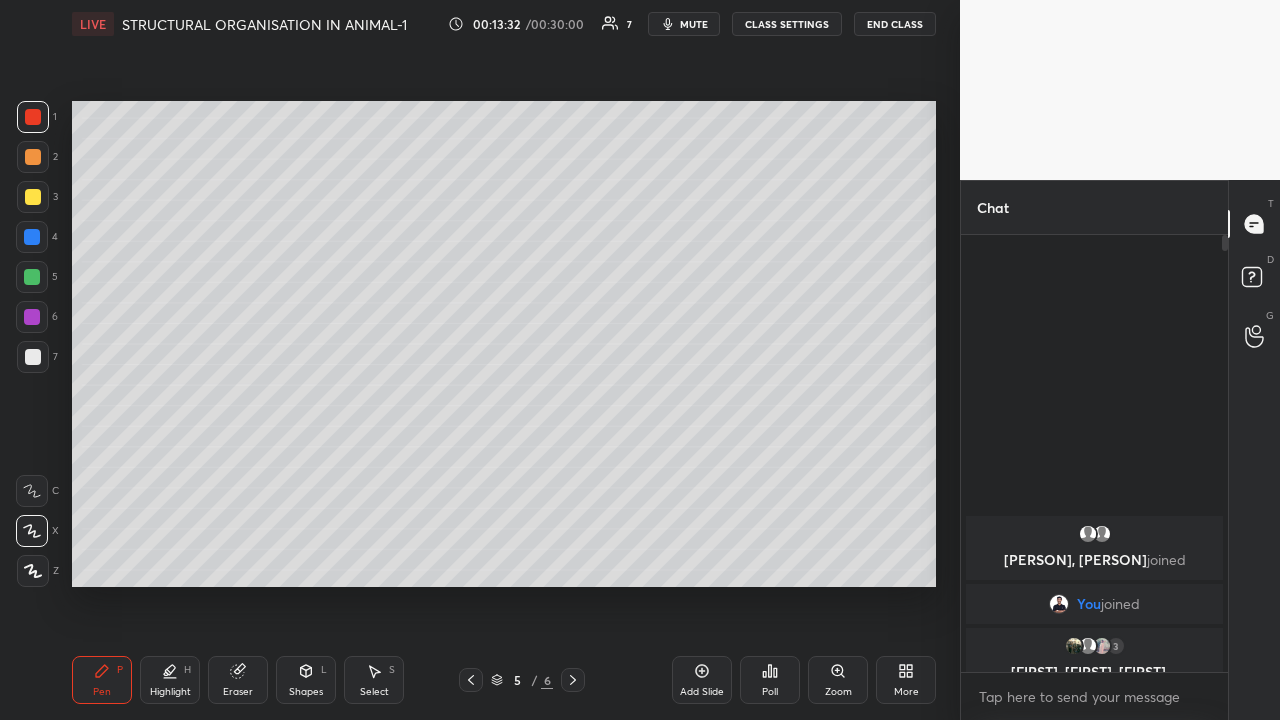 click 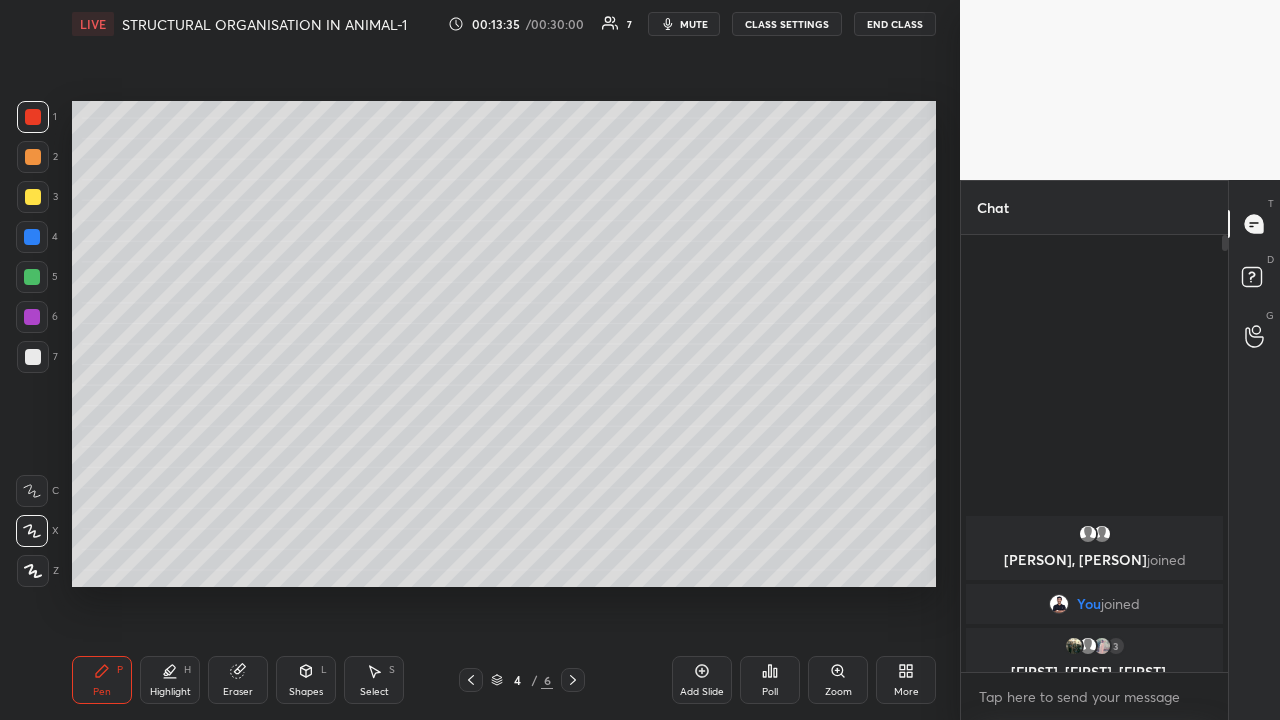 click at bounding box center (33, 197) 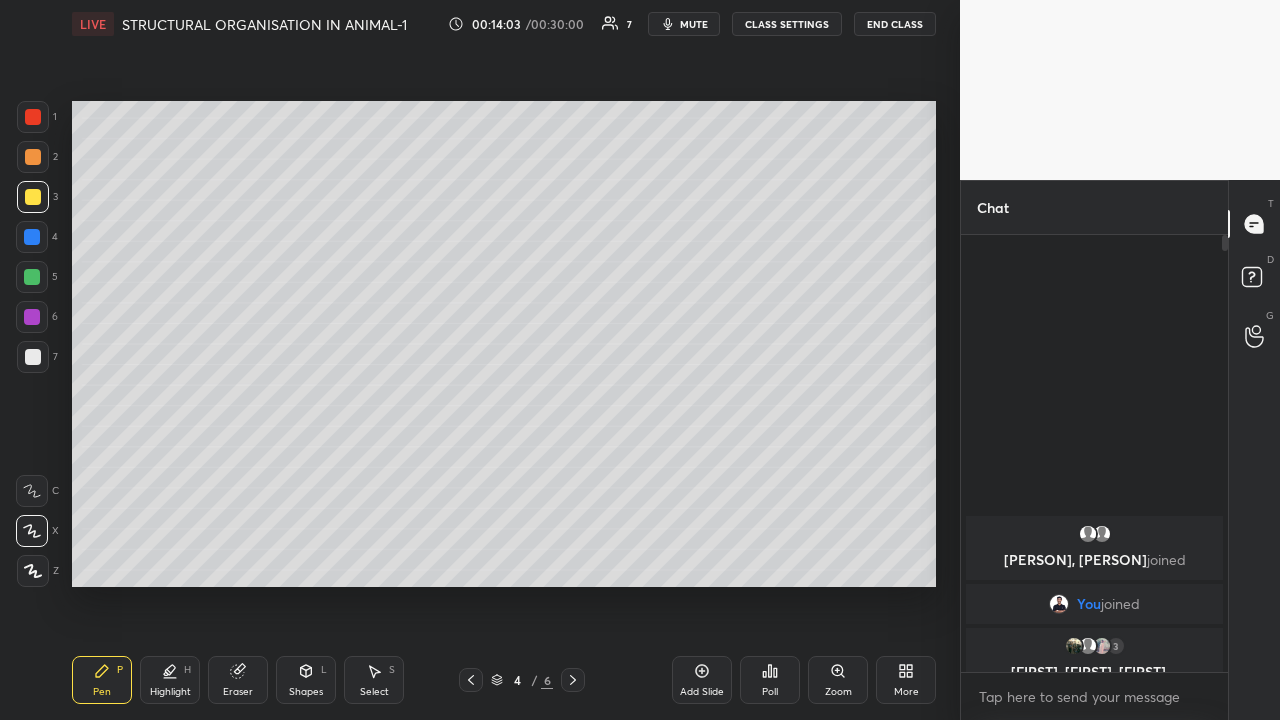 click 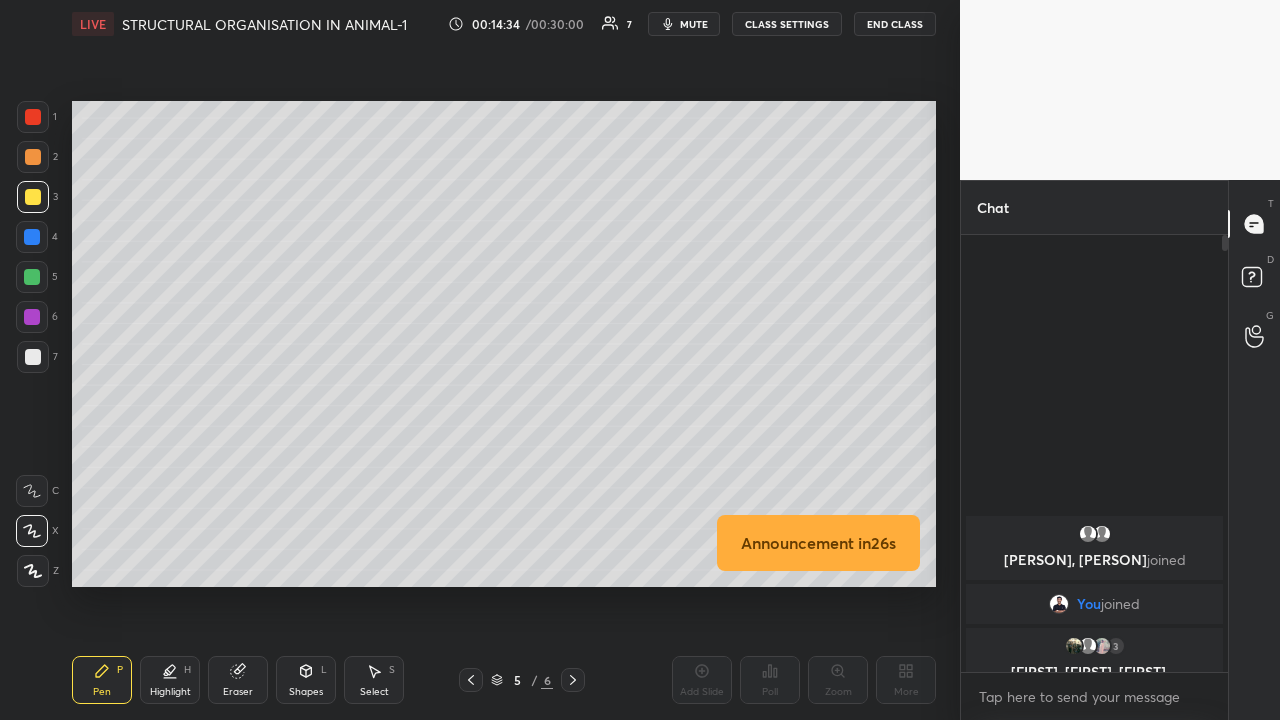 click at bounding box center [573, 680] 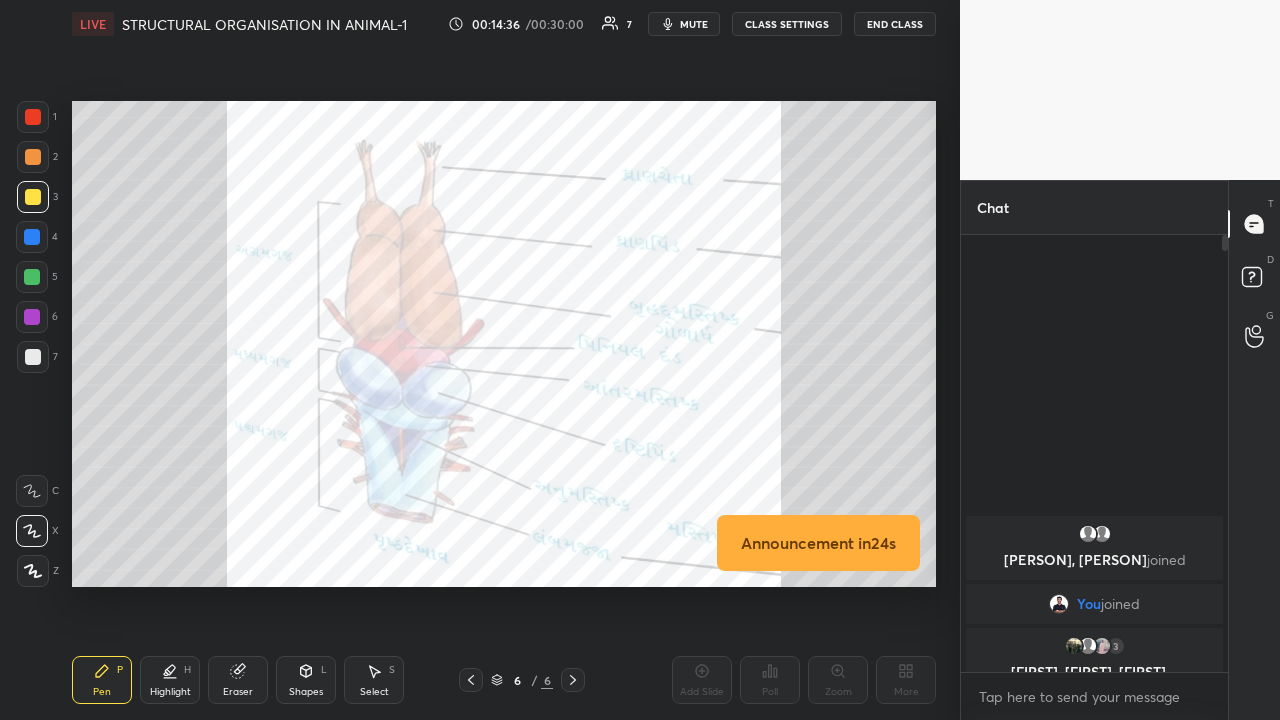 click 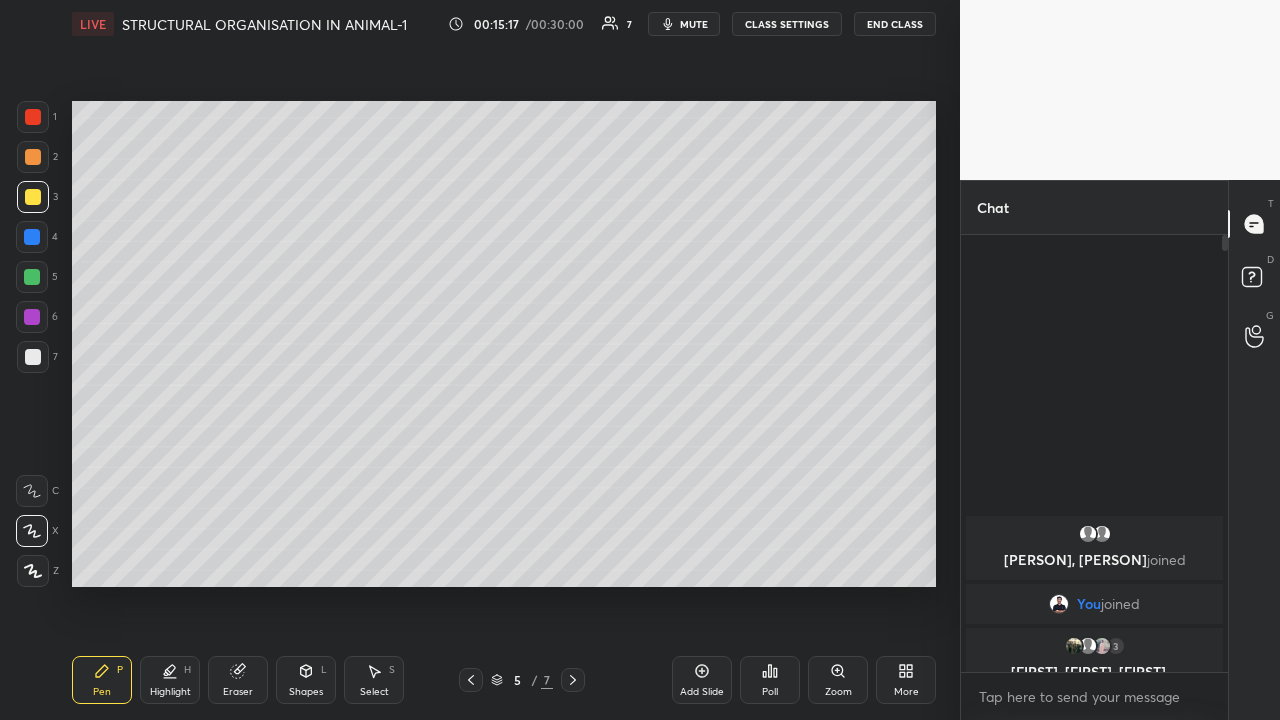 click 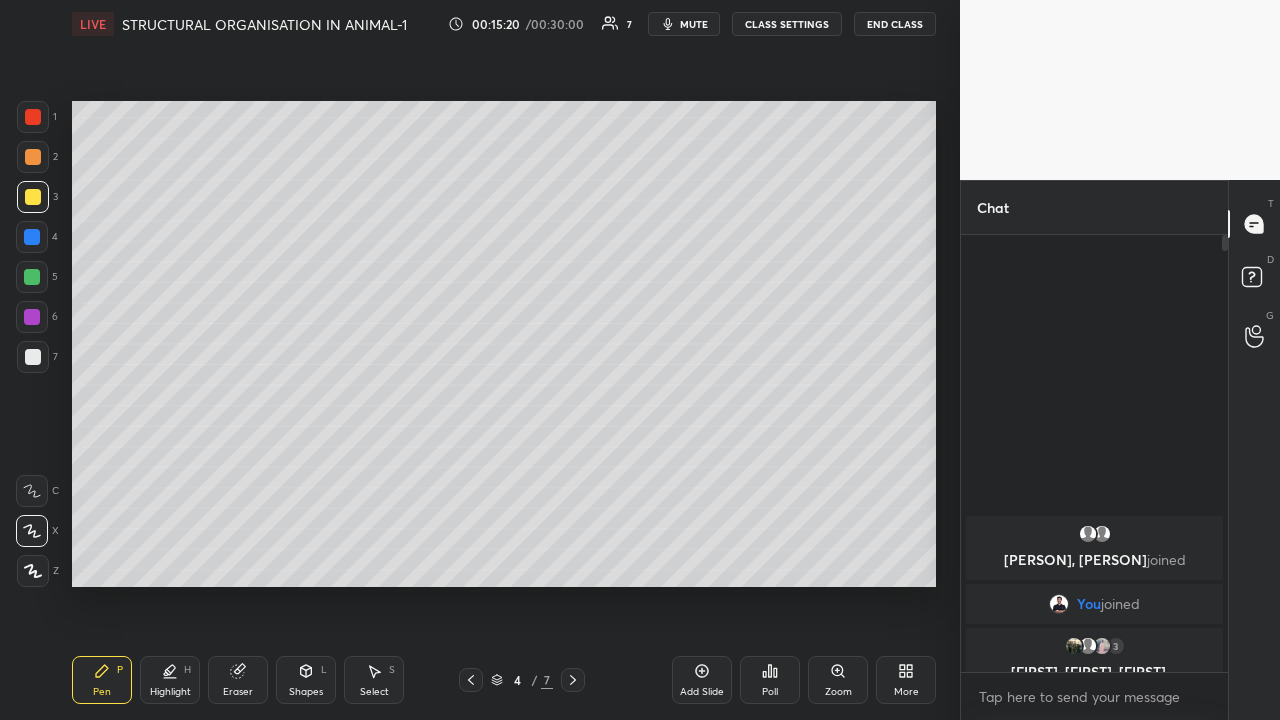 click at bounding box center [33, 157] 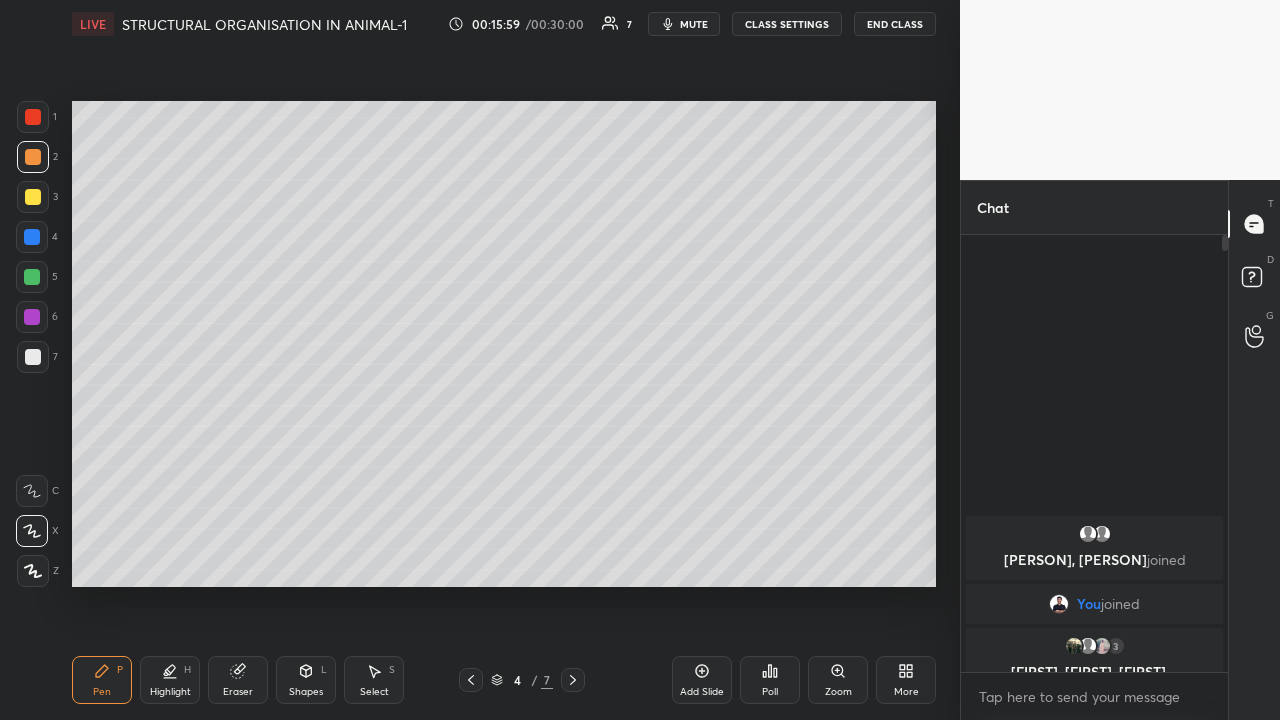 click at bounding box center (32, 277) 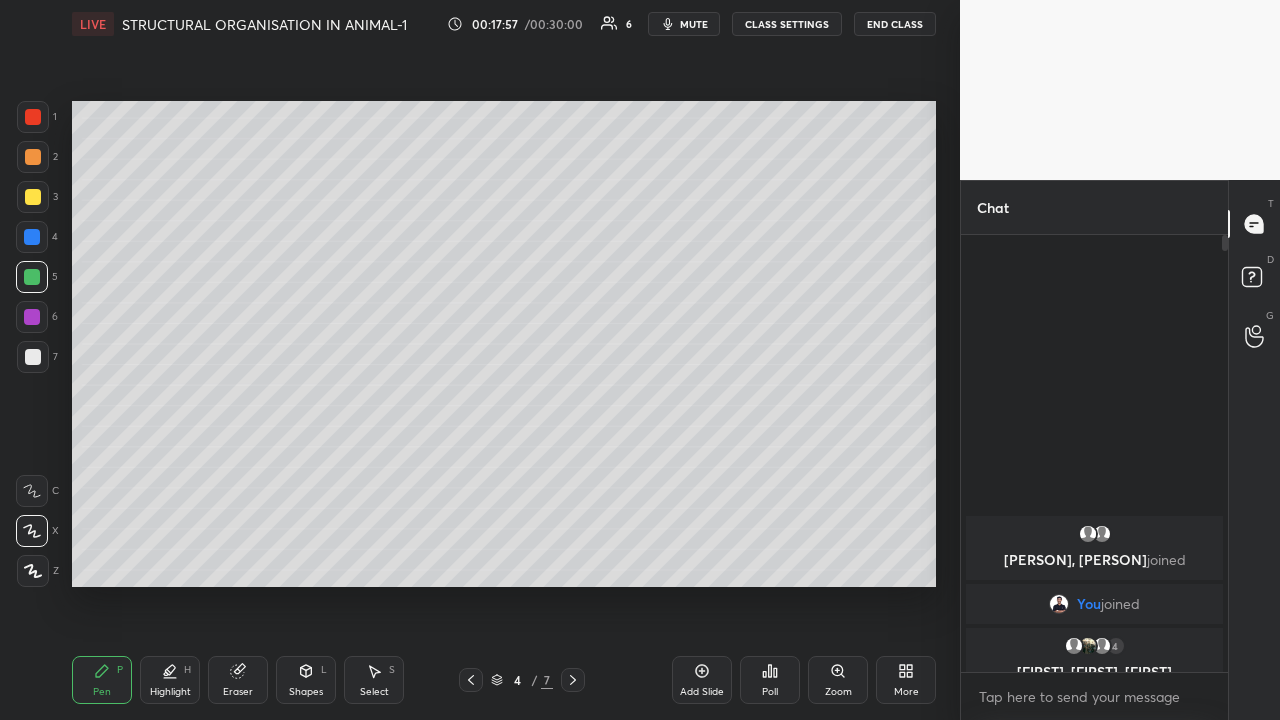 click at bounding box center (33, 197) 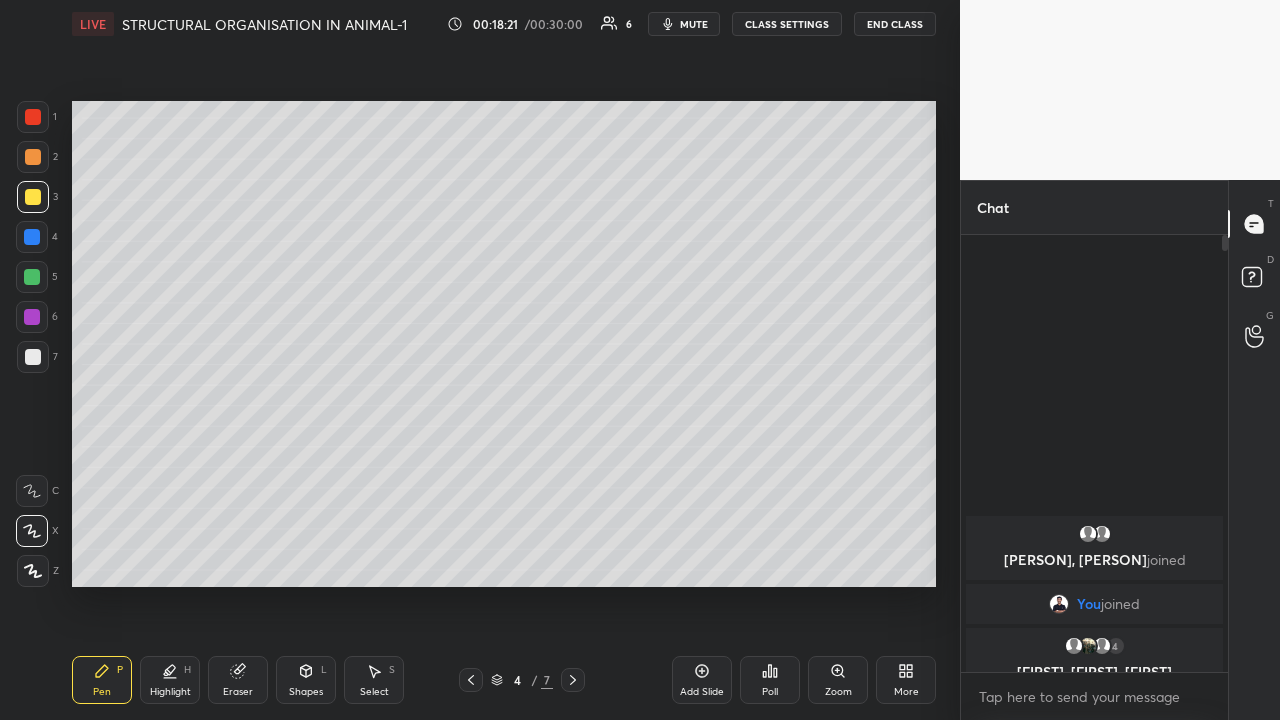 click 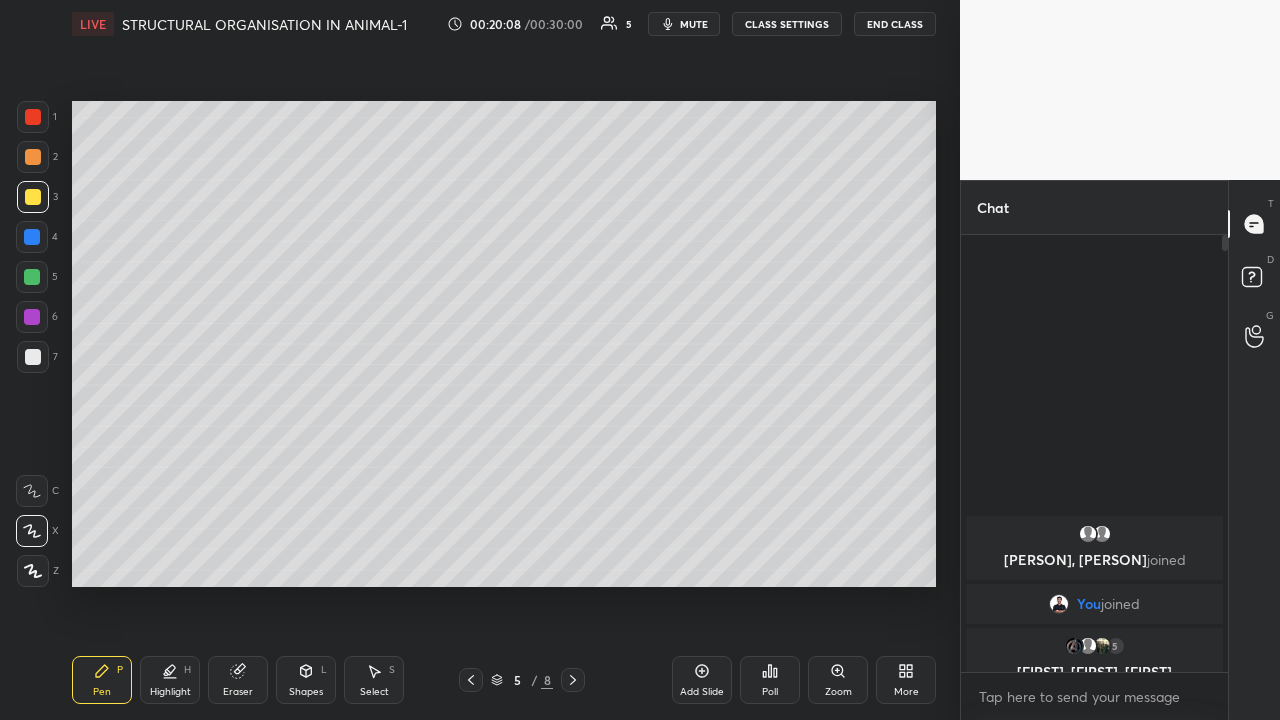 click at bounding box center [471, 680] 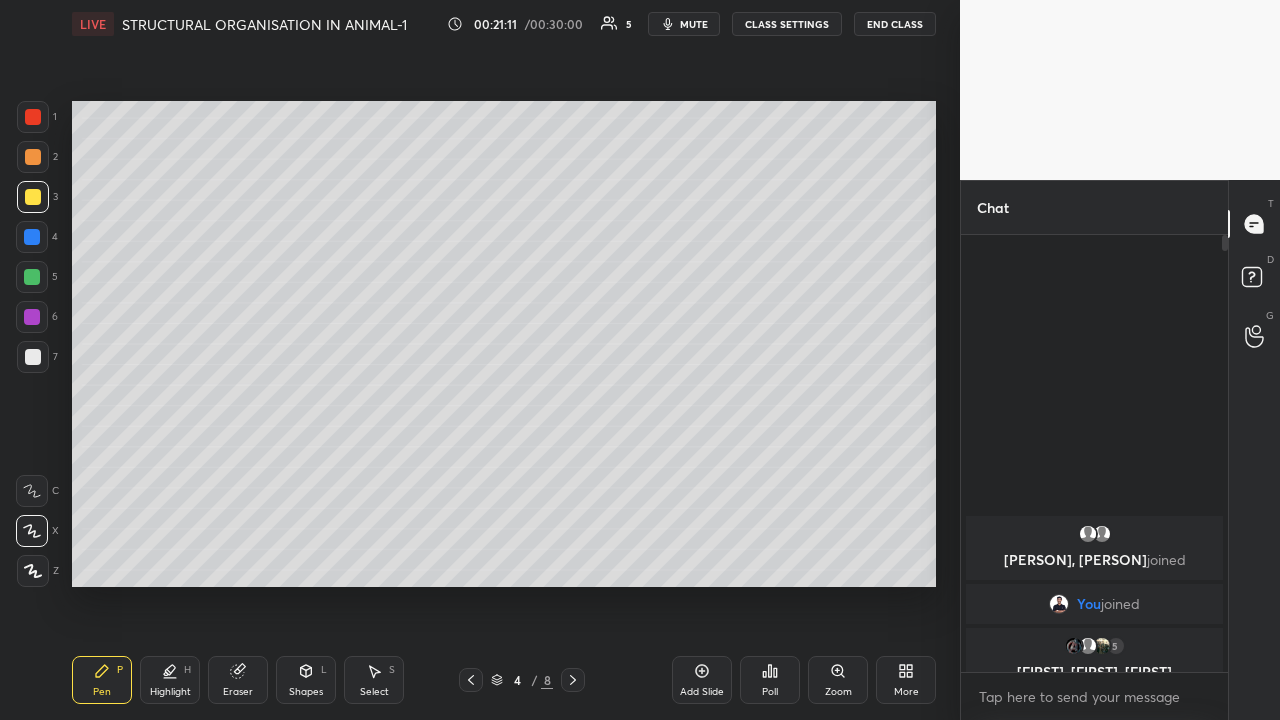 click 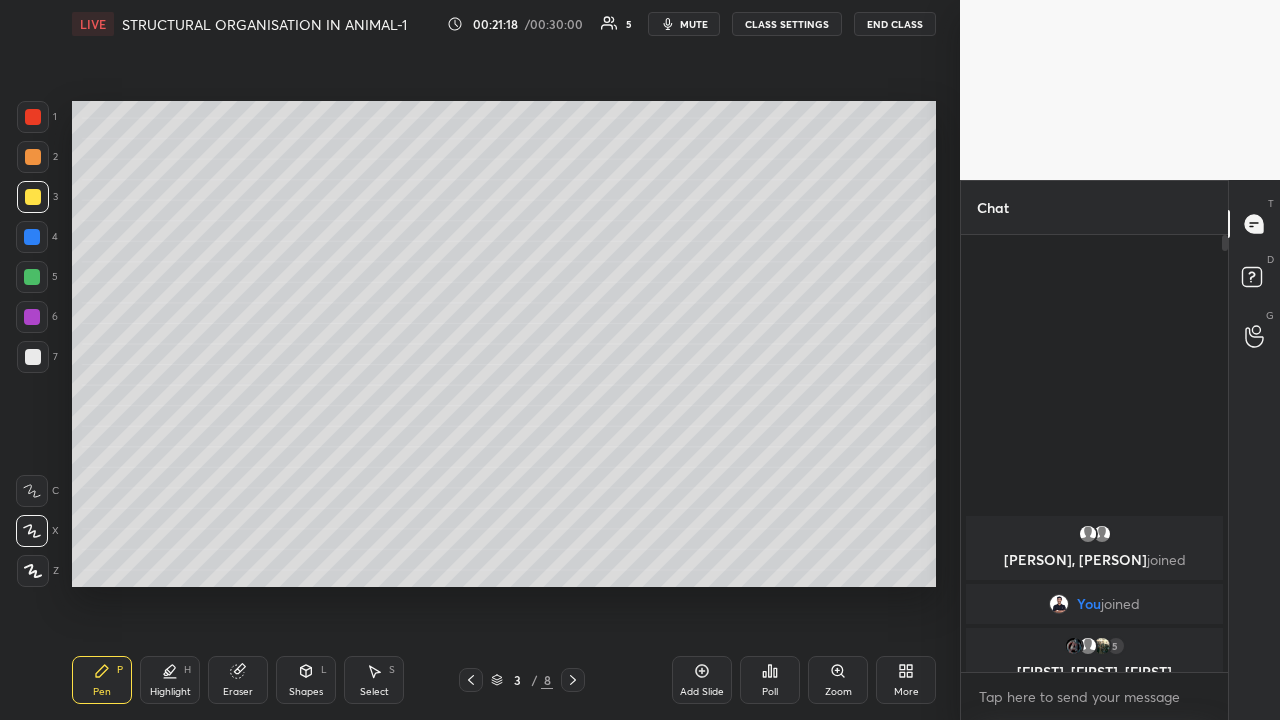 click 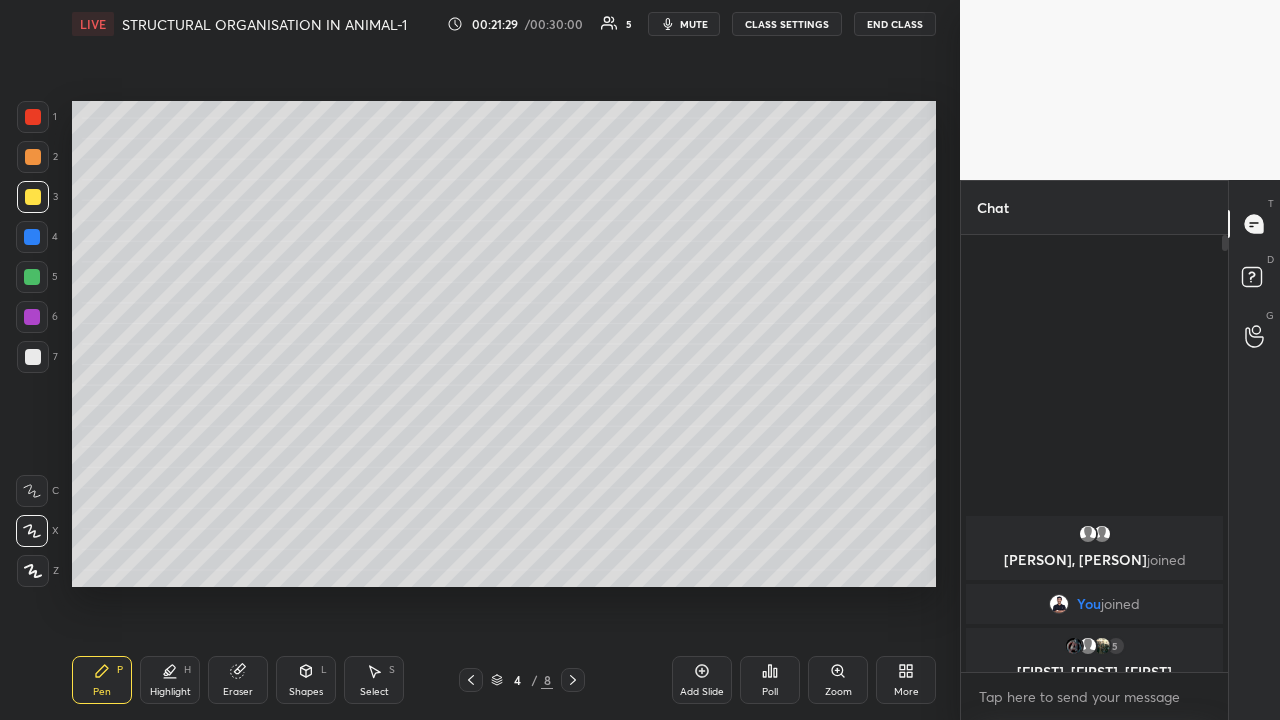 click at bounding box center [573, 680] 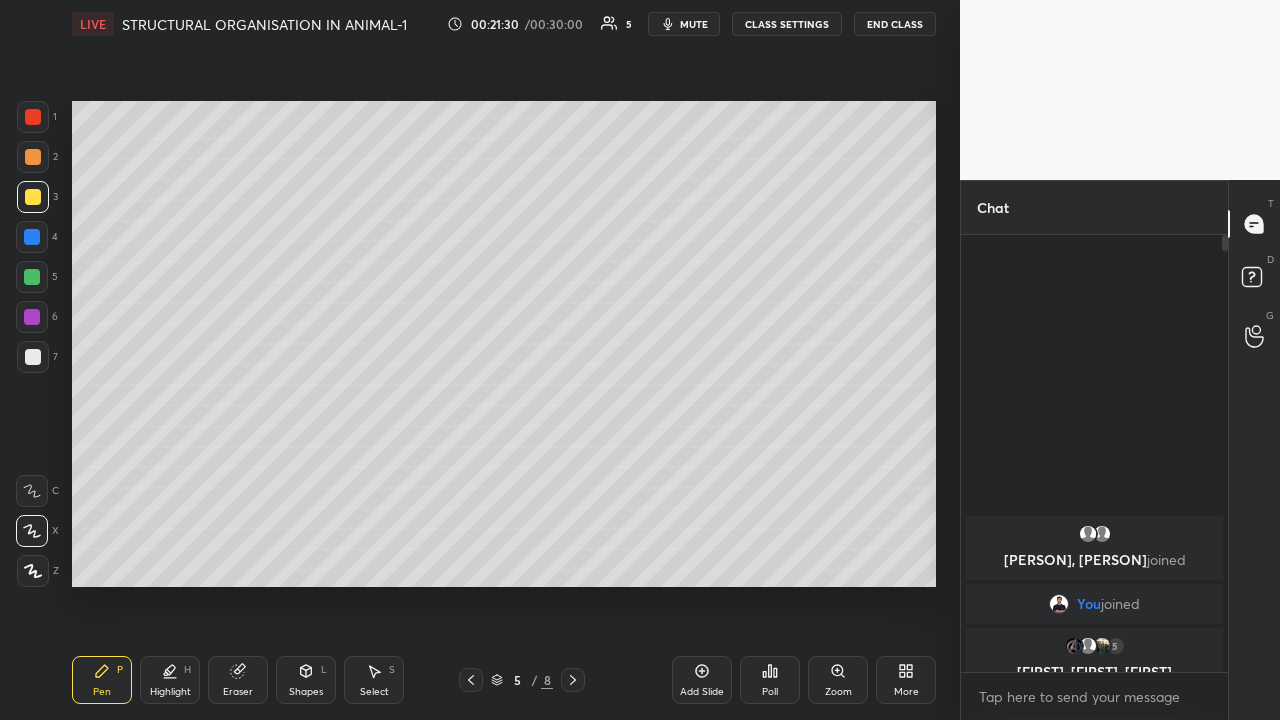 click 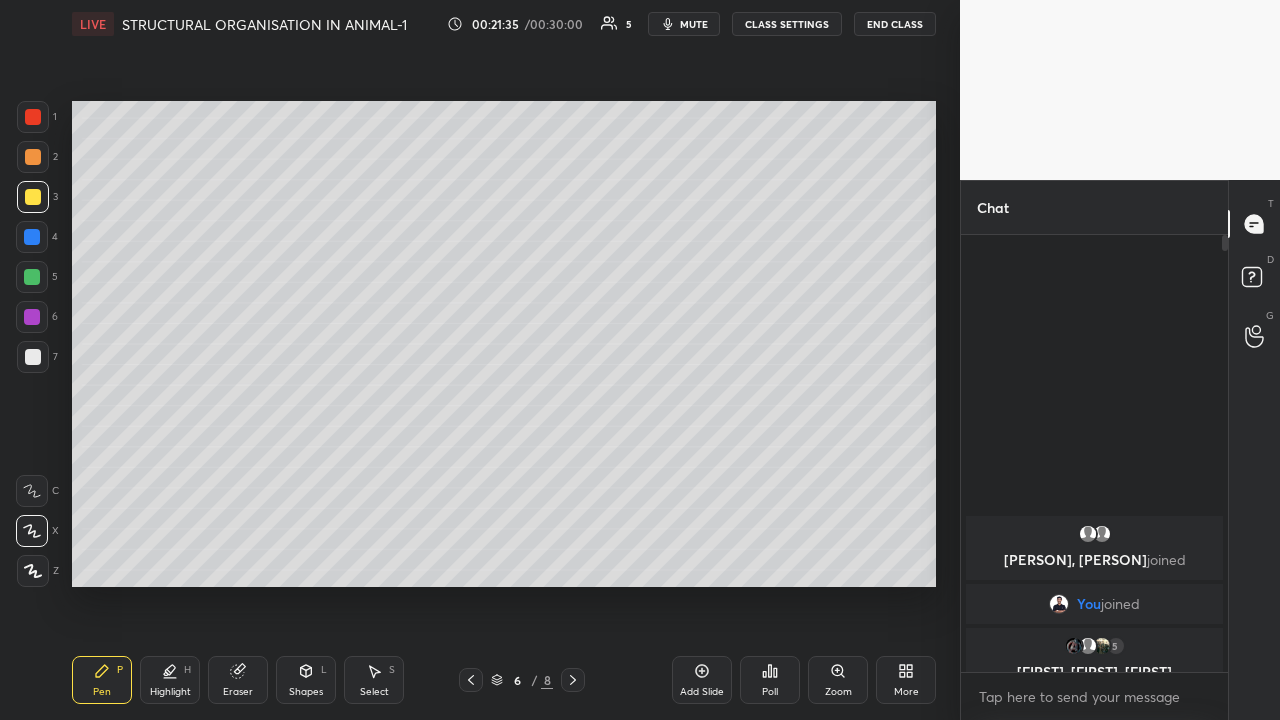 click at bounding box center [471, 680] 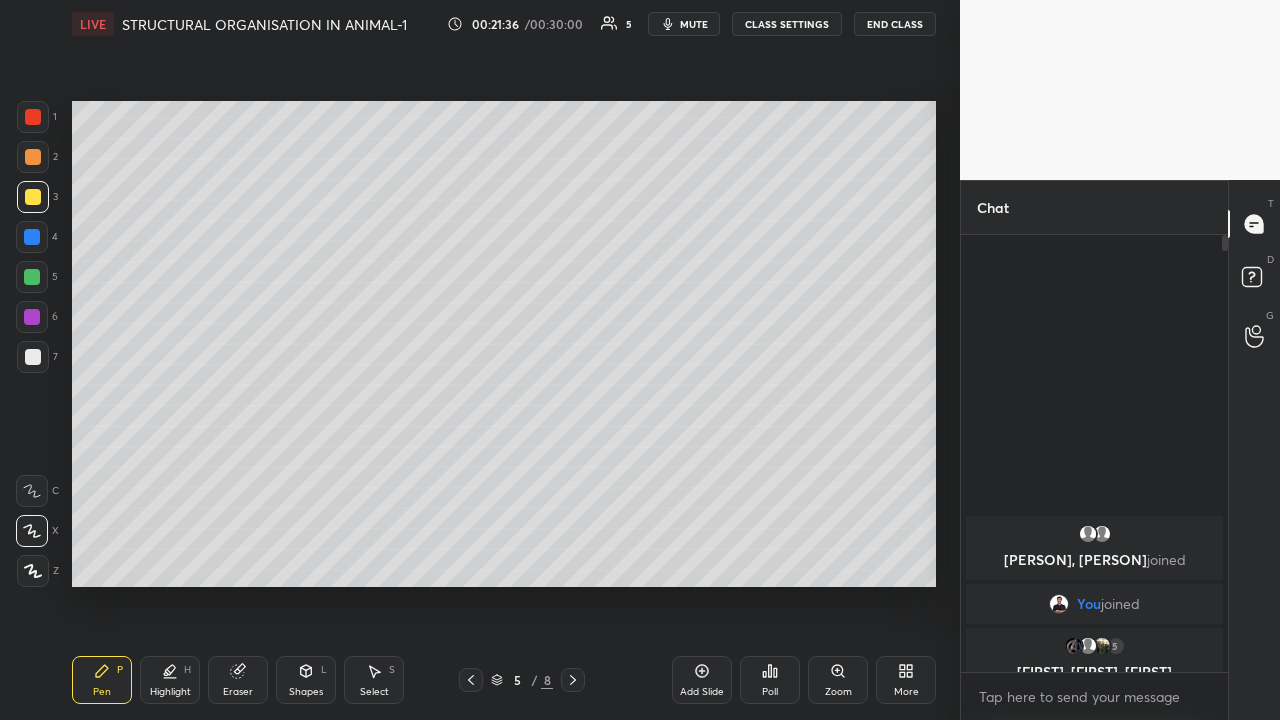 click 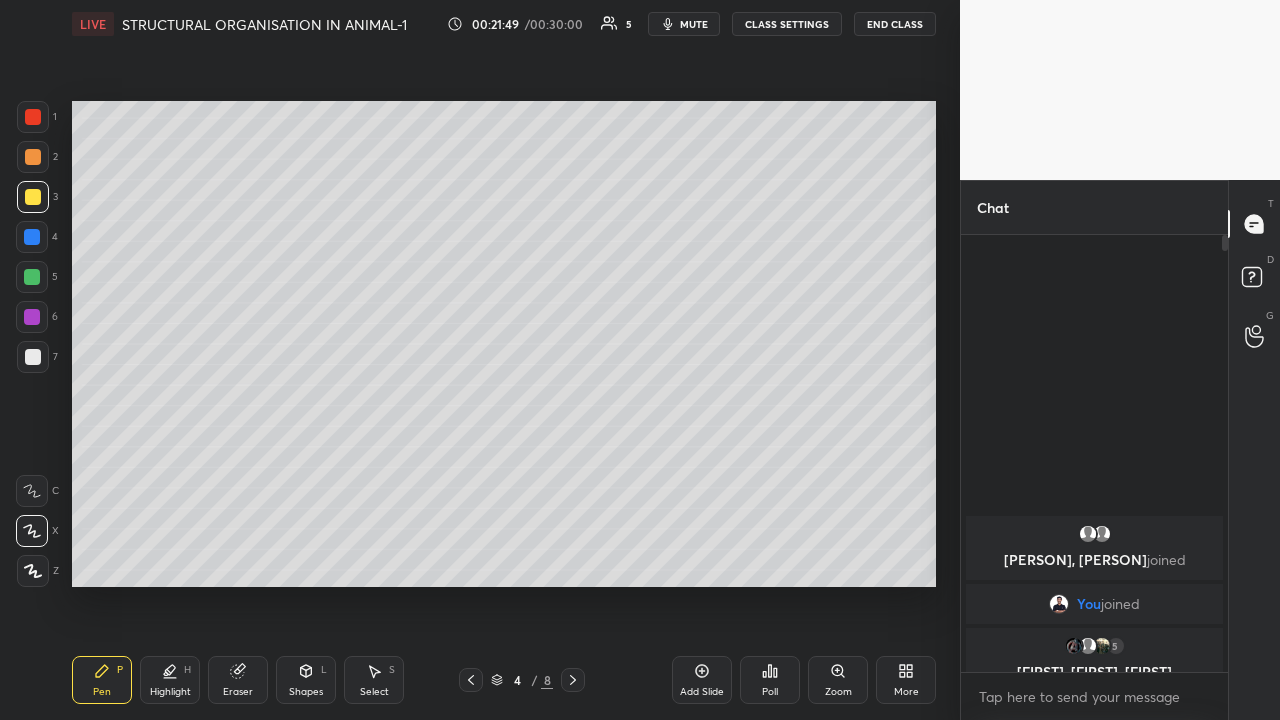 click 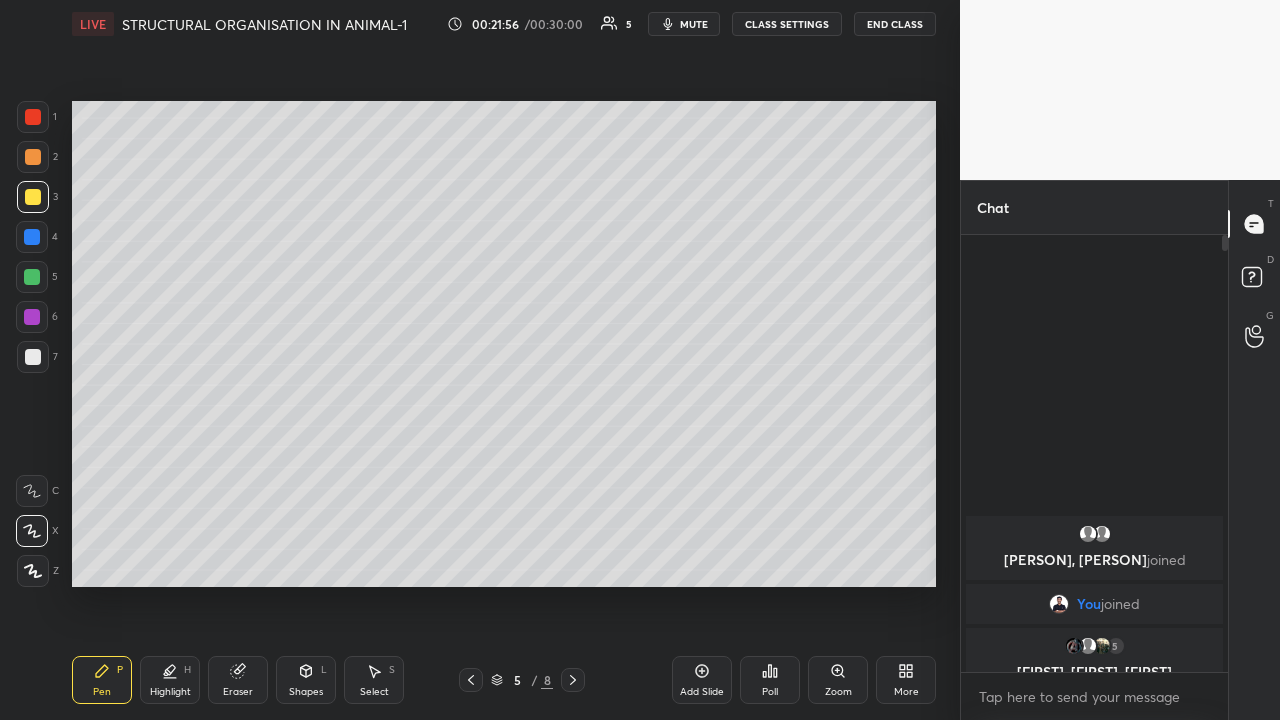 click 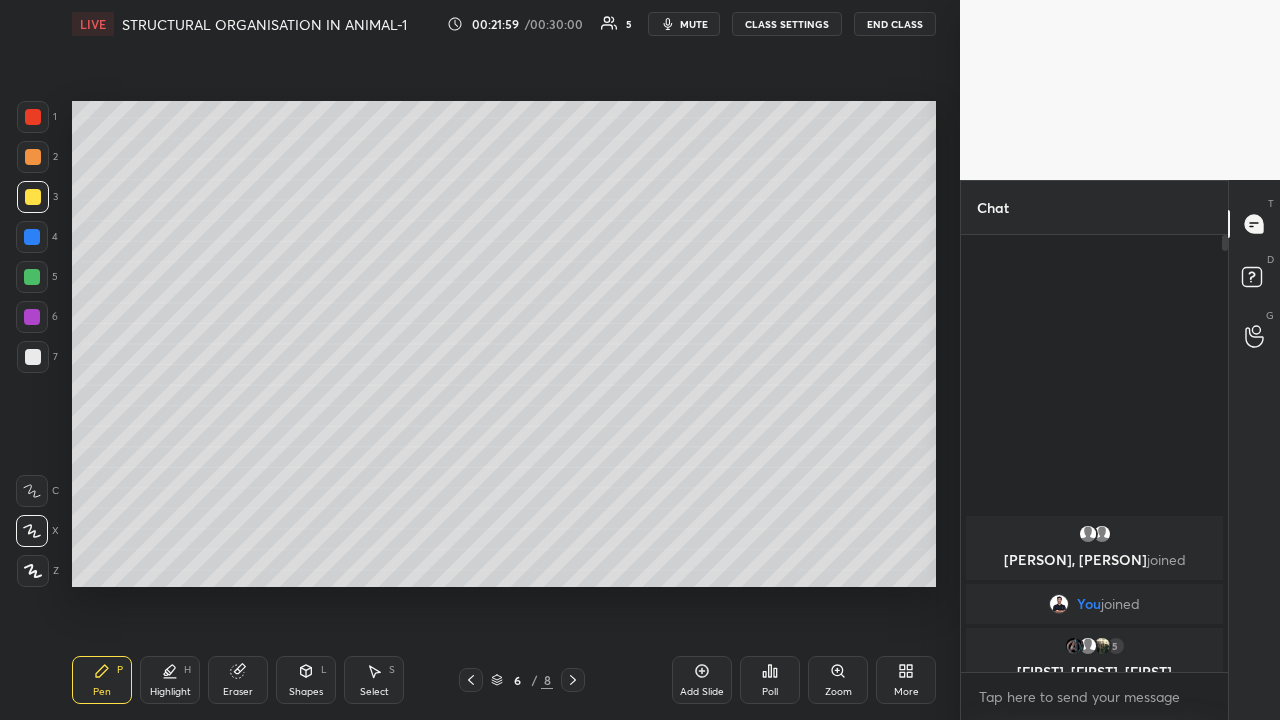 click 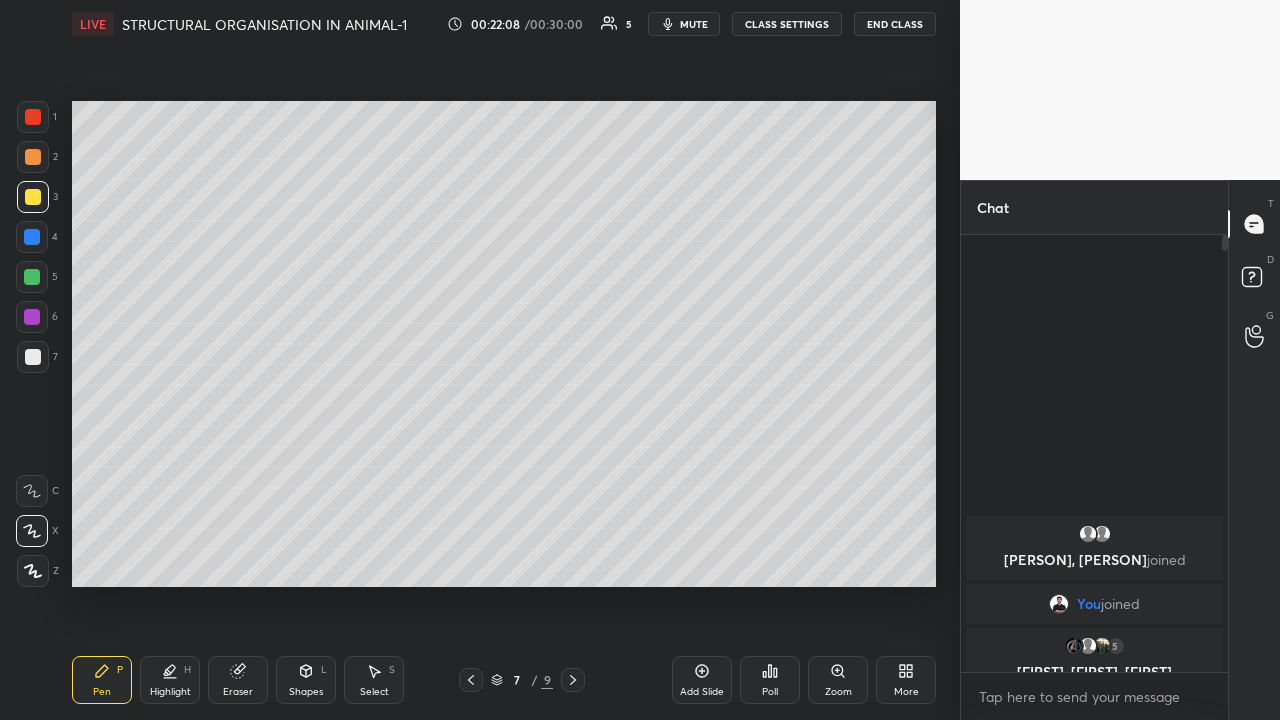 click at bounding box center (33, 197) 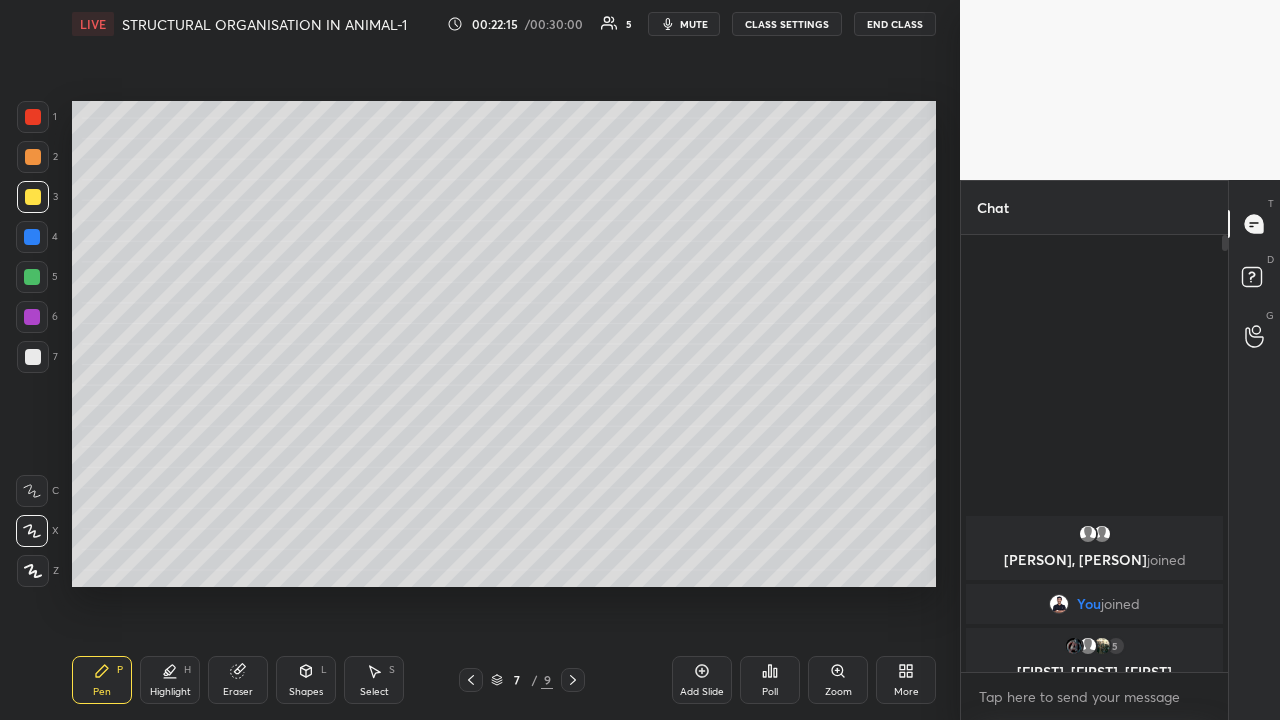 click on "Eraser" at bounding box center [238, 692] 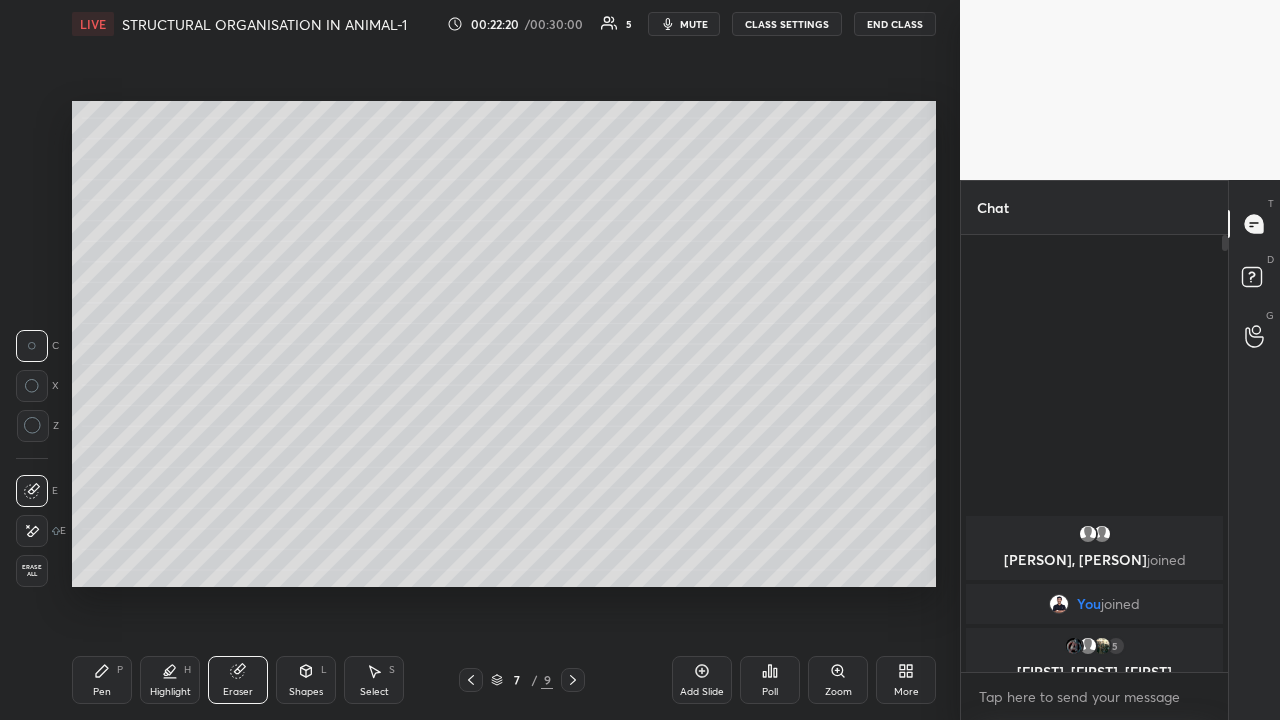 click on "Pen P" at bounding box center (102, 680) 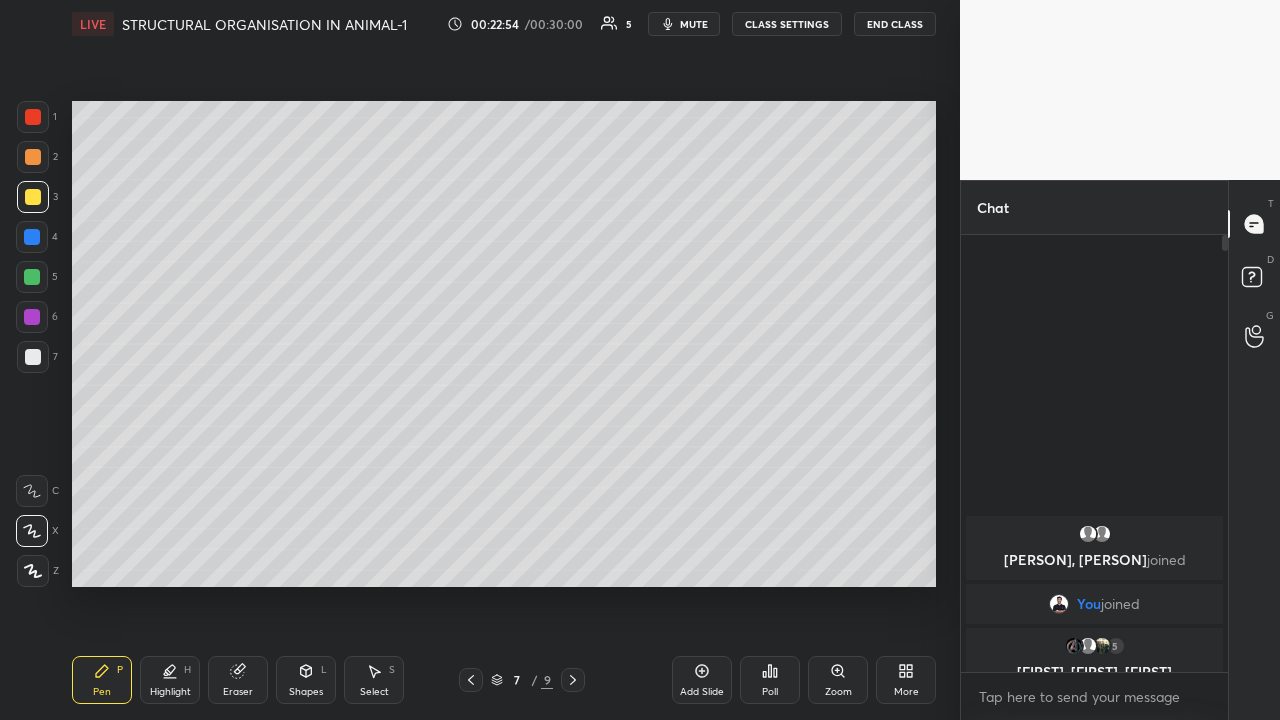 click 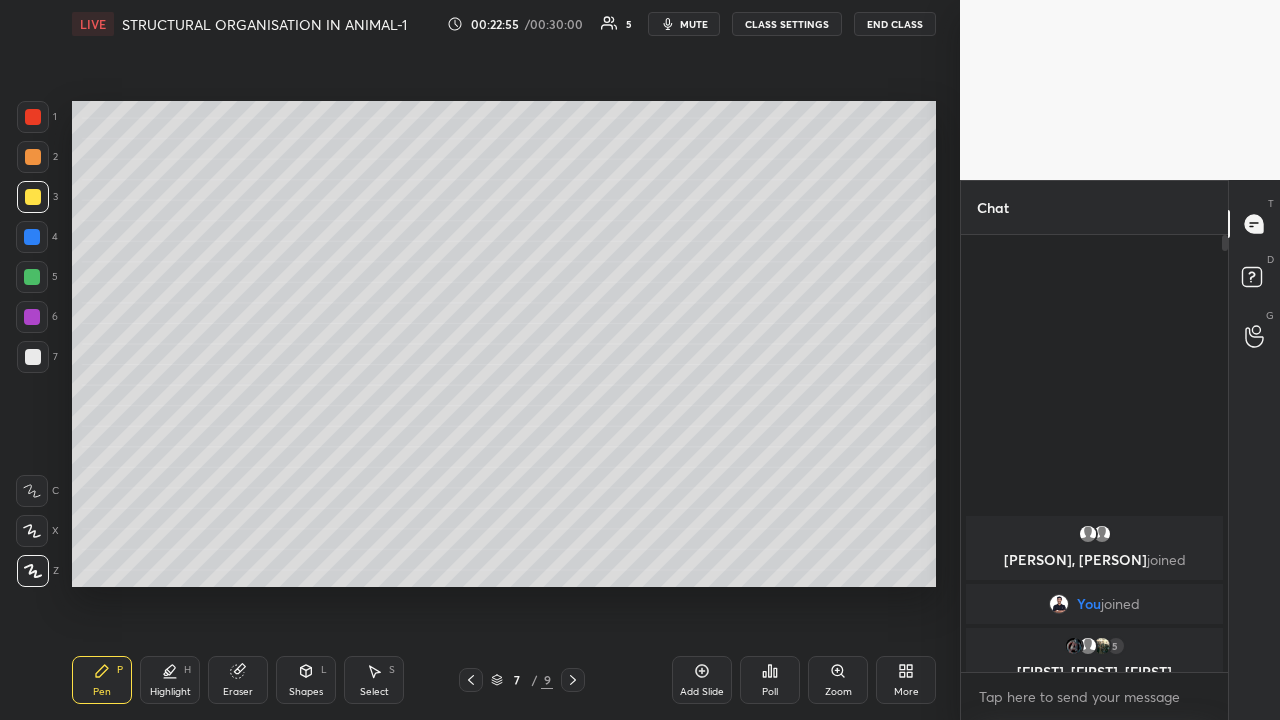 click at bounding box center (33, 357) 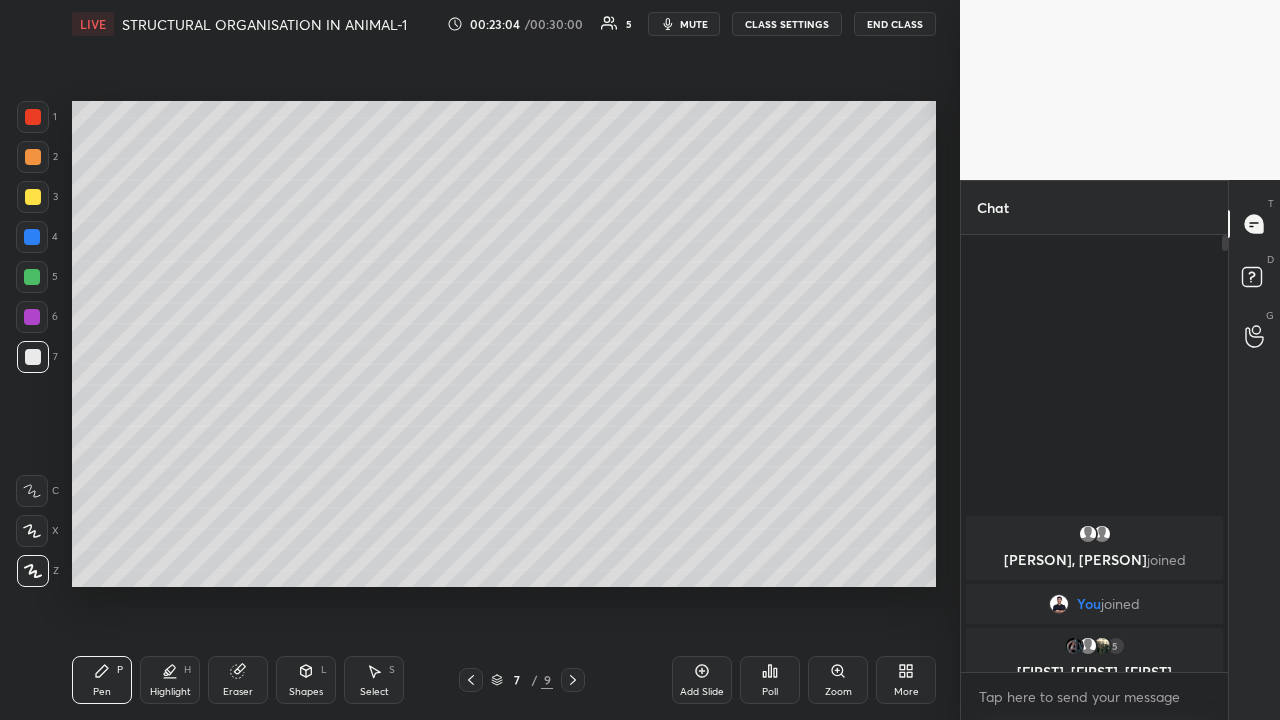 click on "Shapes L" at bounding box center (306, 680) 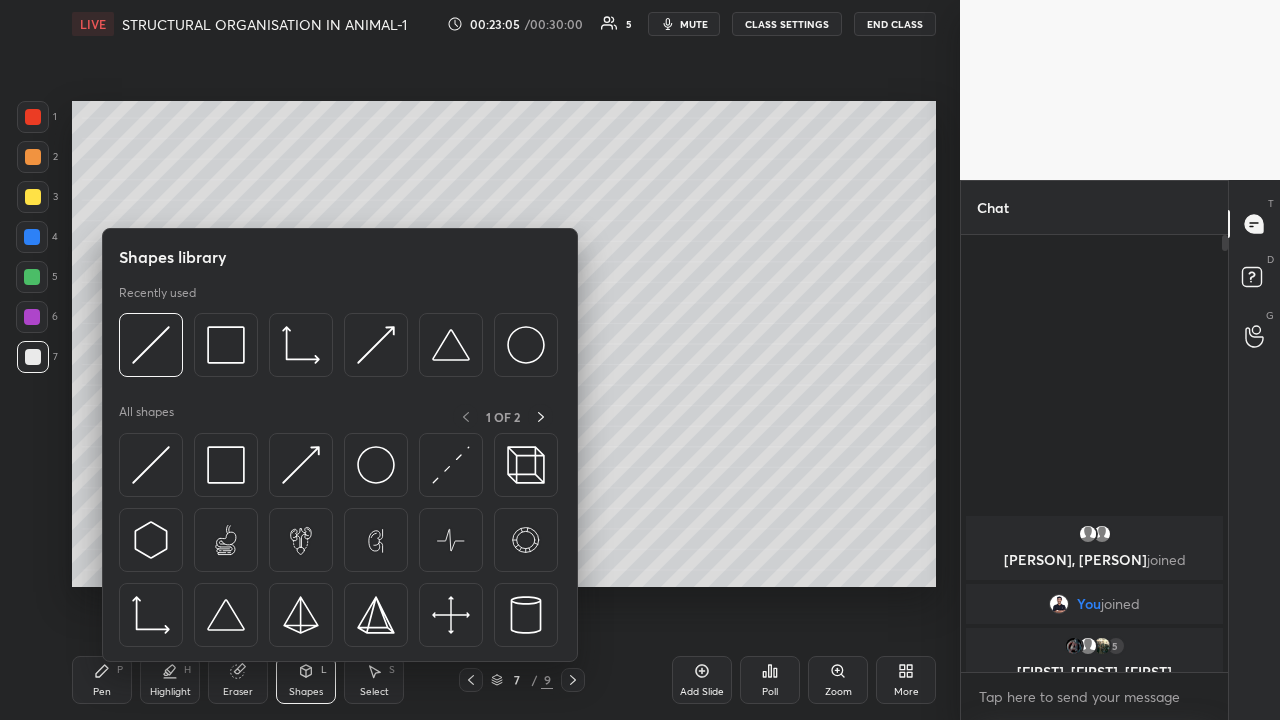 click at bounding box center [226, 465] 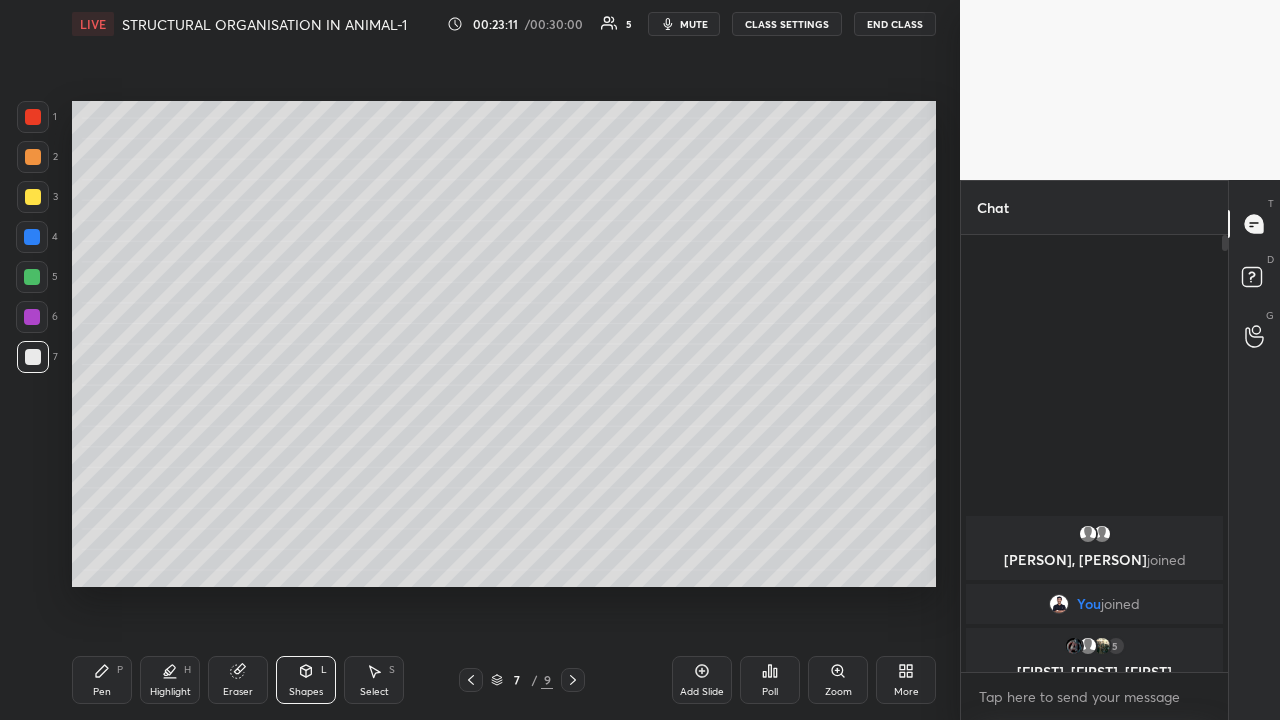 click on "Shapes" at bounding box center (306, 692) 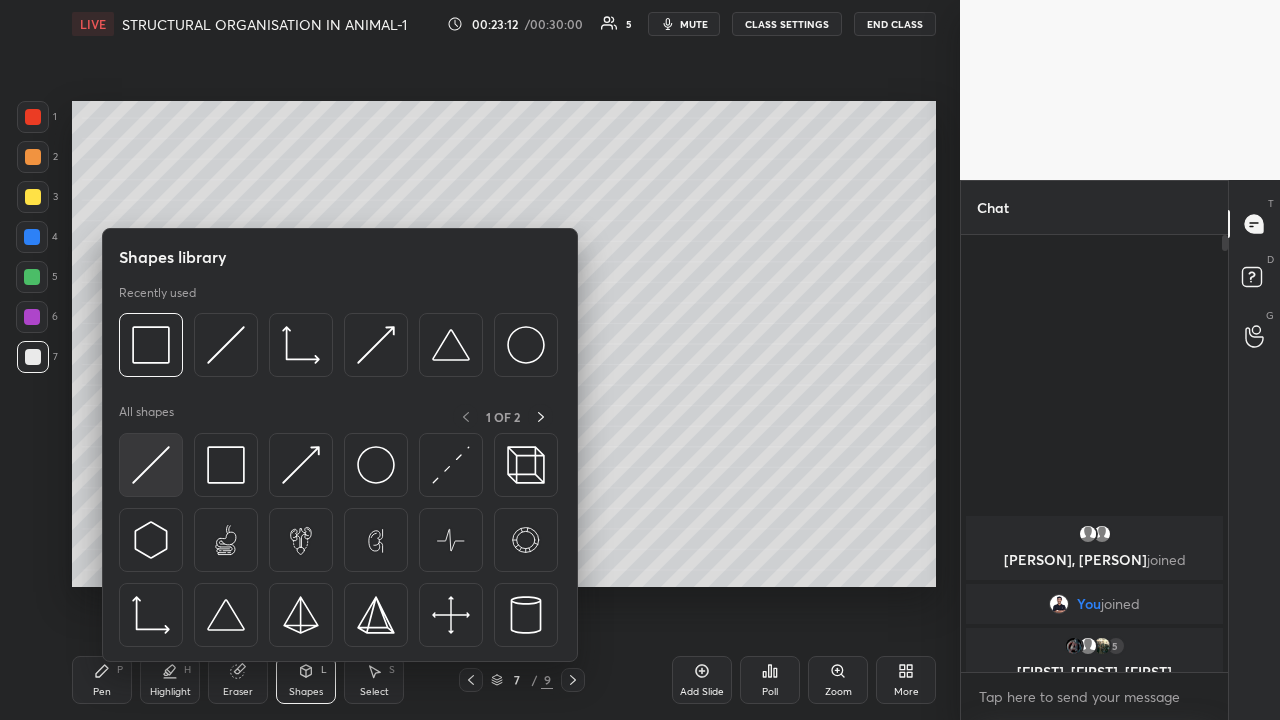 click at bounding box center (151, 465) 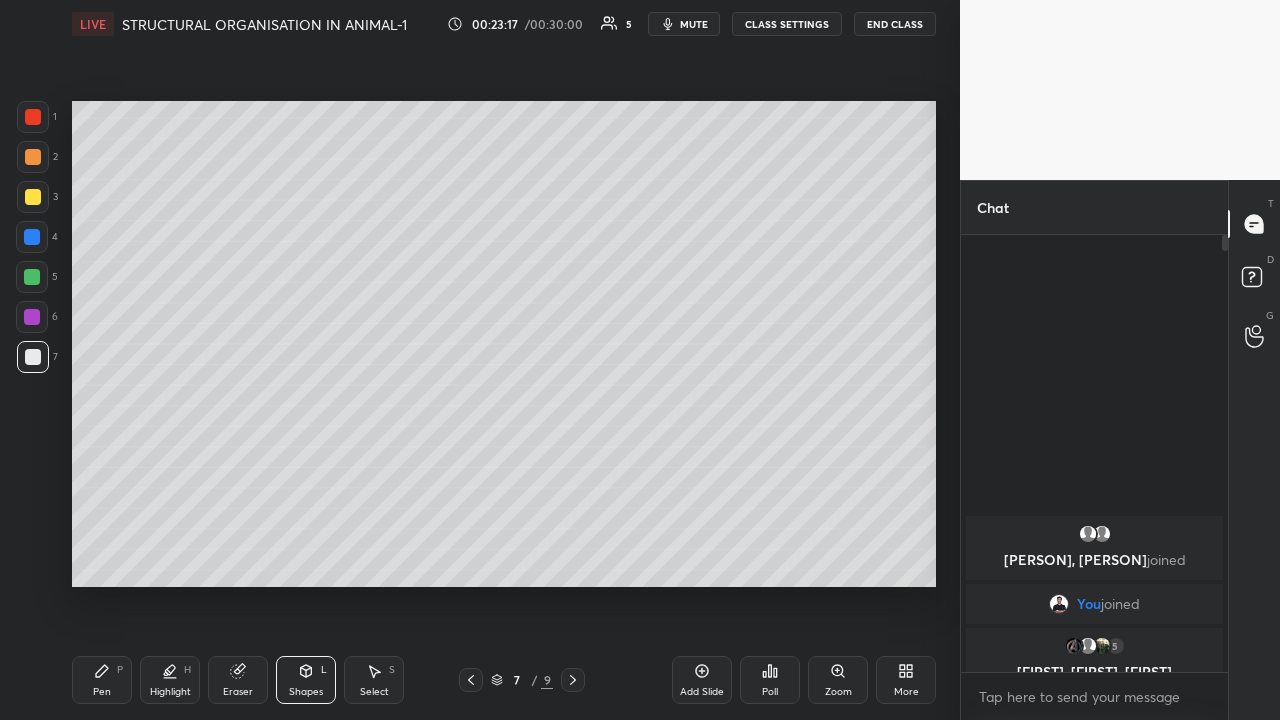 click on "Shapes L" at bounding box center [306, 680] 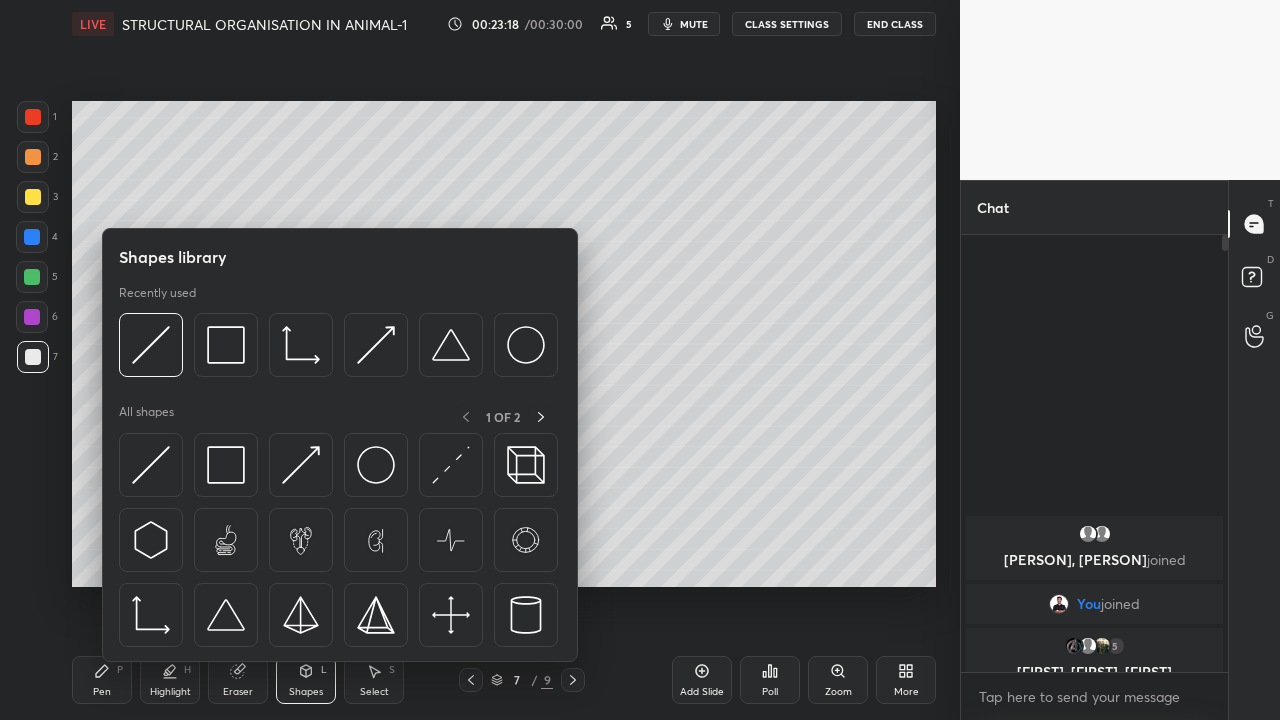 click at bounding box center [226, 465] 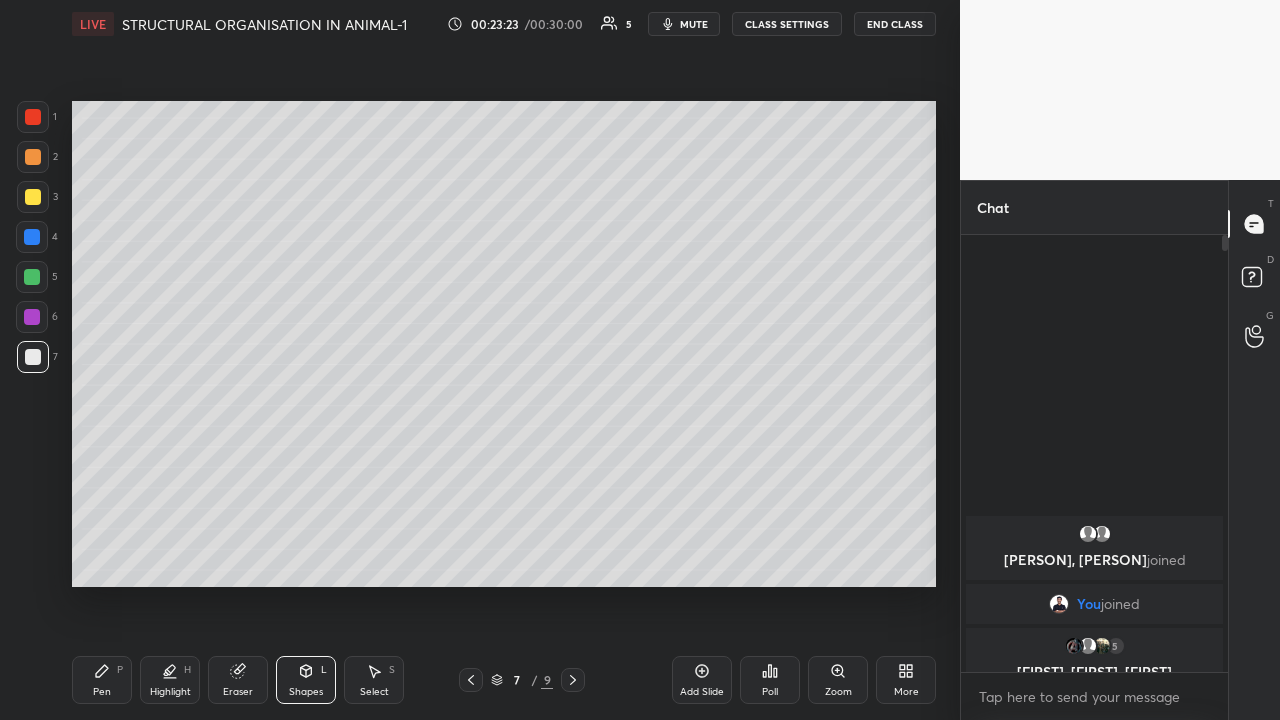 click on "Pen" at bounding box center (102, 692) 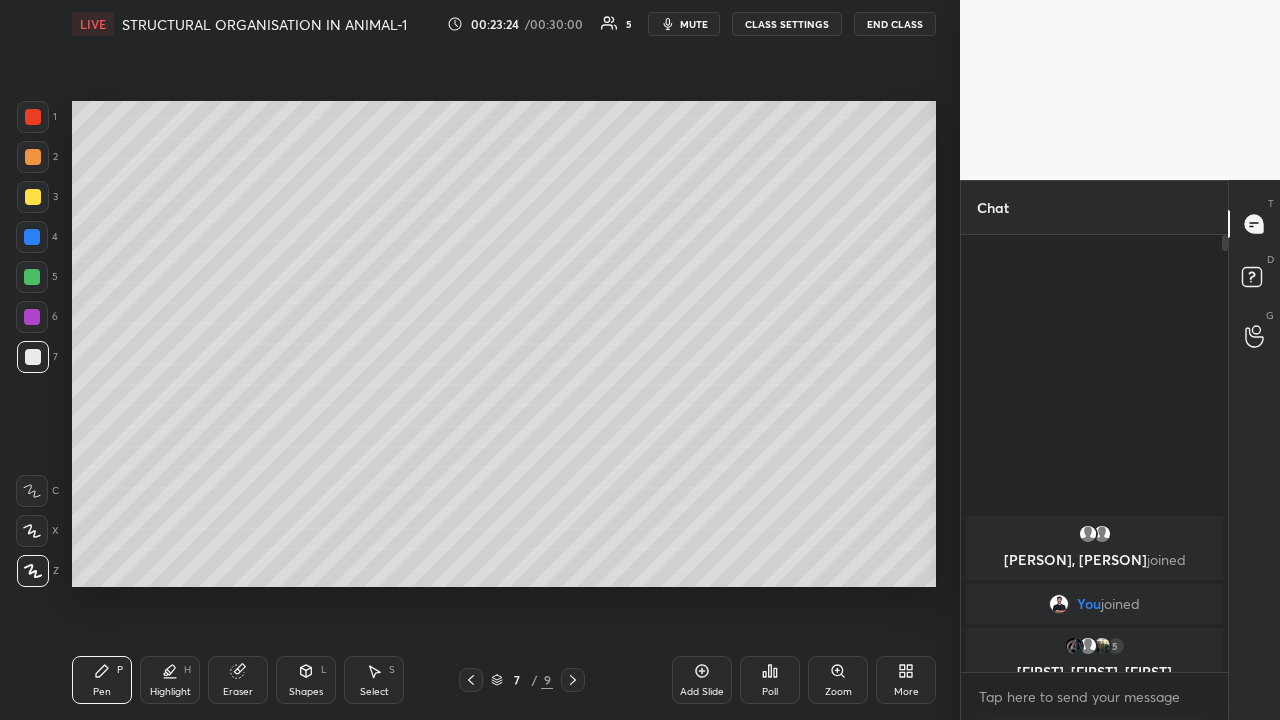 click at bounding box center [33, 197] 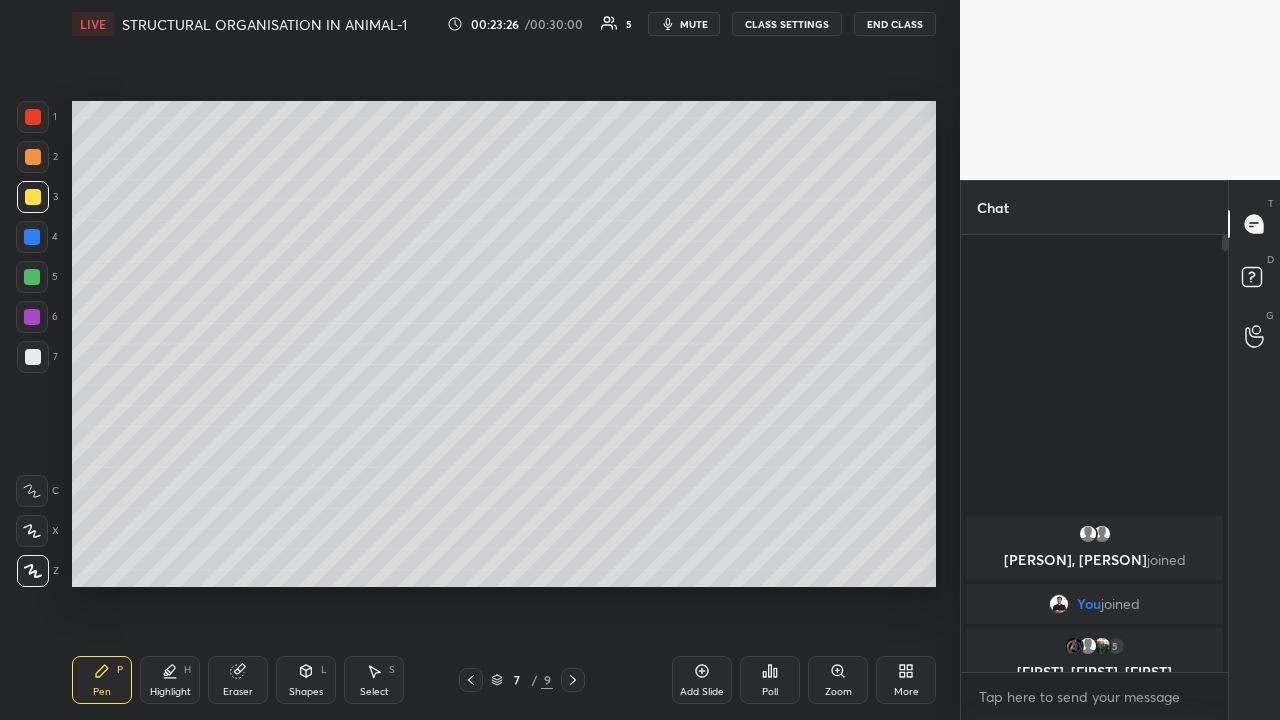 click 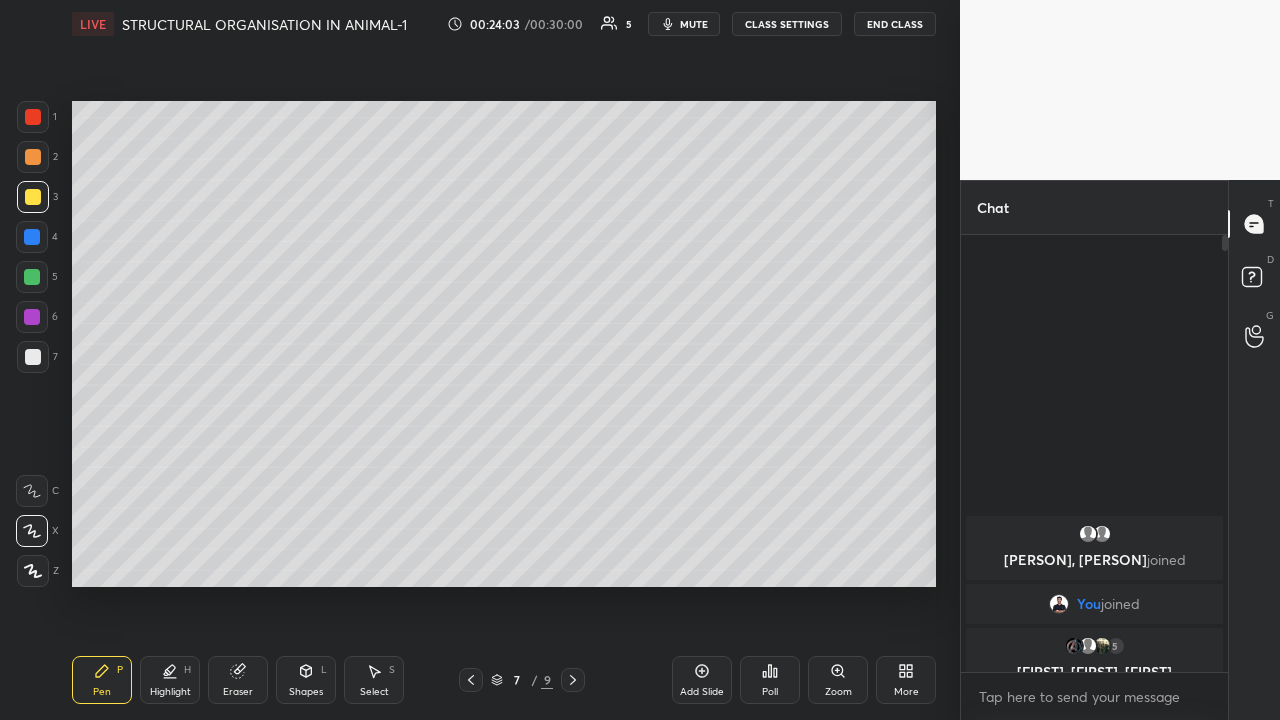 click 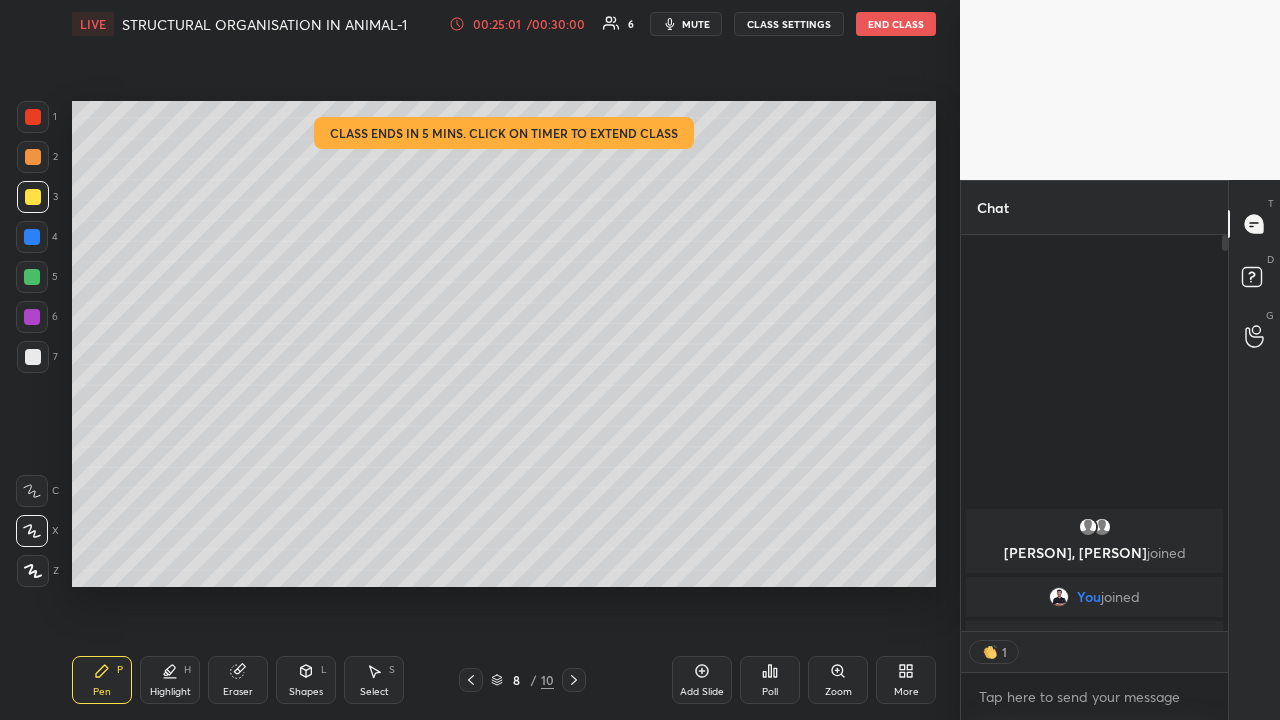 scroll, scrollTop: 390, scrollLeft: 261, axis: both 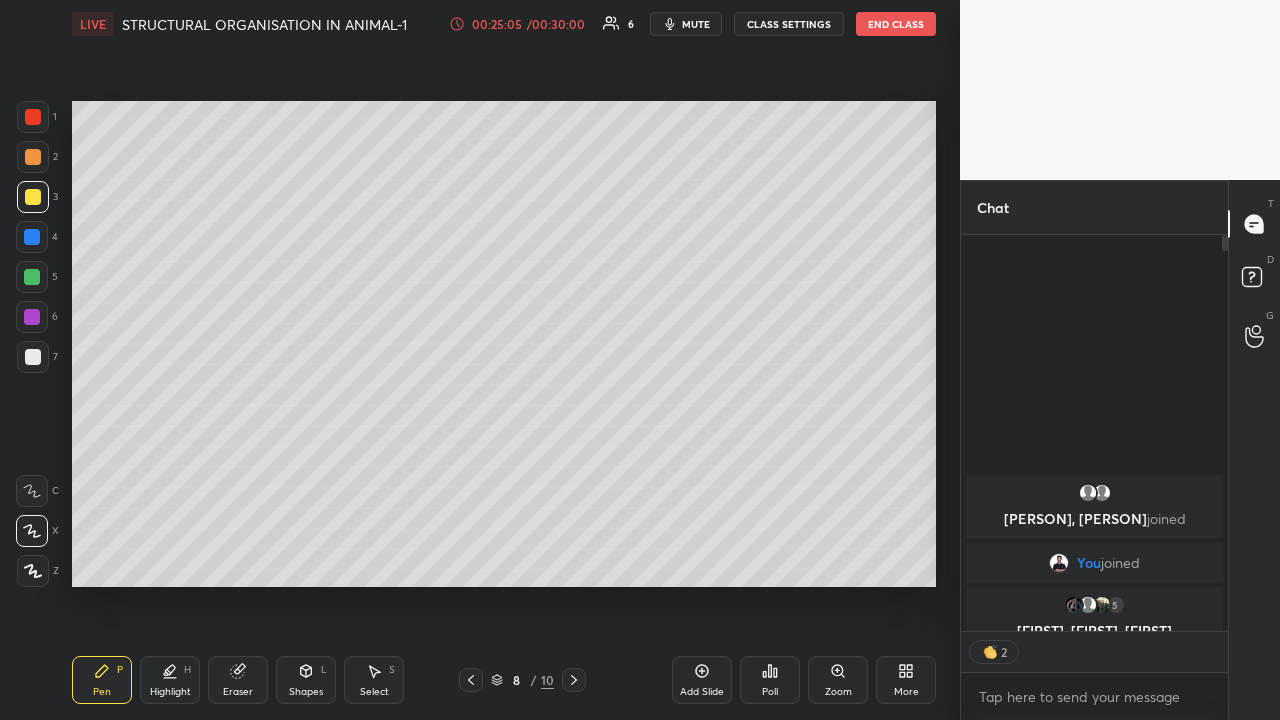 click on "/  00:30:00" at bounding box center [556, 24] 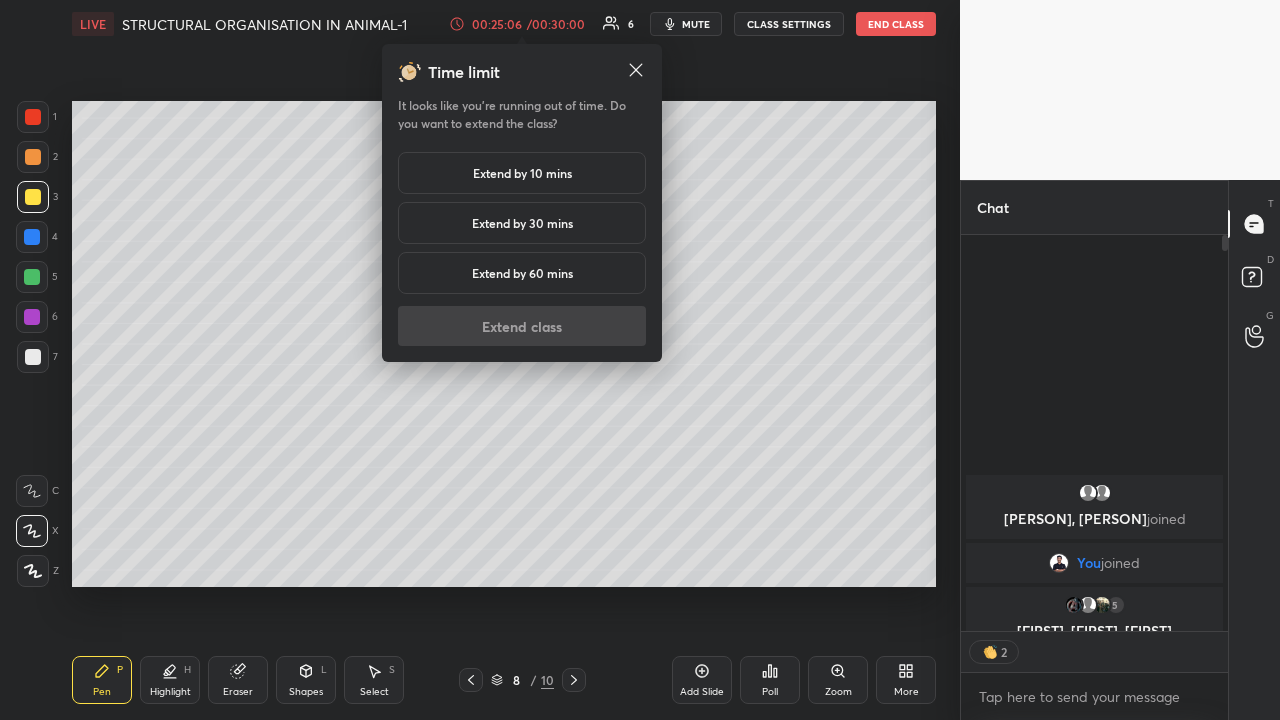 click on "Extend by 10 mins" at bounding box center [522, 173] 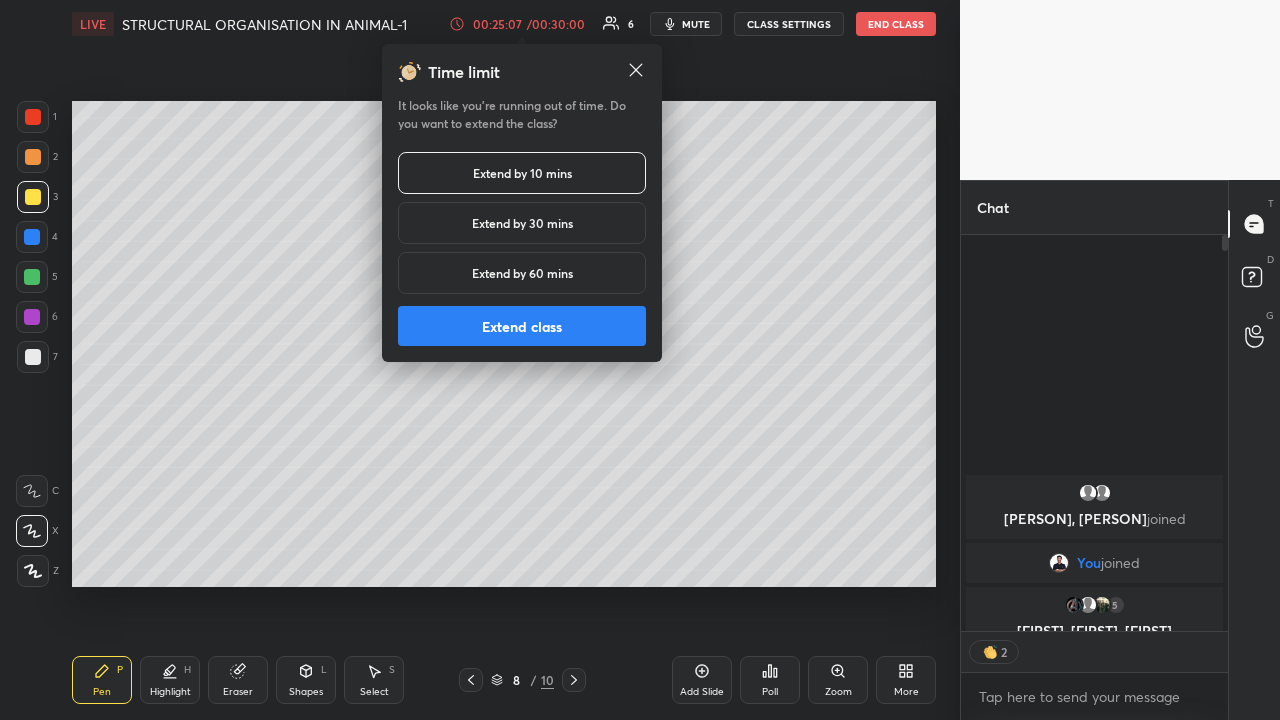 click on "Extend class" at bounding box center (522, 326) 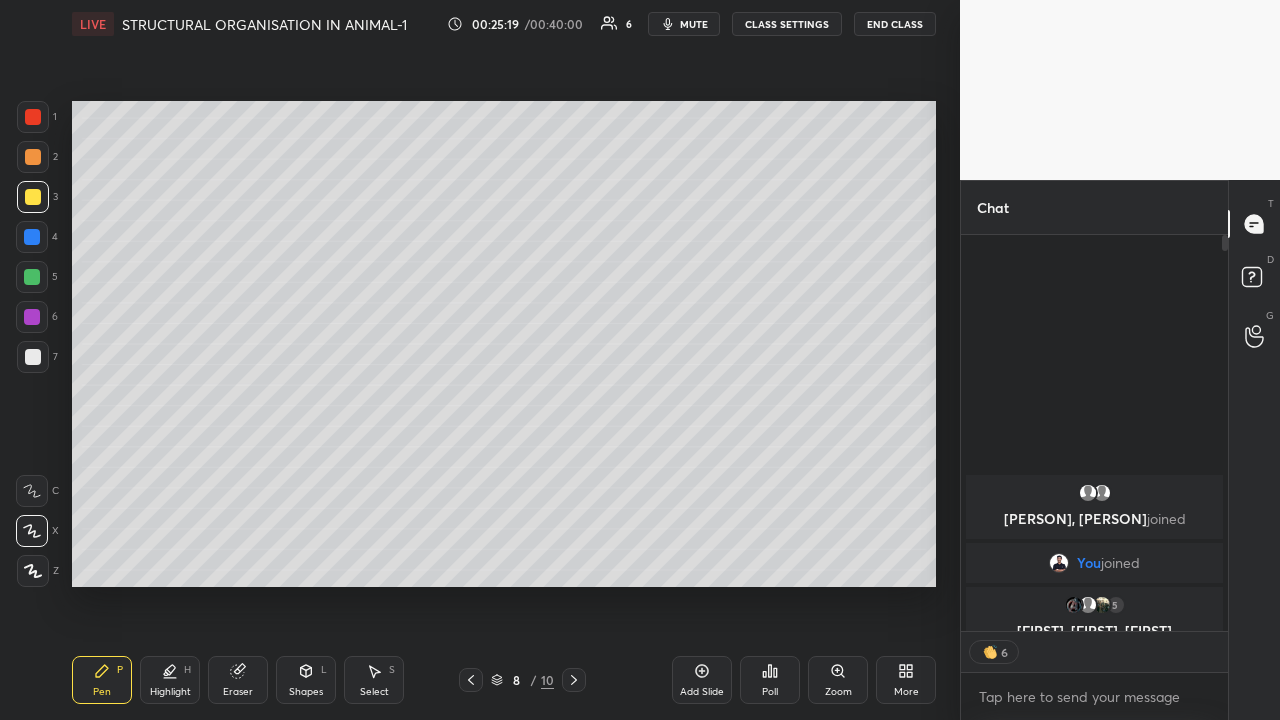 scroll, scrollTop: 7, scrollLeft: 7, axis: both 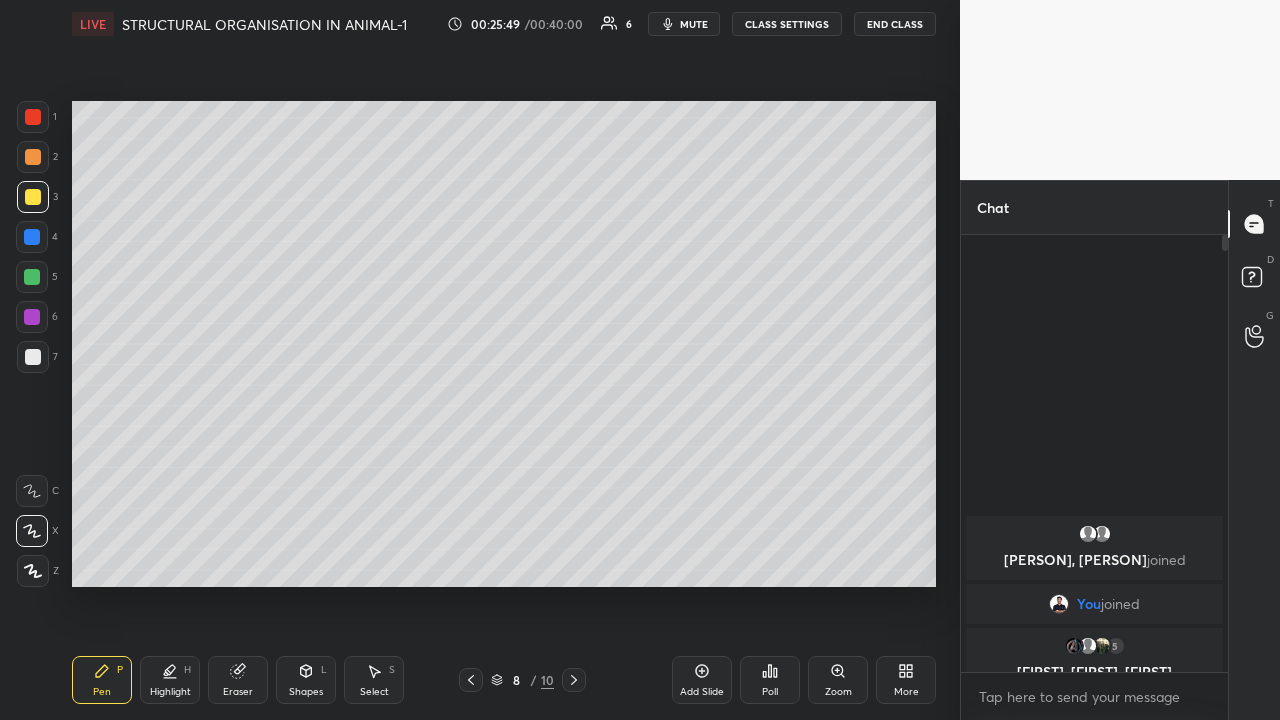 click 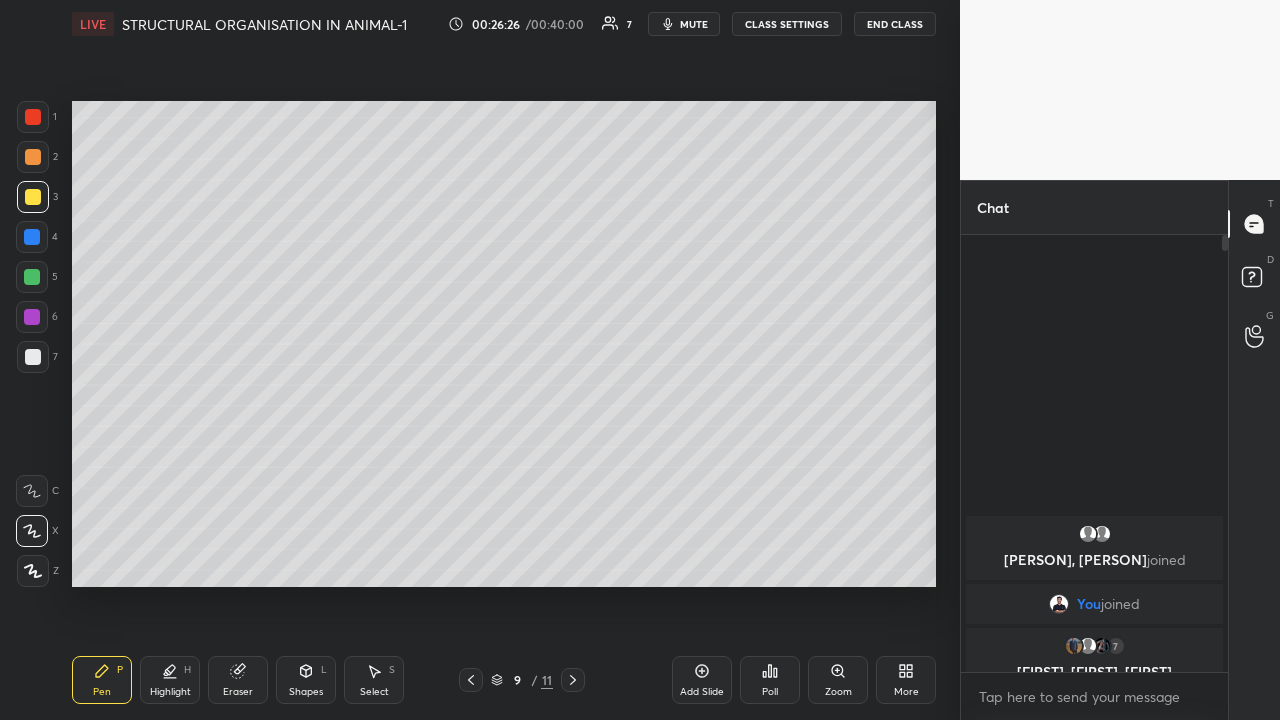 click at bounding box center [32, 277] 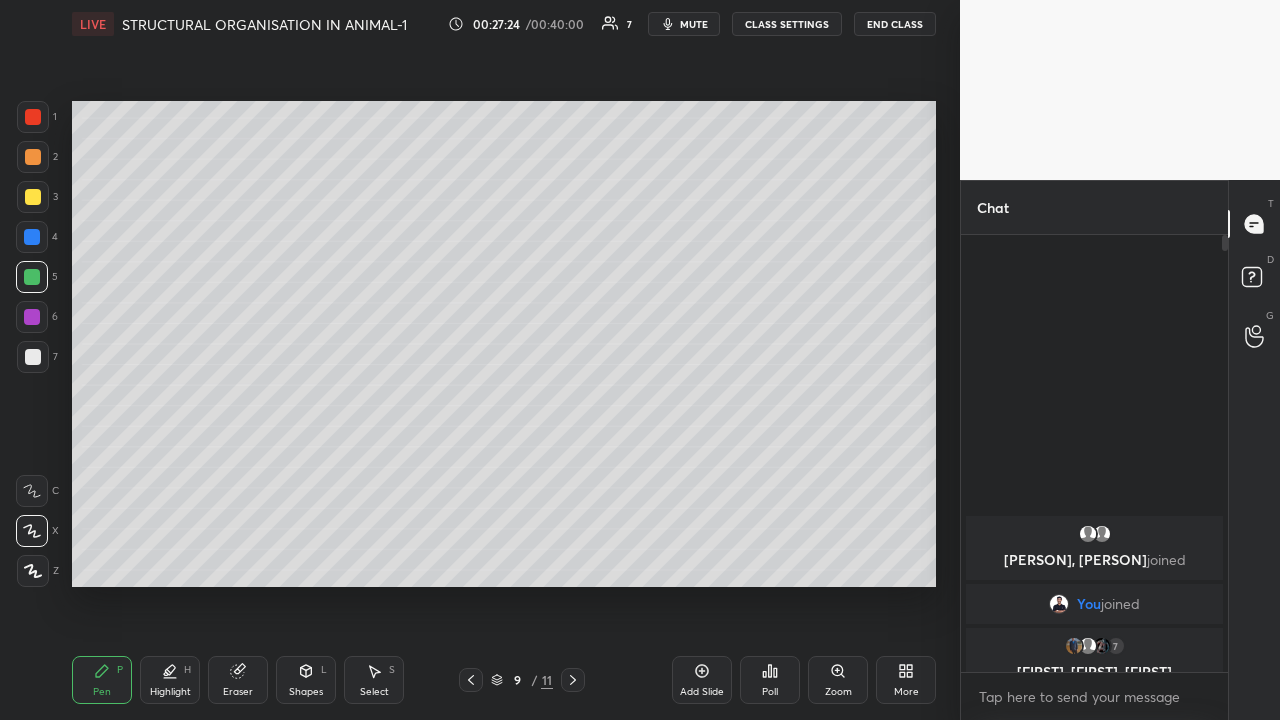 click at bounding box center [33, 197] 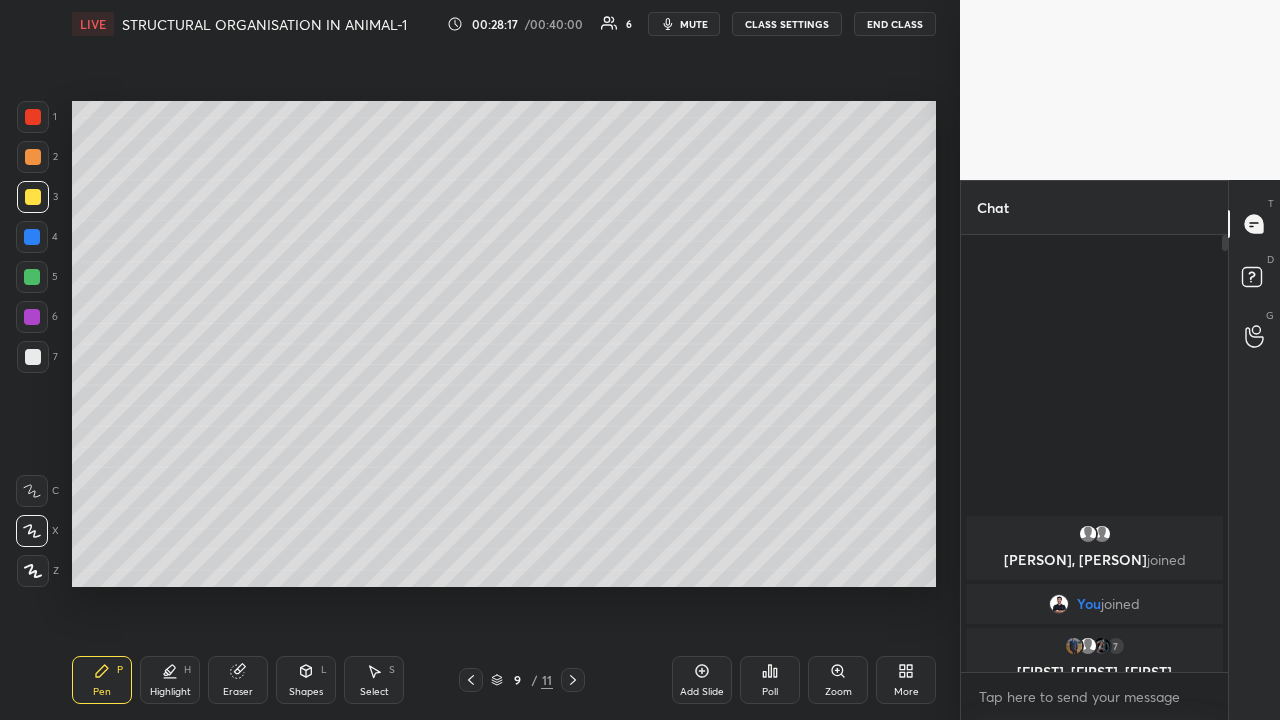 click at bounding box center (32, 237) 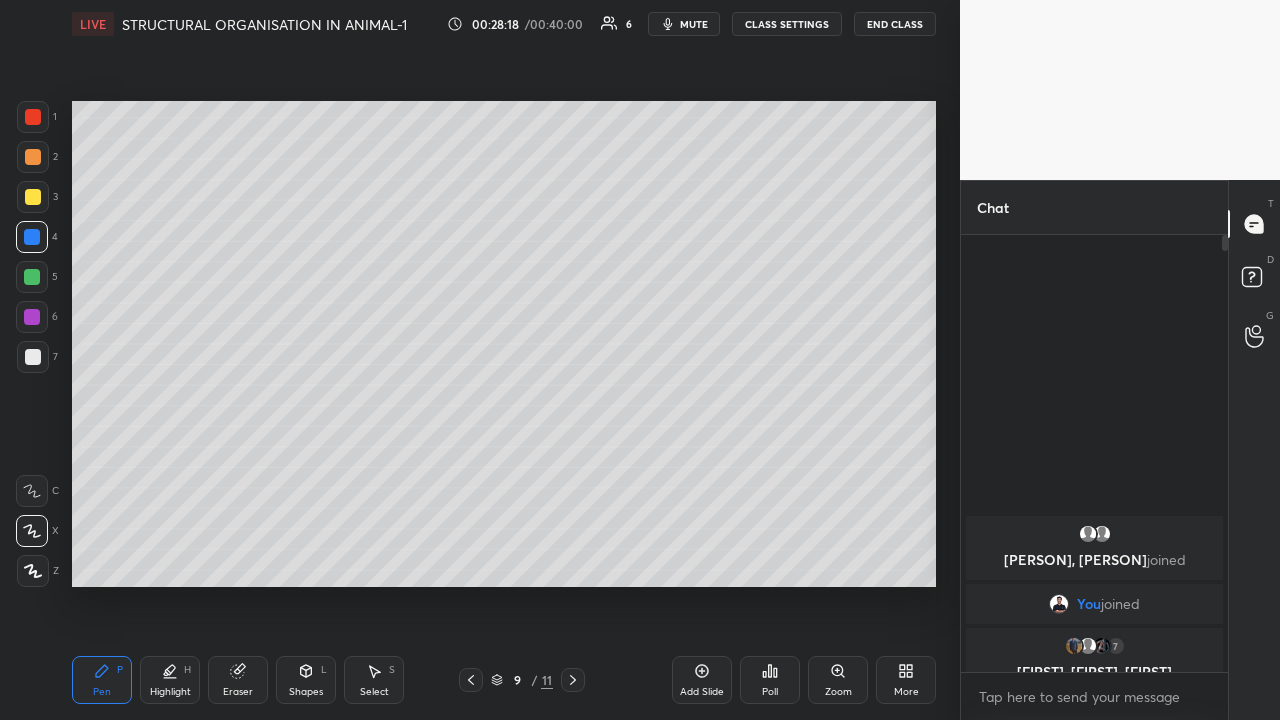 click 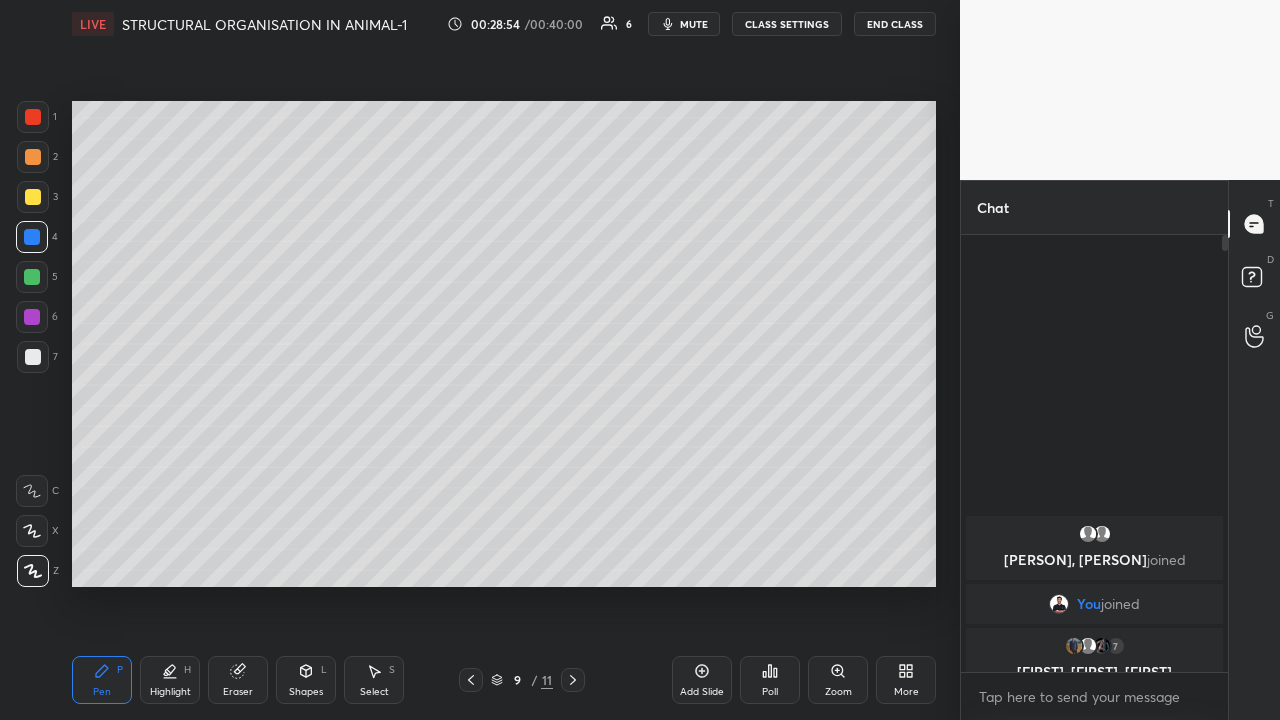 click 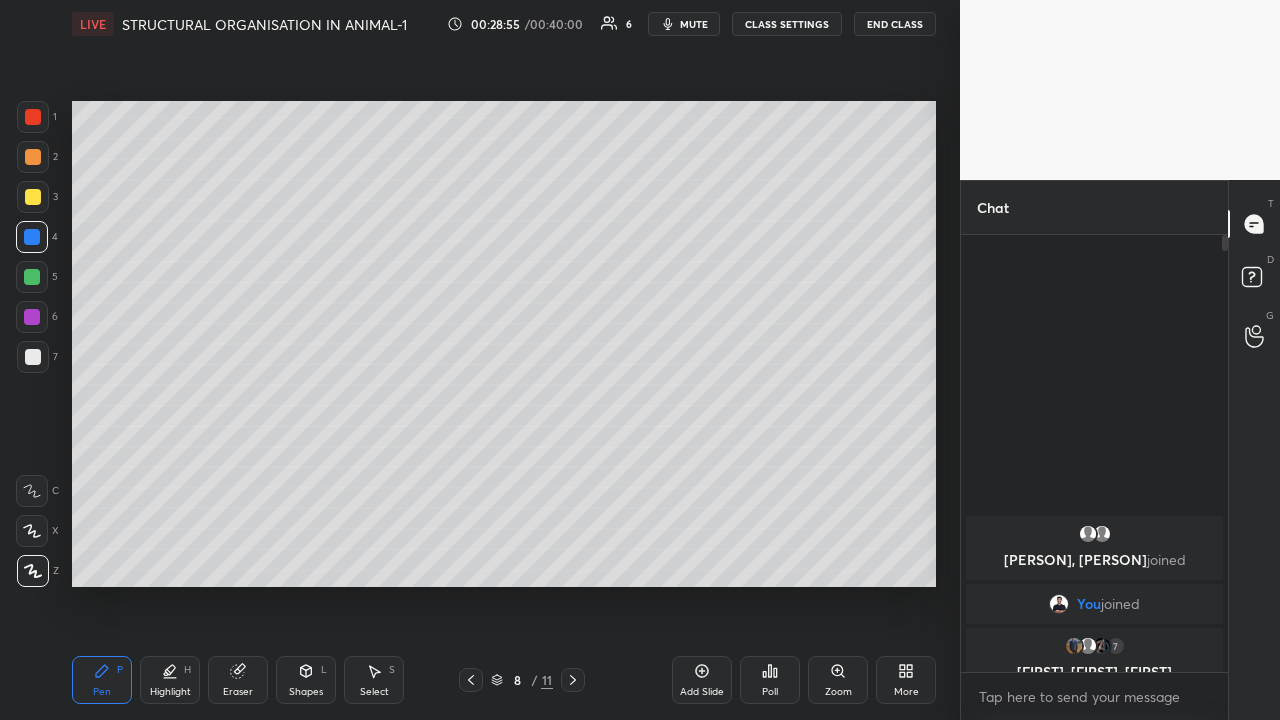 click 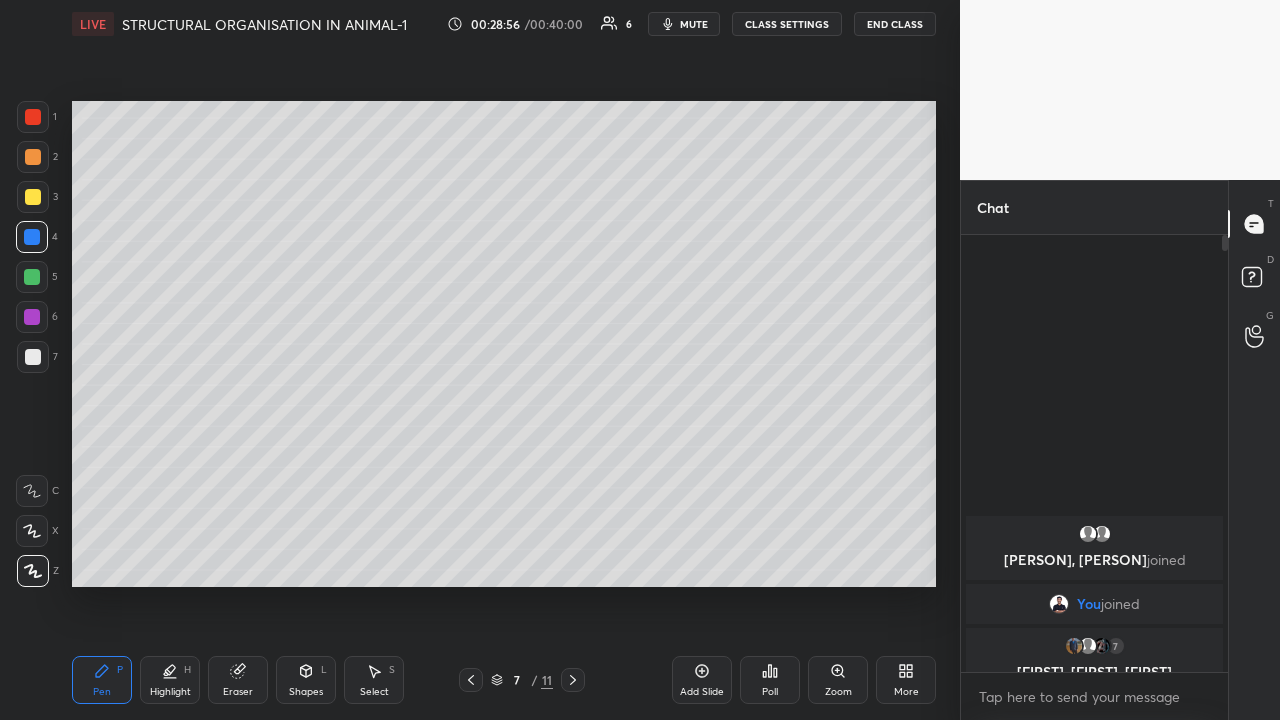 click 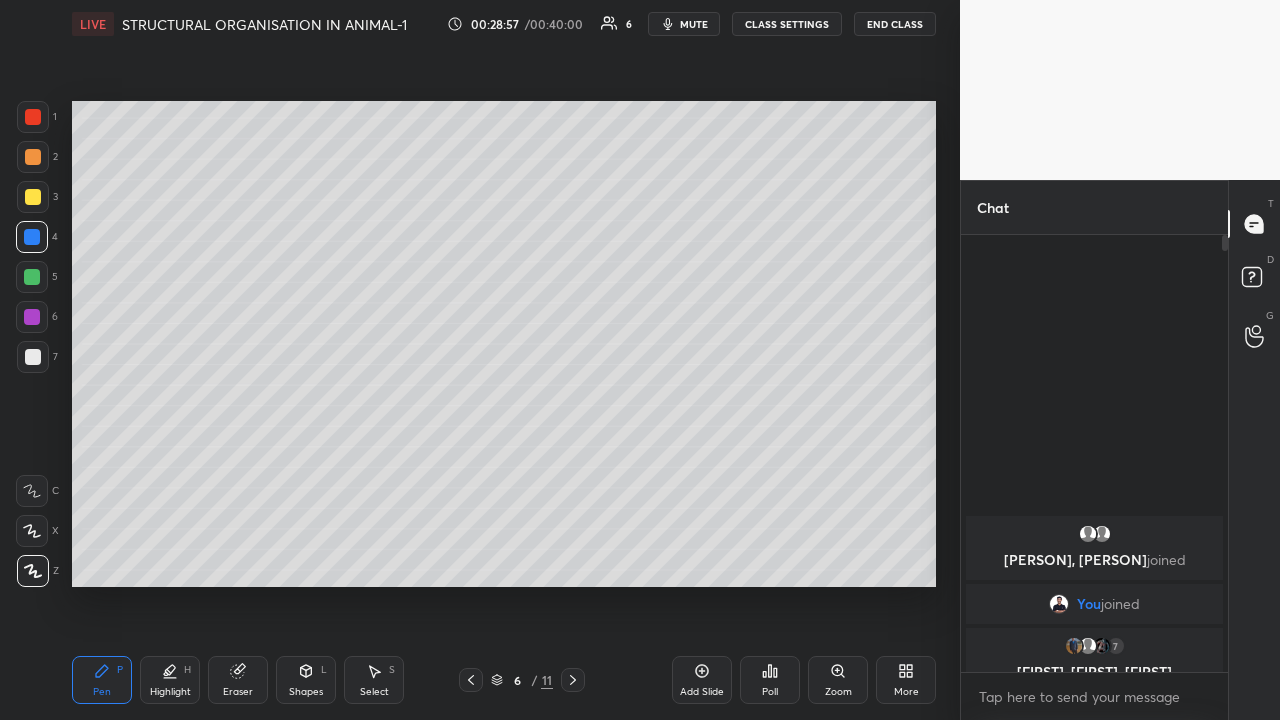 click 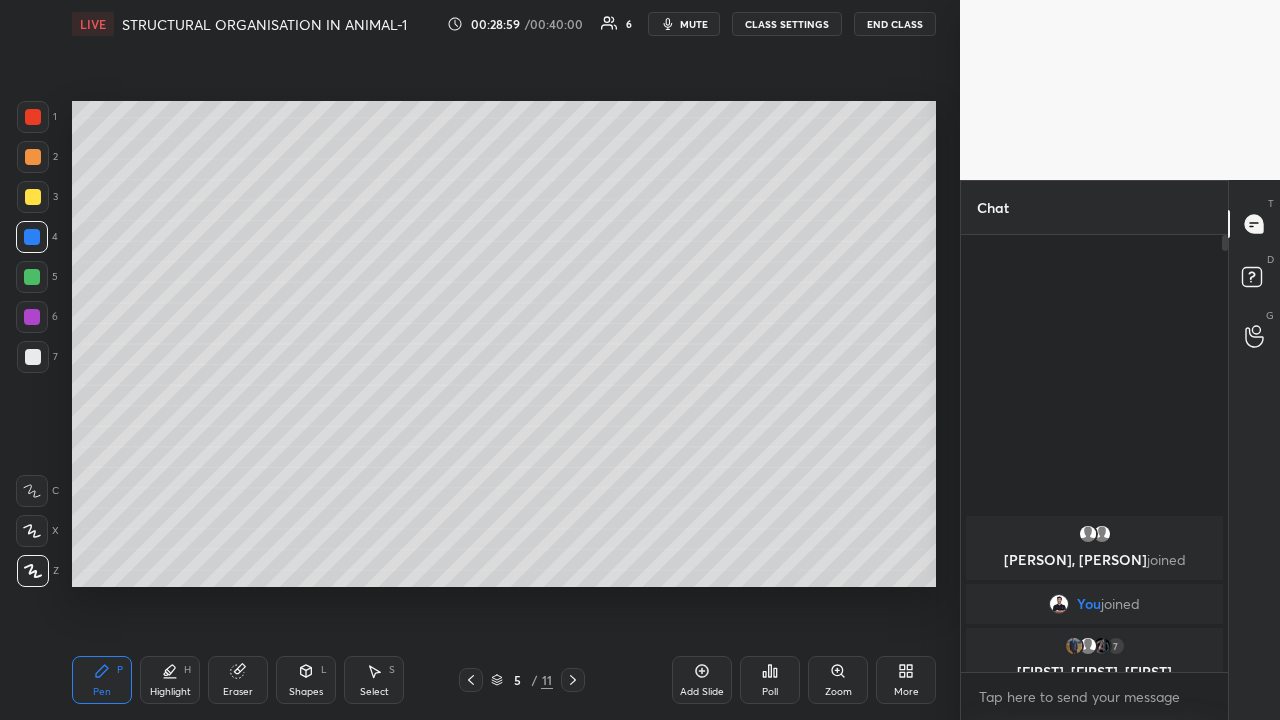 click 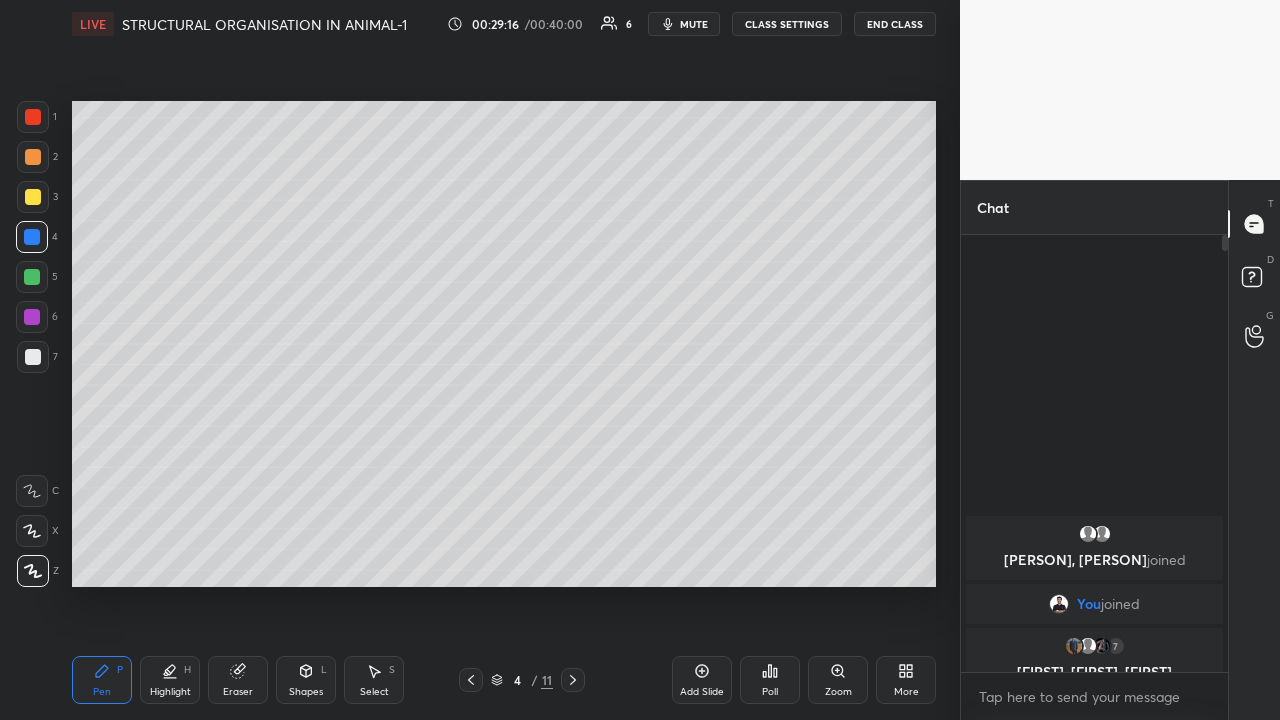 click on "Highlight" at bounding box center (170, 692) 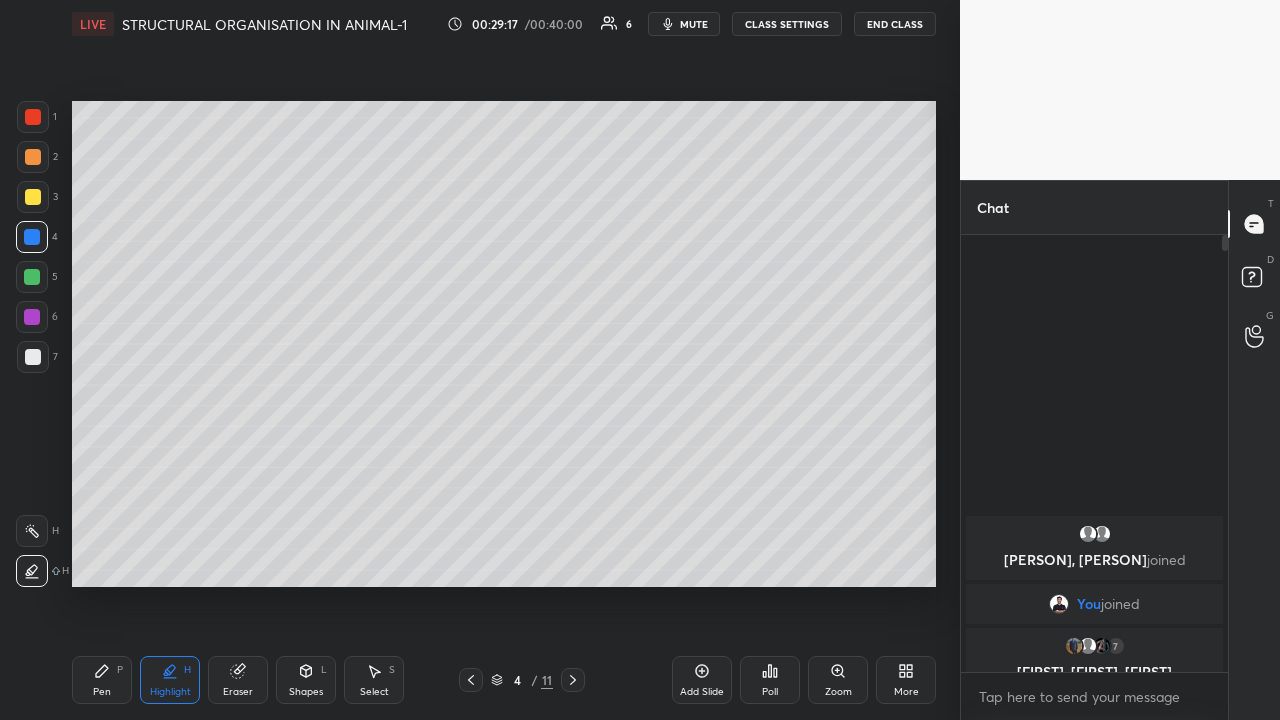 click 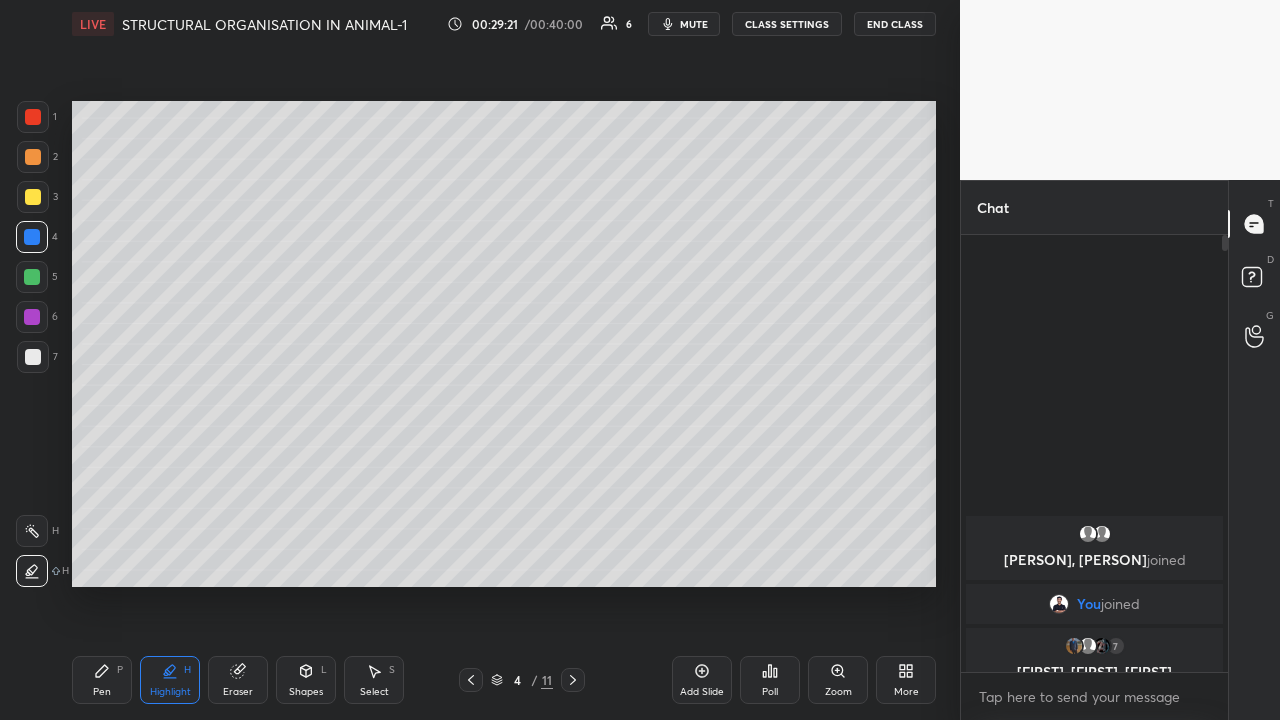 click on "Pen P" at bounding box center [102, 680] 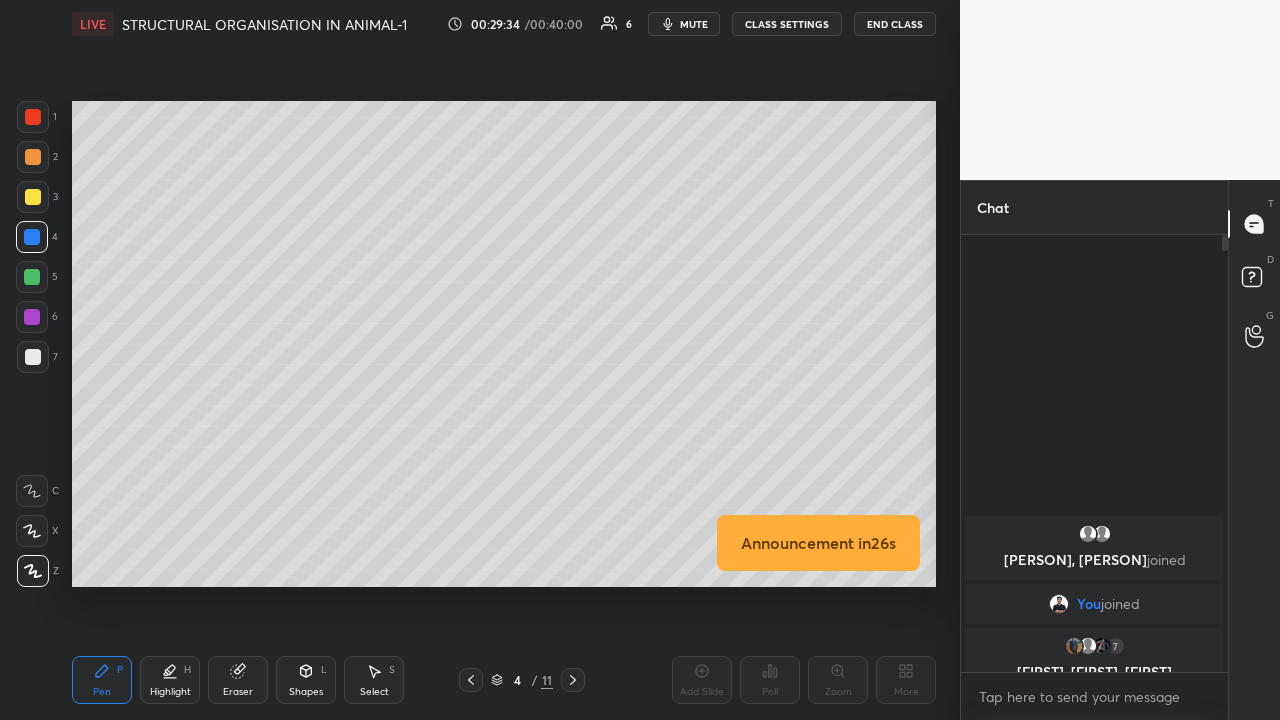 click 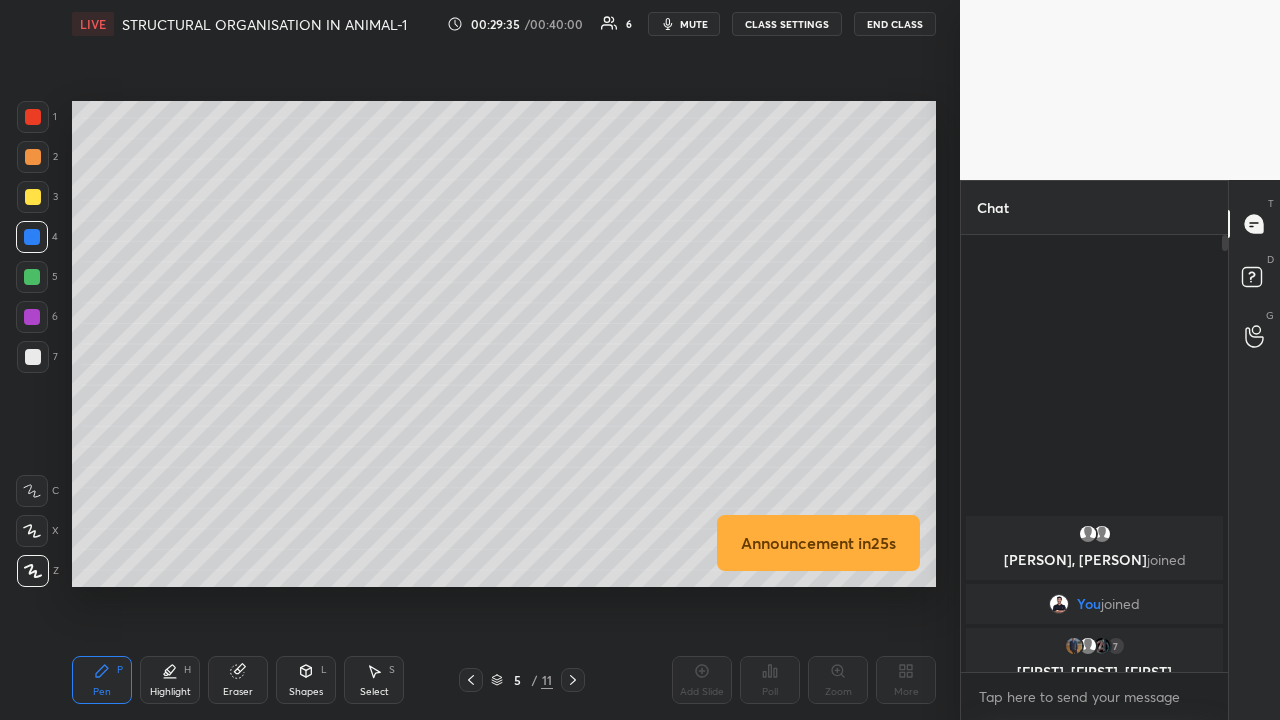 click 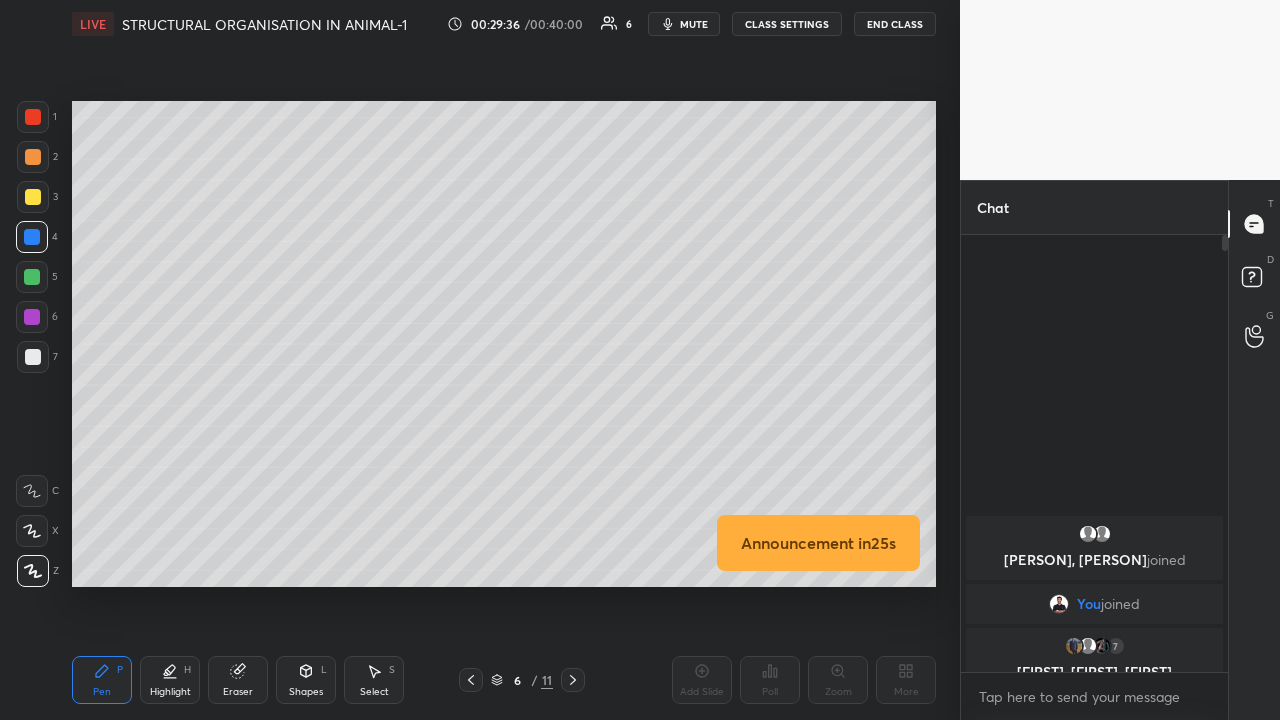 click at bounding box center (573, 680) 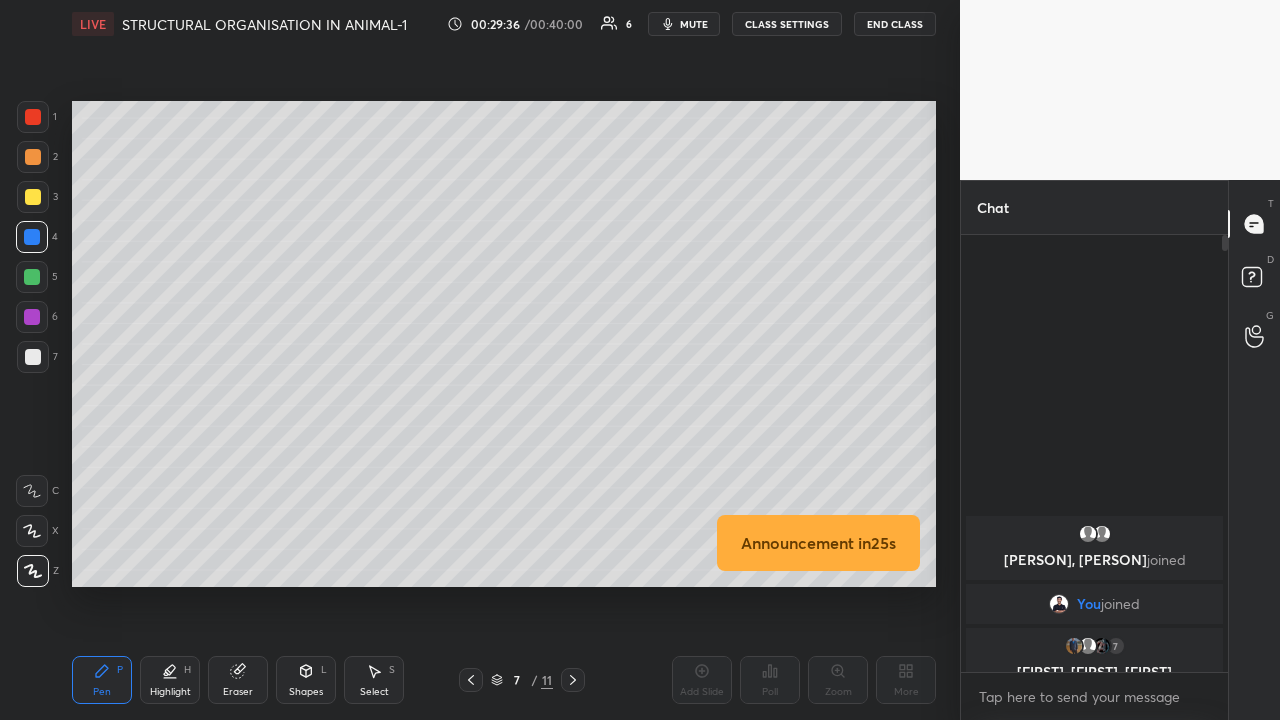 click at bounding box center (573, 680) 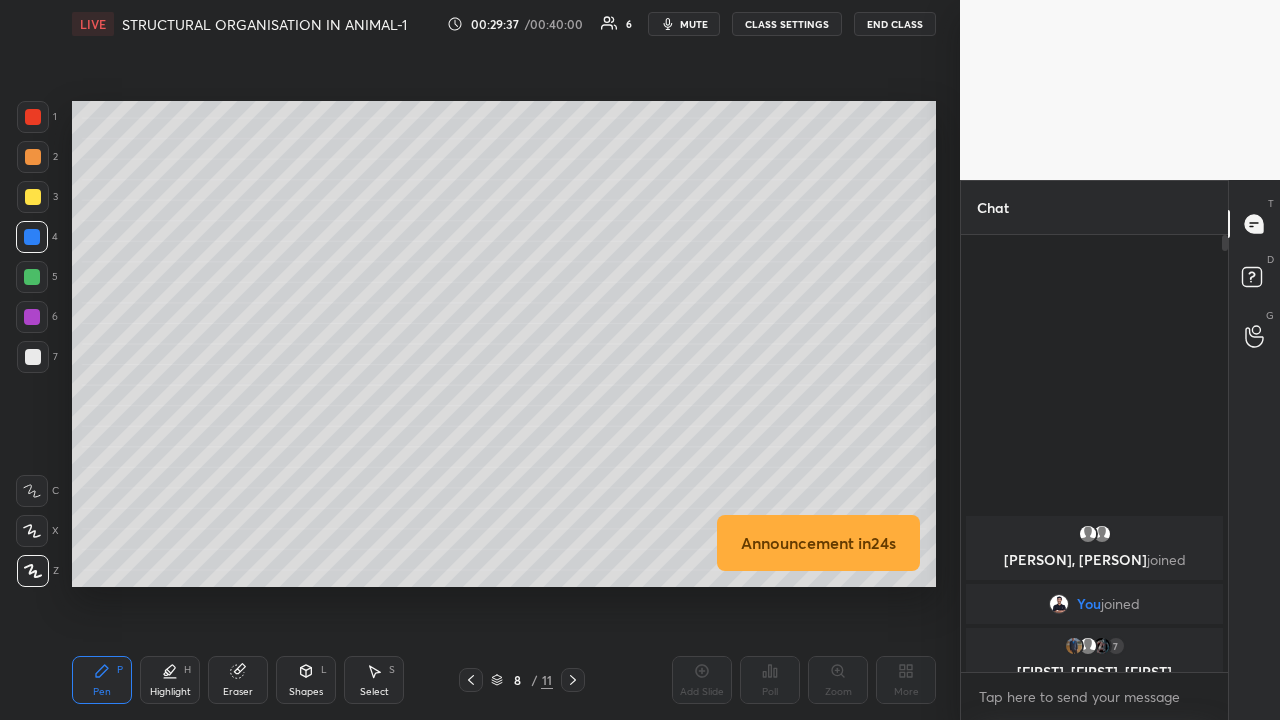 click 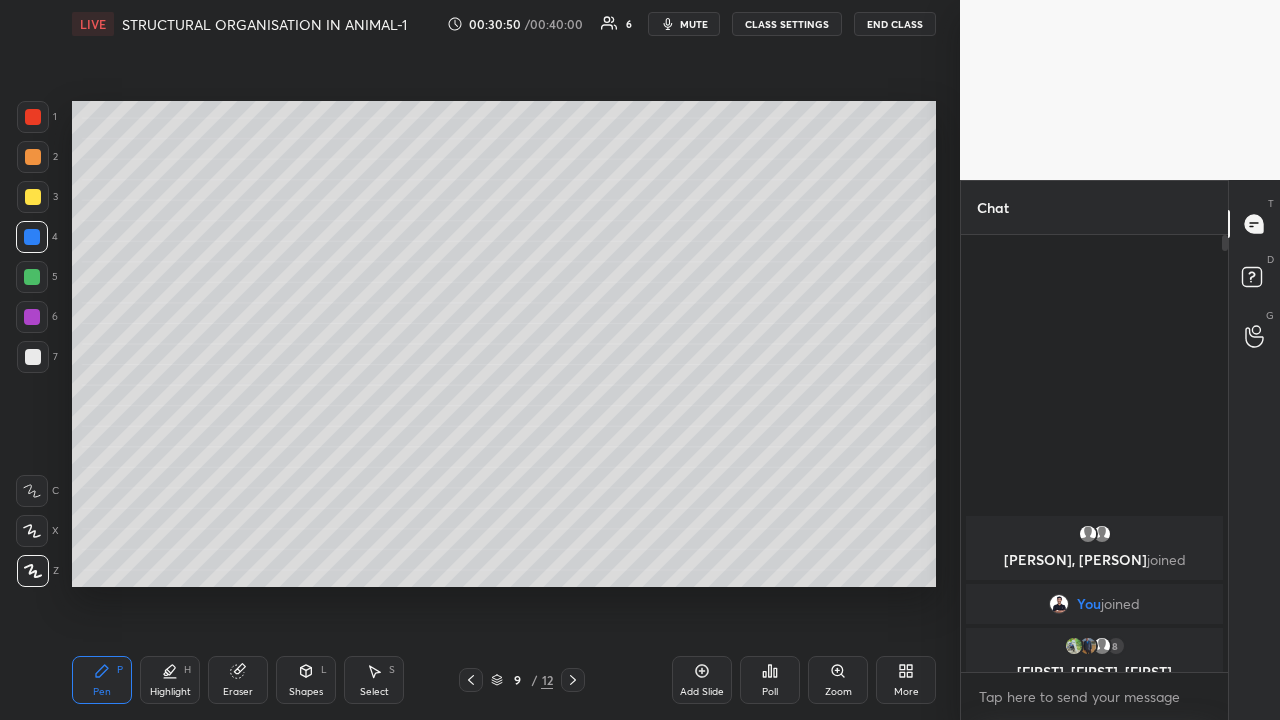 click 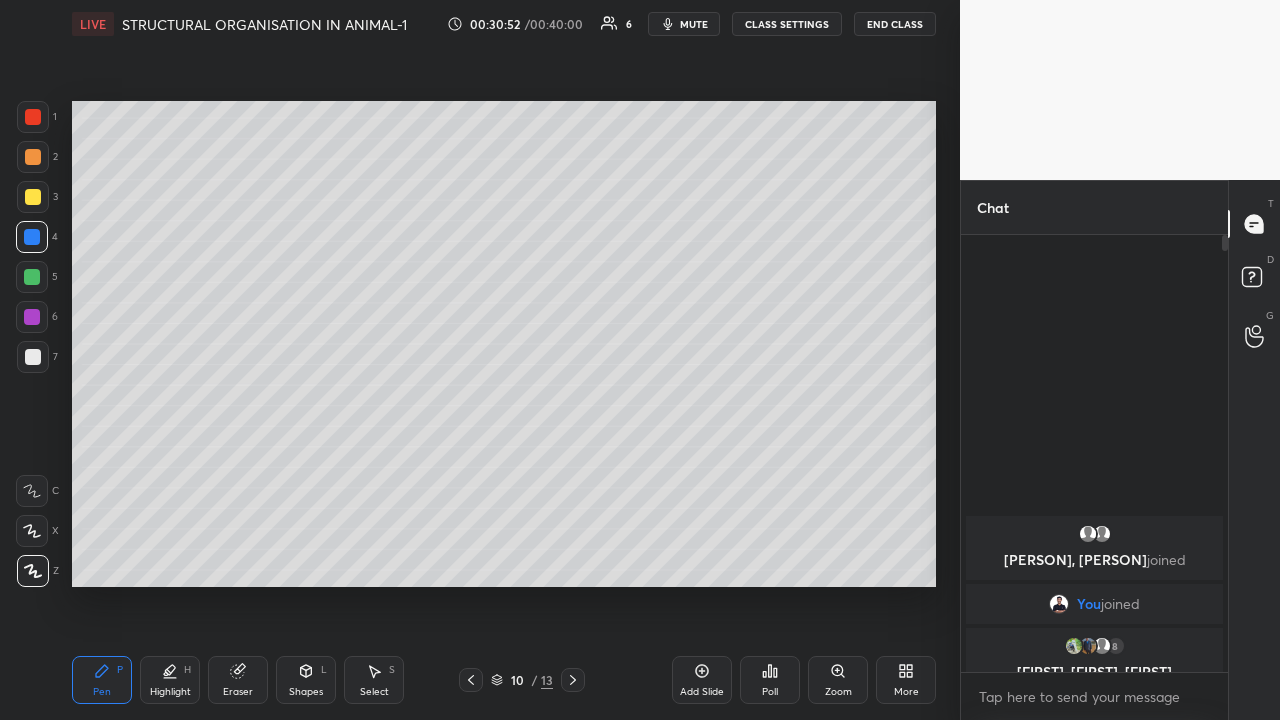 click at bounding box center (33, 357) 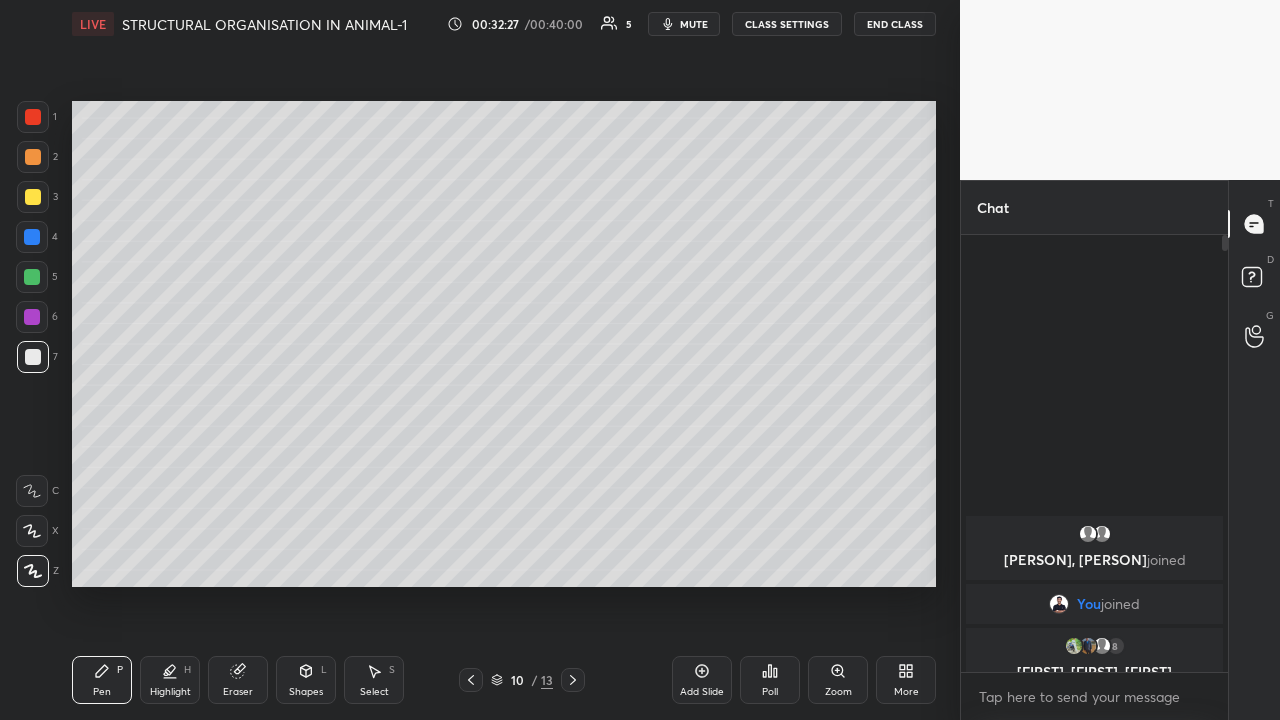 click at bounding box center [471, 680] 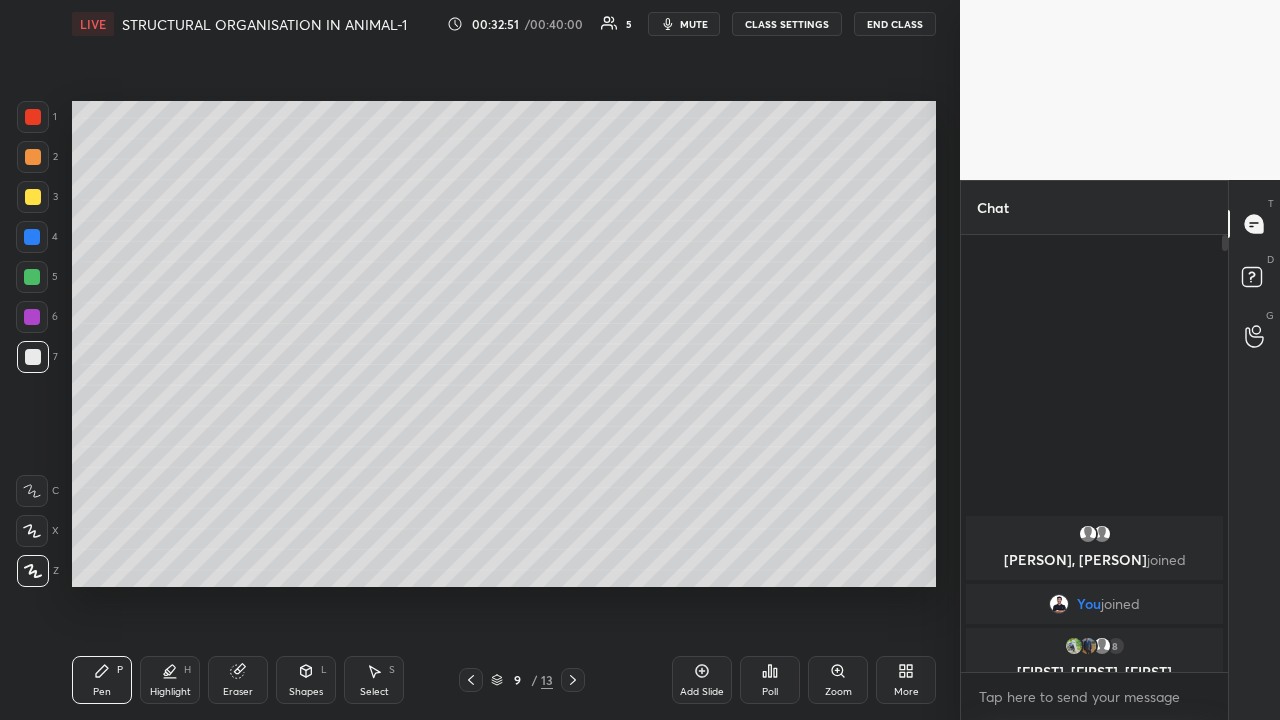 click 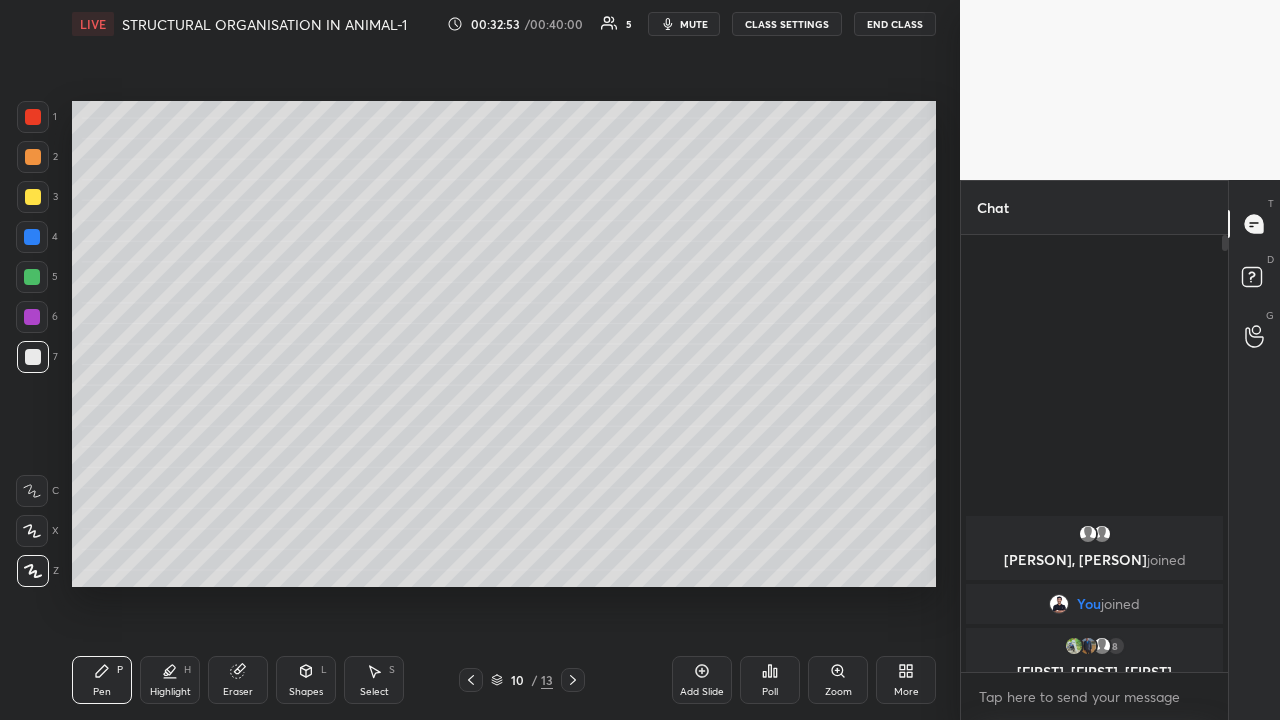 click 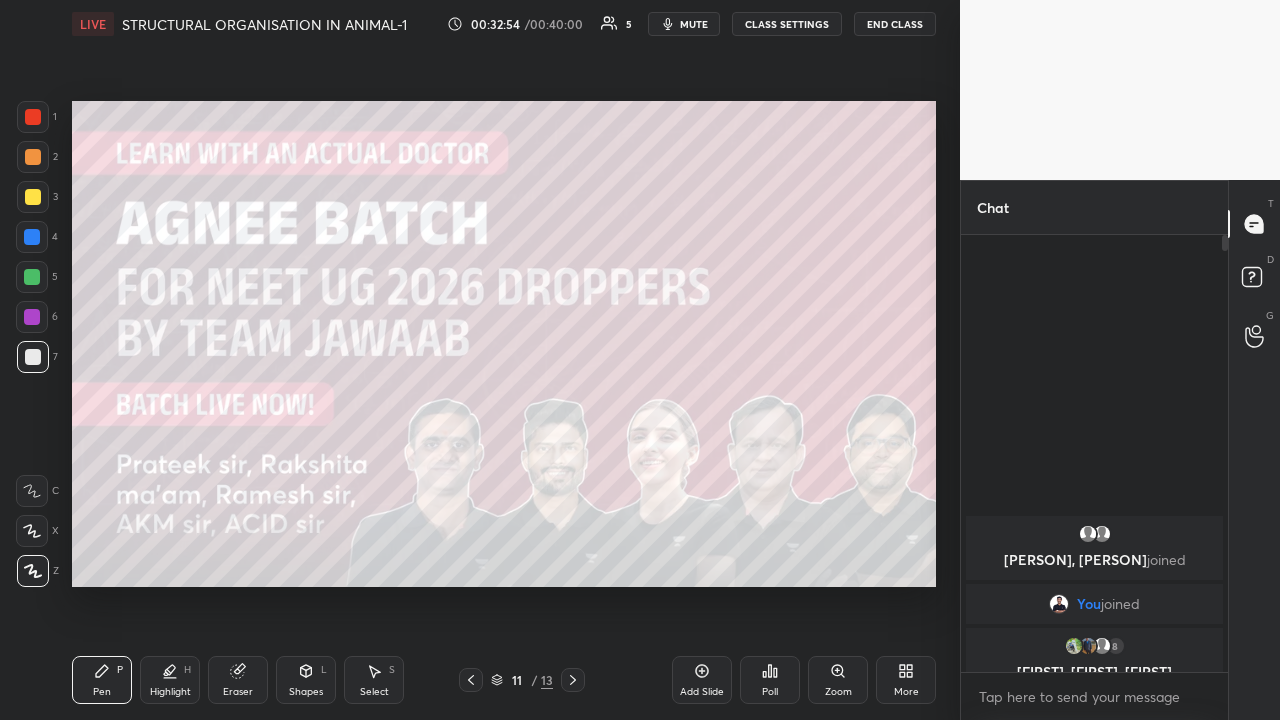 click 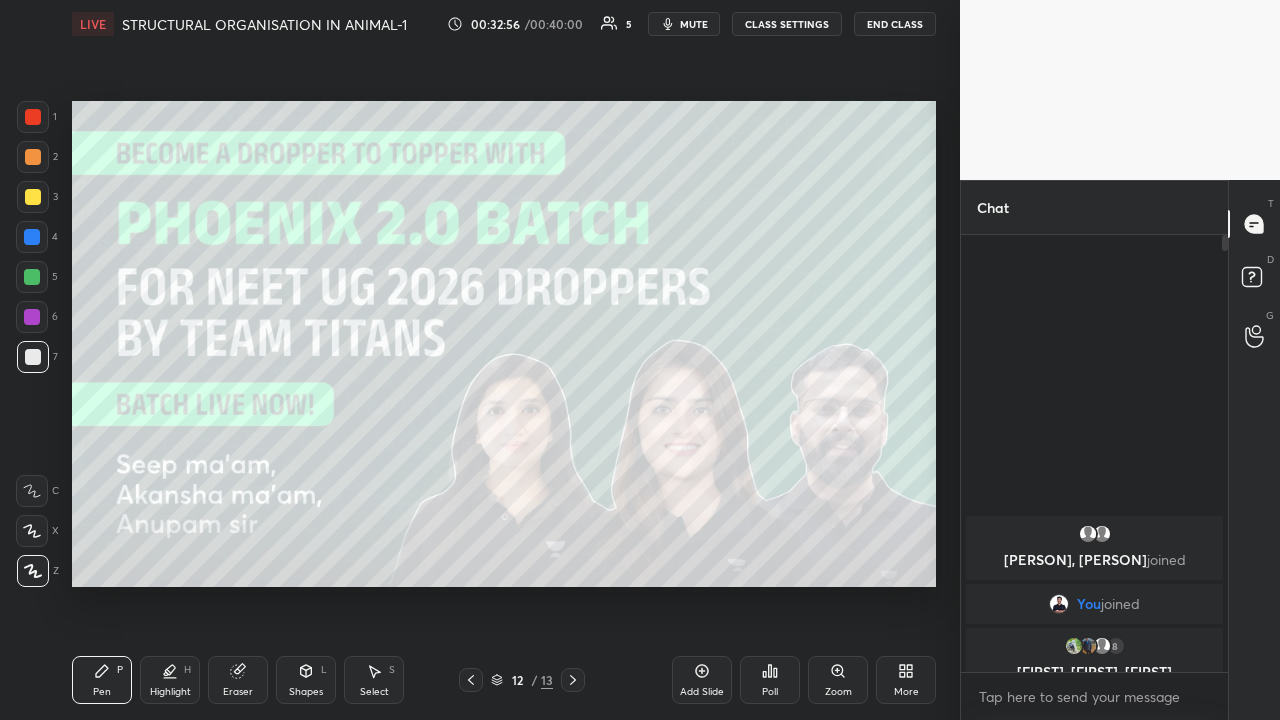 click 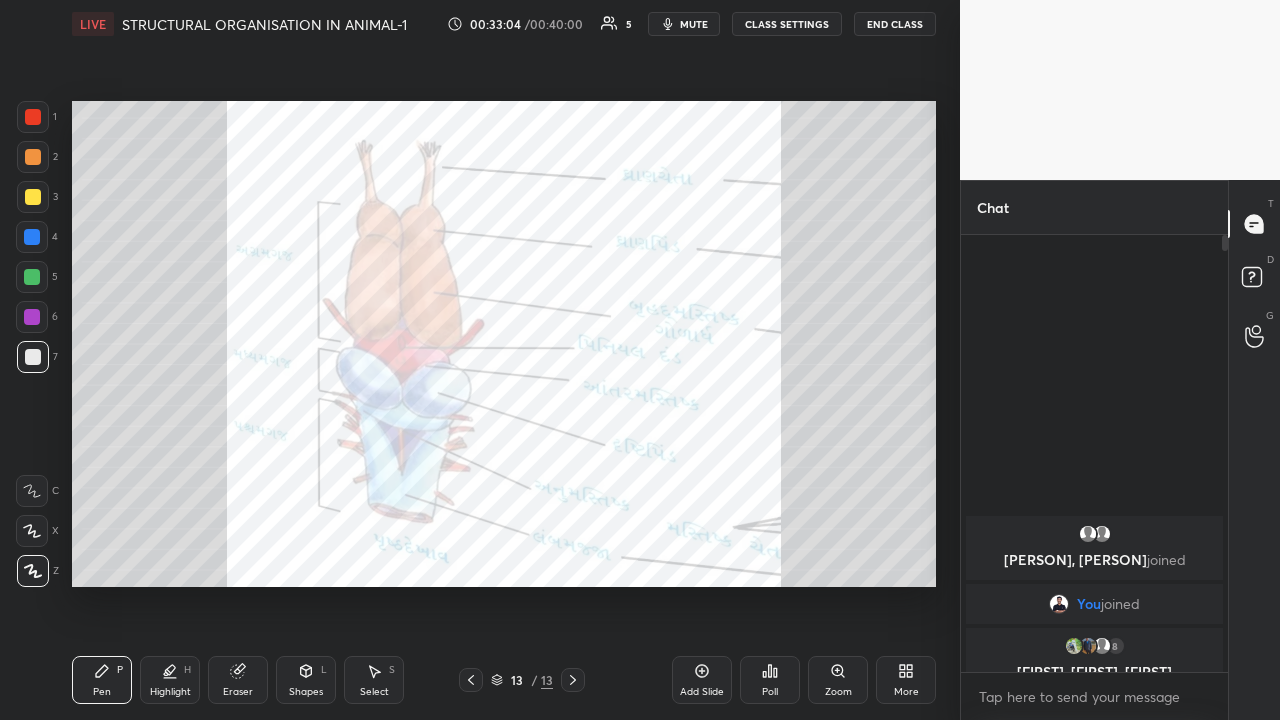 click 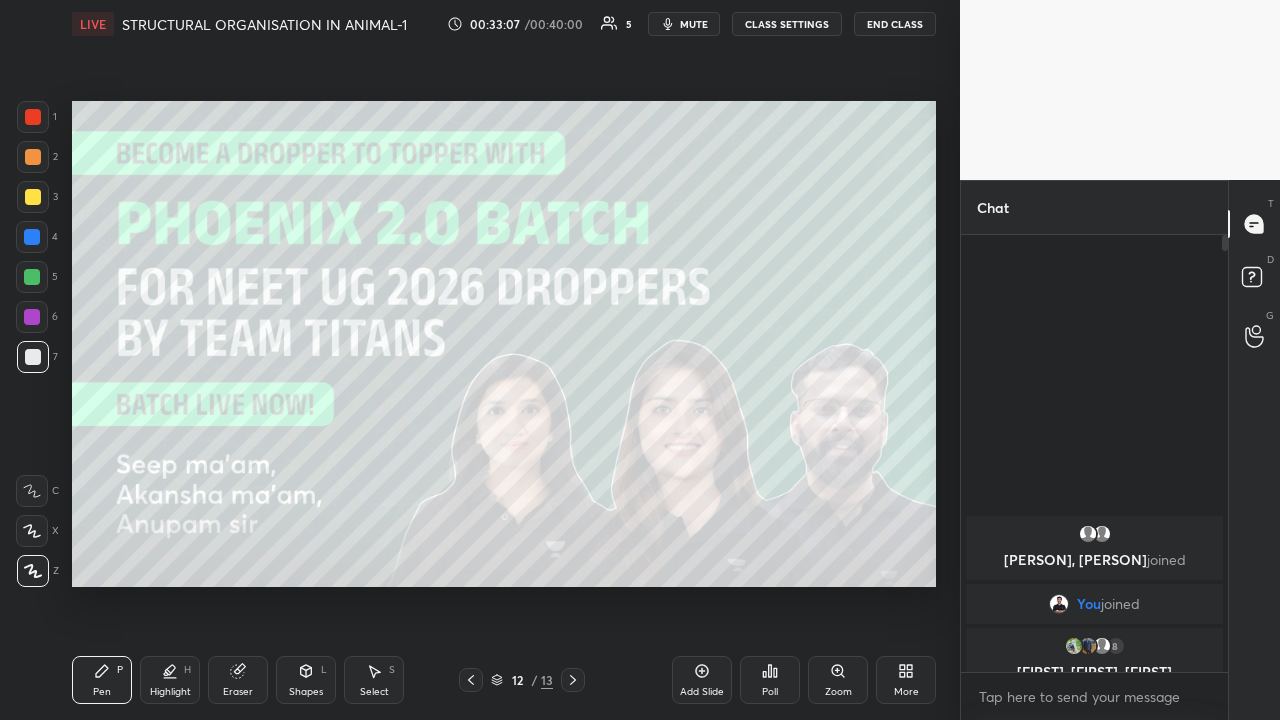 click 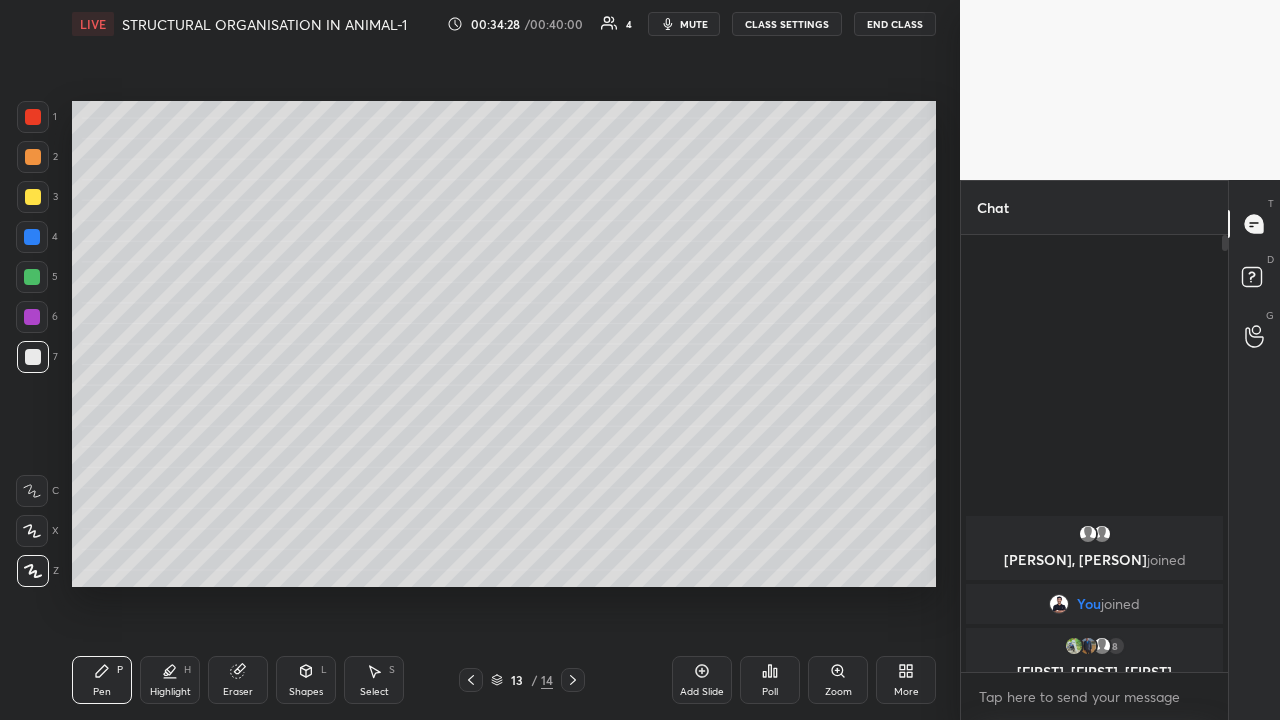 click at bounding box center [32, 277] 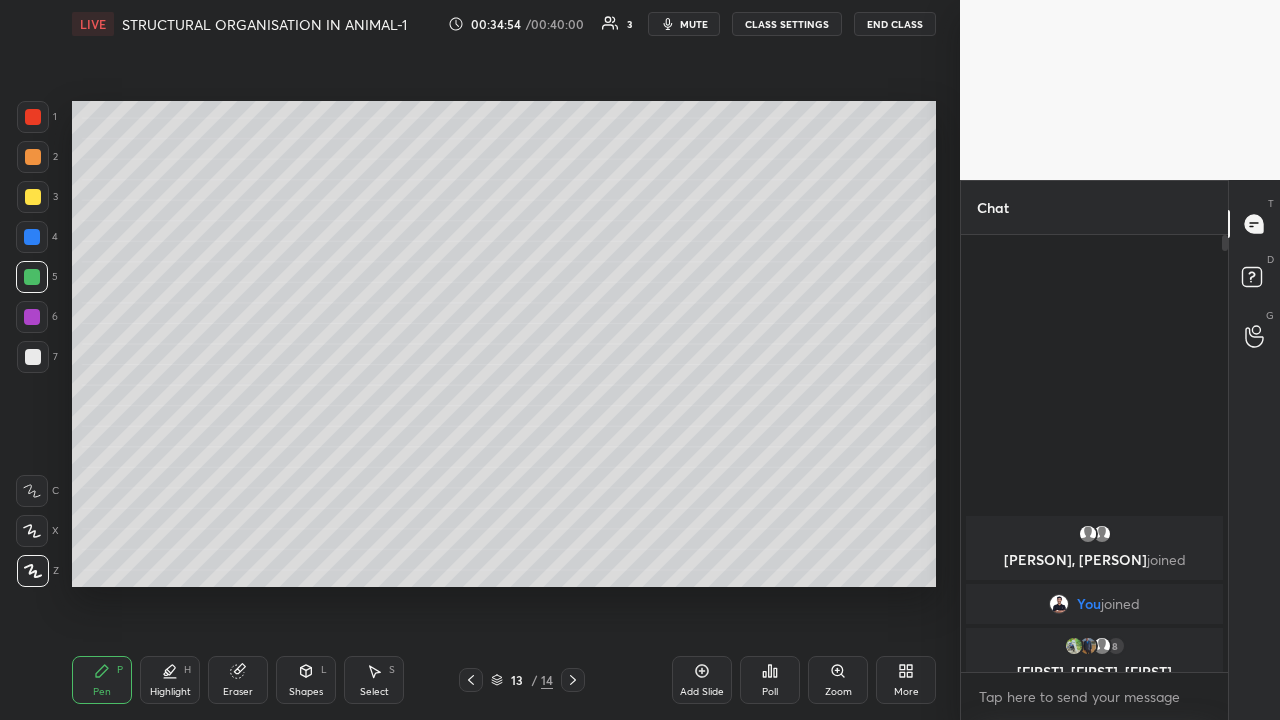 click at bounding box center [33, 197] 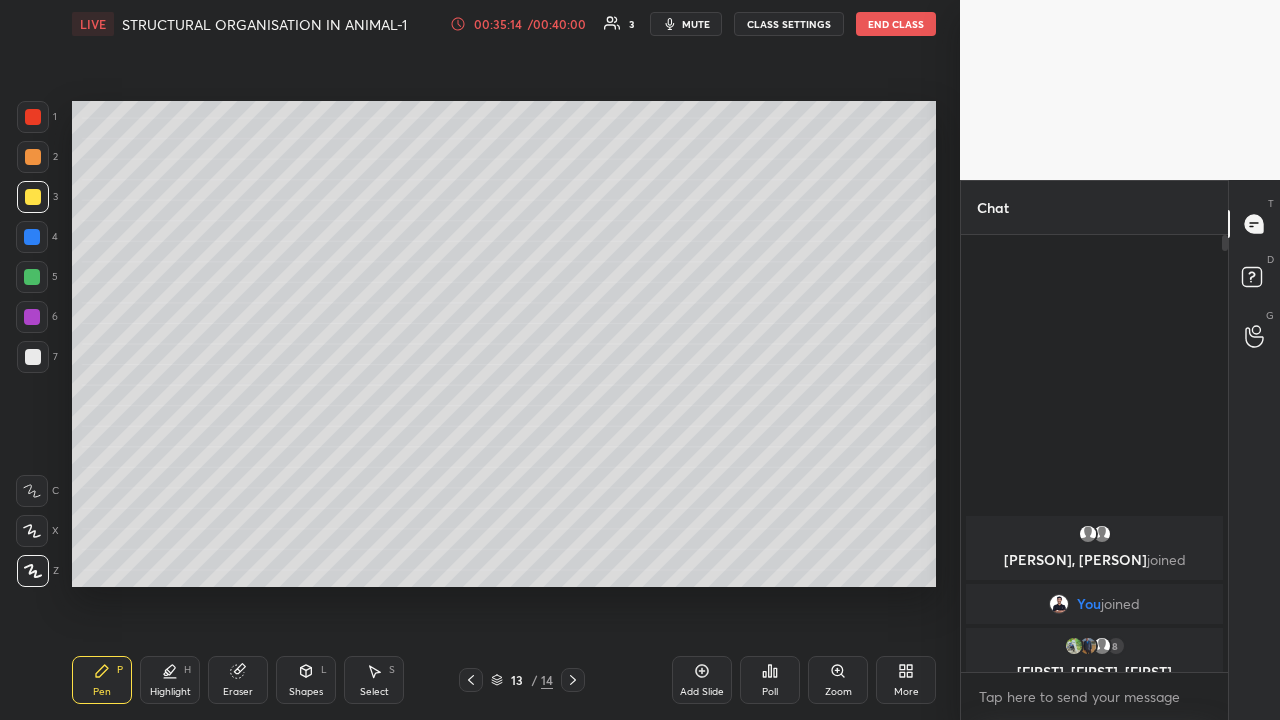 click at bounding box center (33, 357) 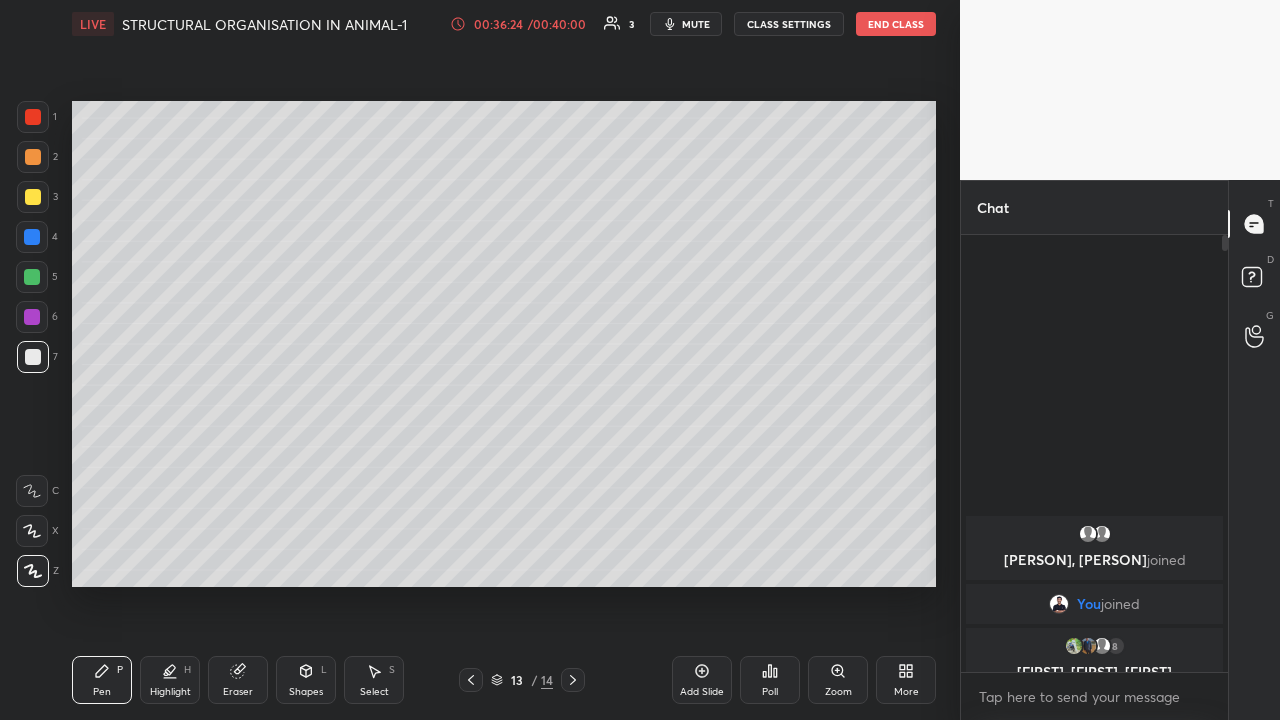 click 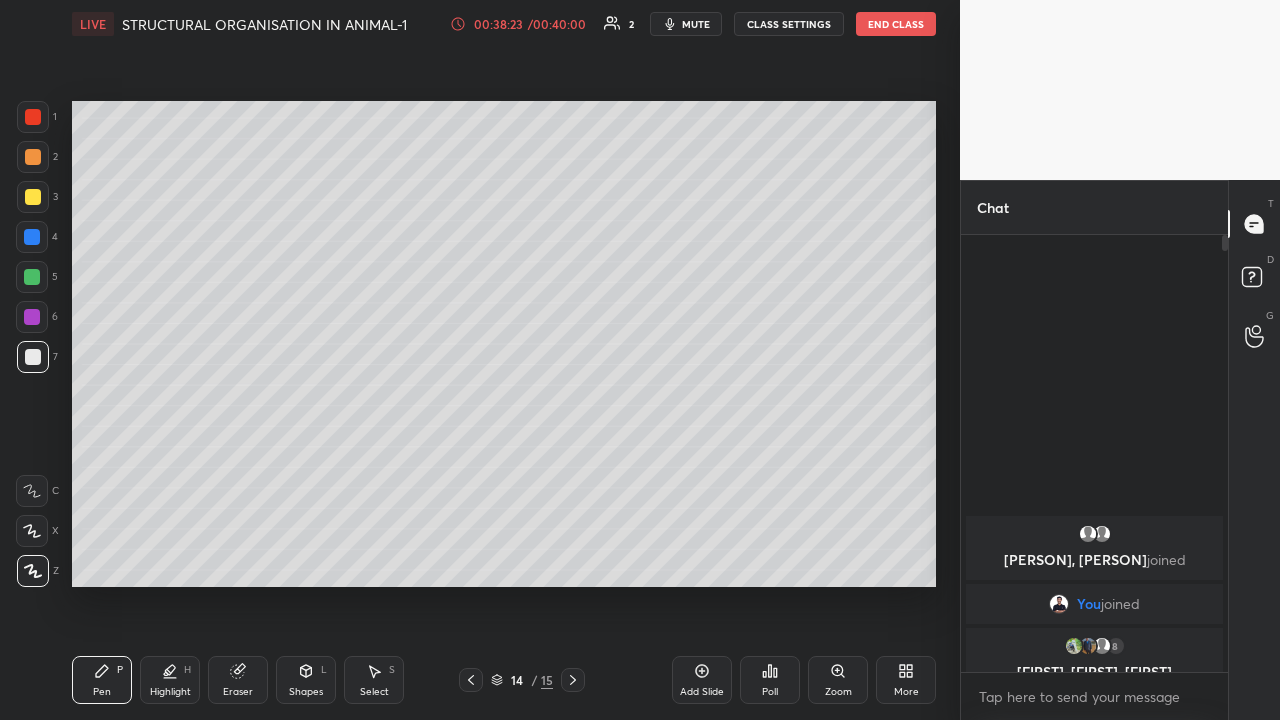 click 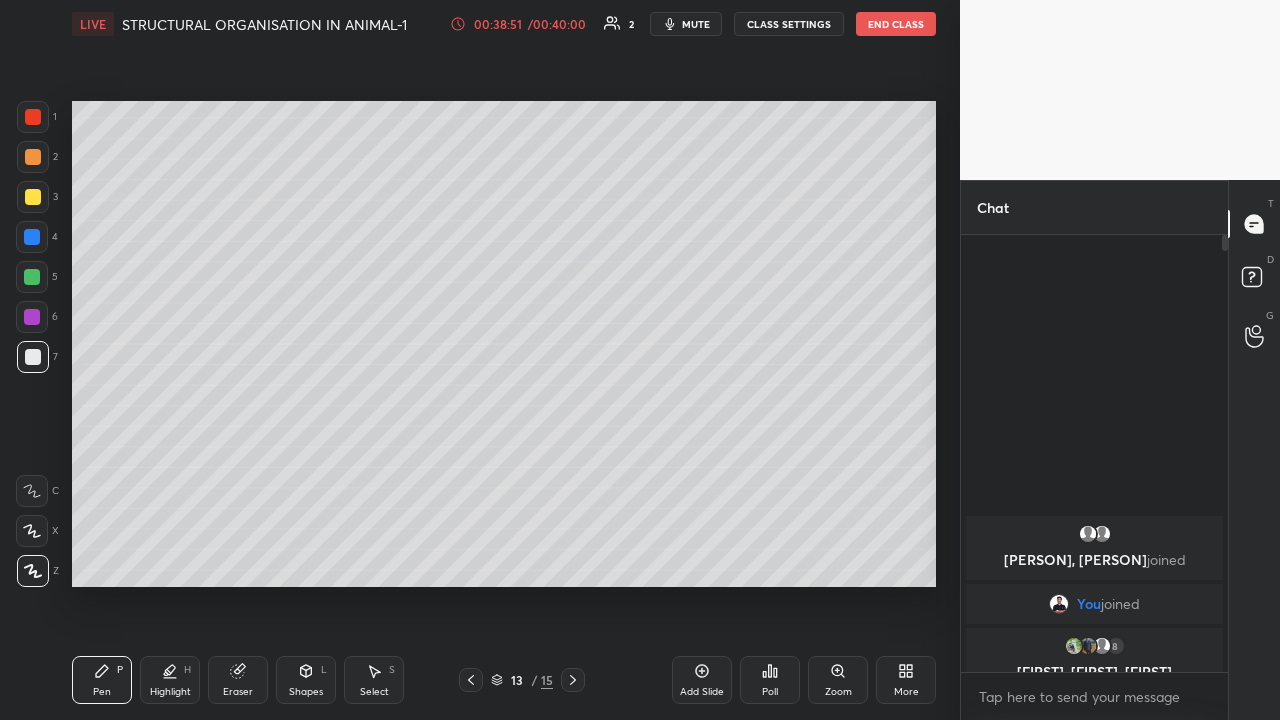 click 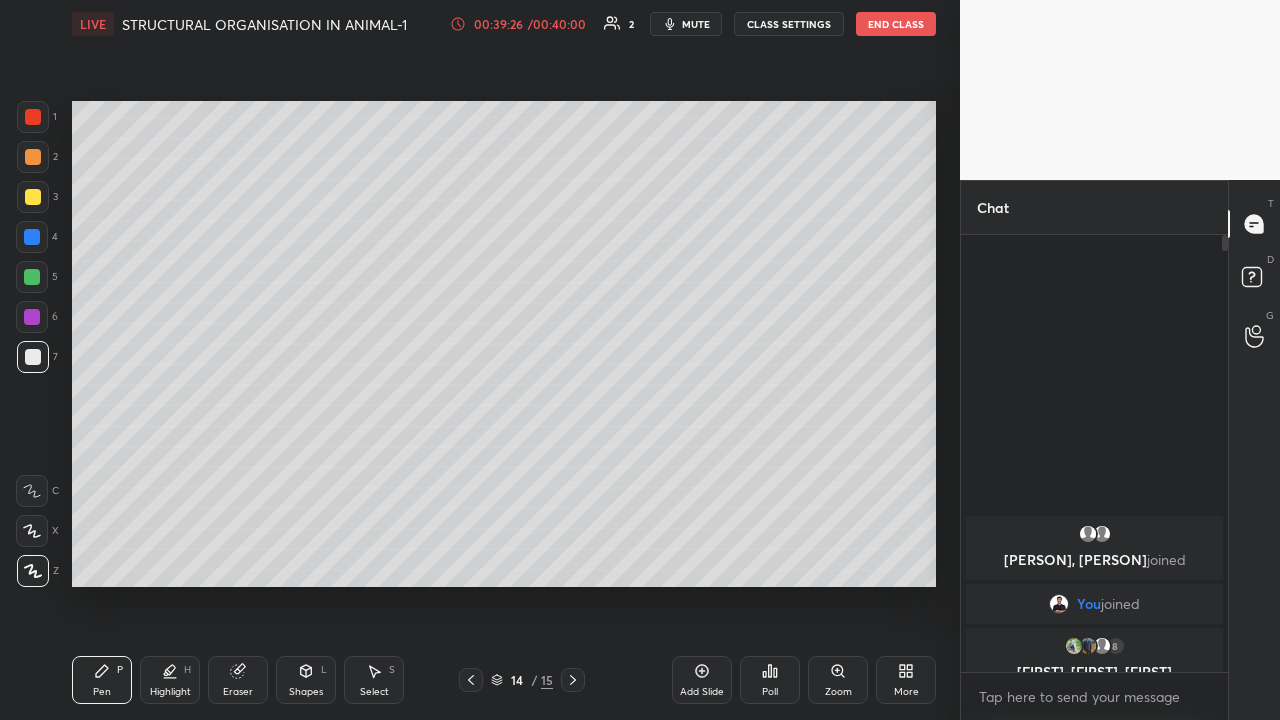 click on "End Class" at bounding box center (896, 24) 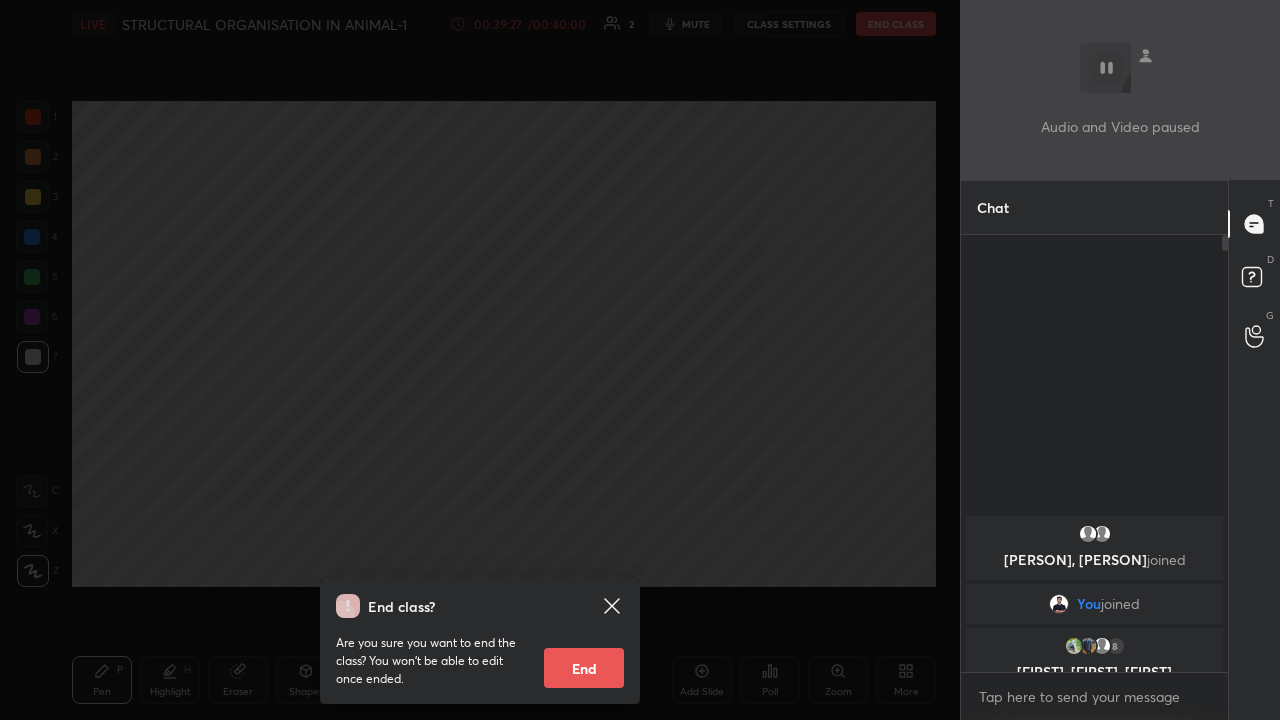 click on "End" at bounding box center (584, 668) 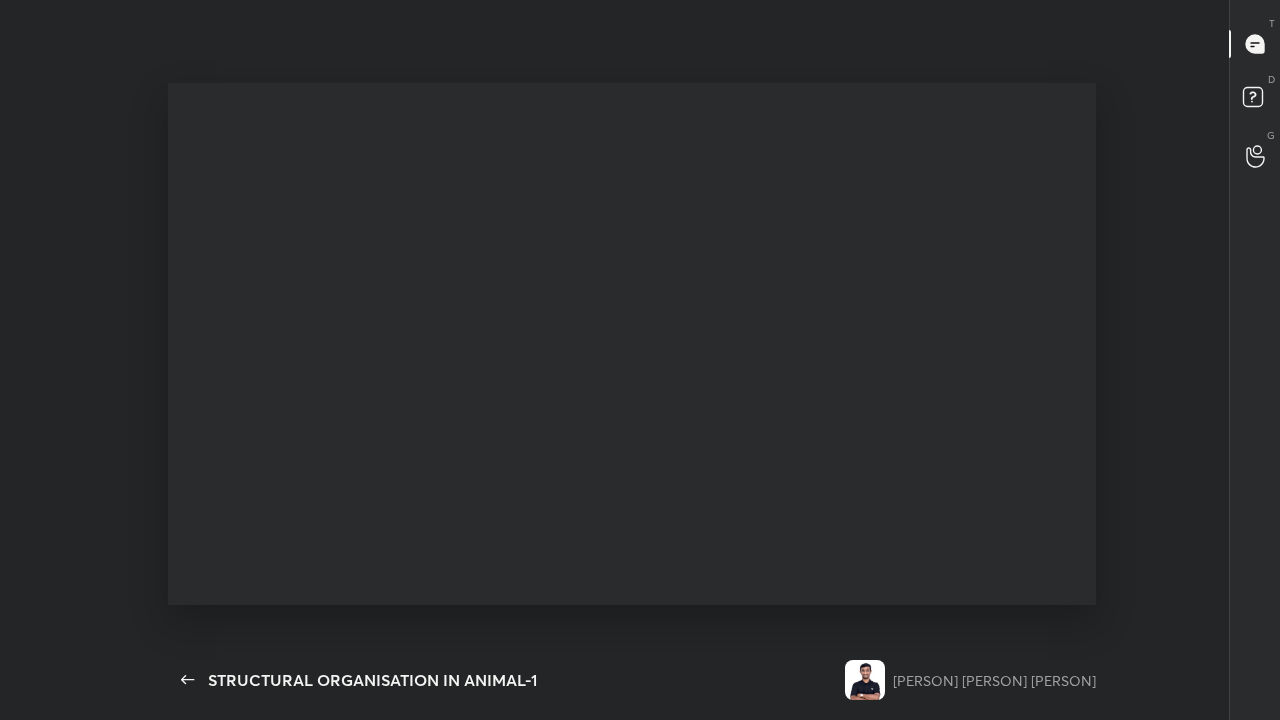 scroll, scrollTop: 99408, scrollLeft: 99044, axis: both 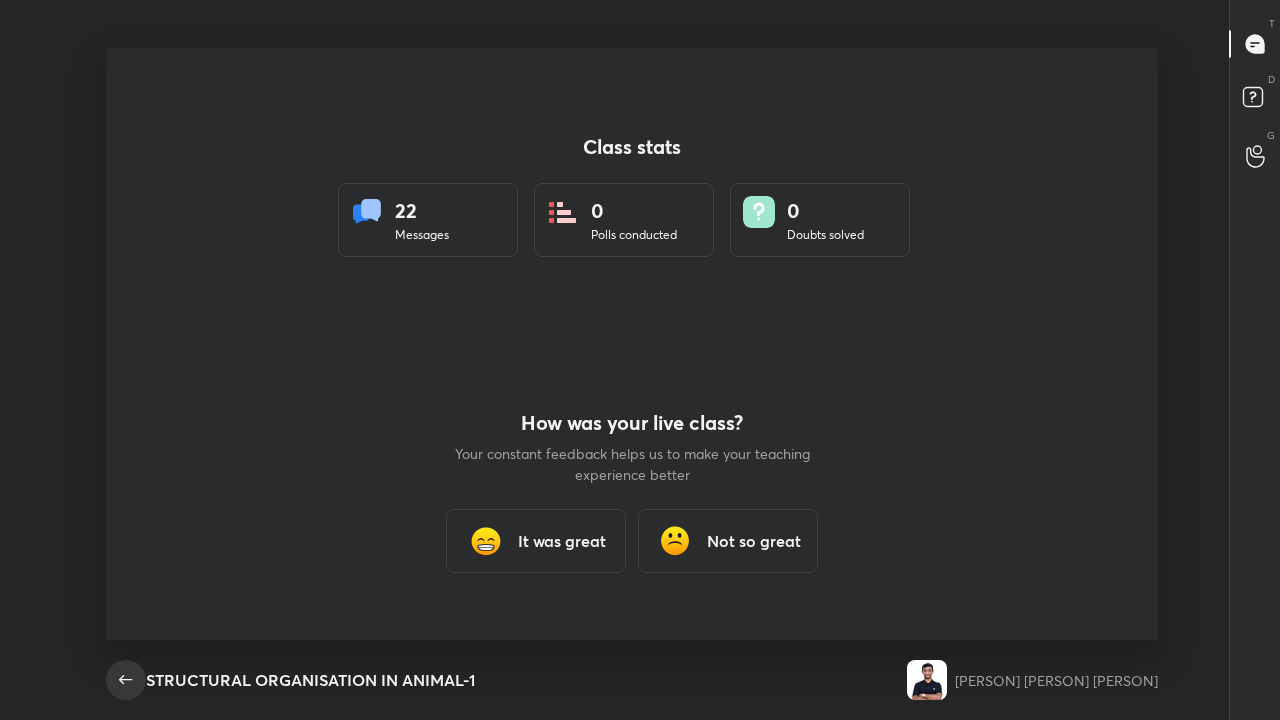click 